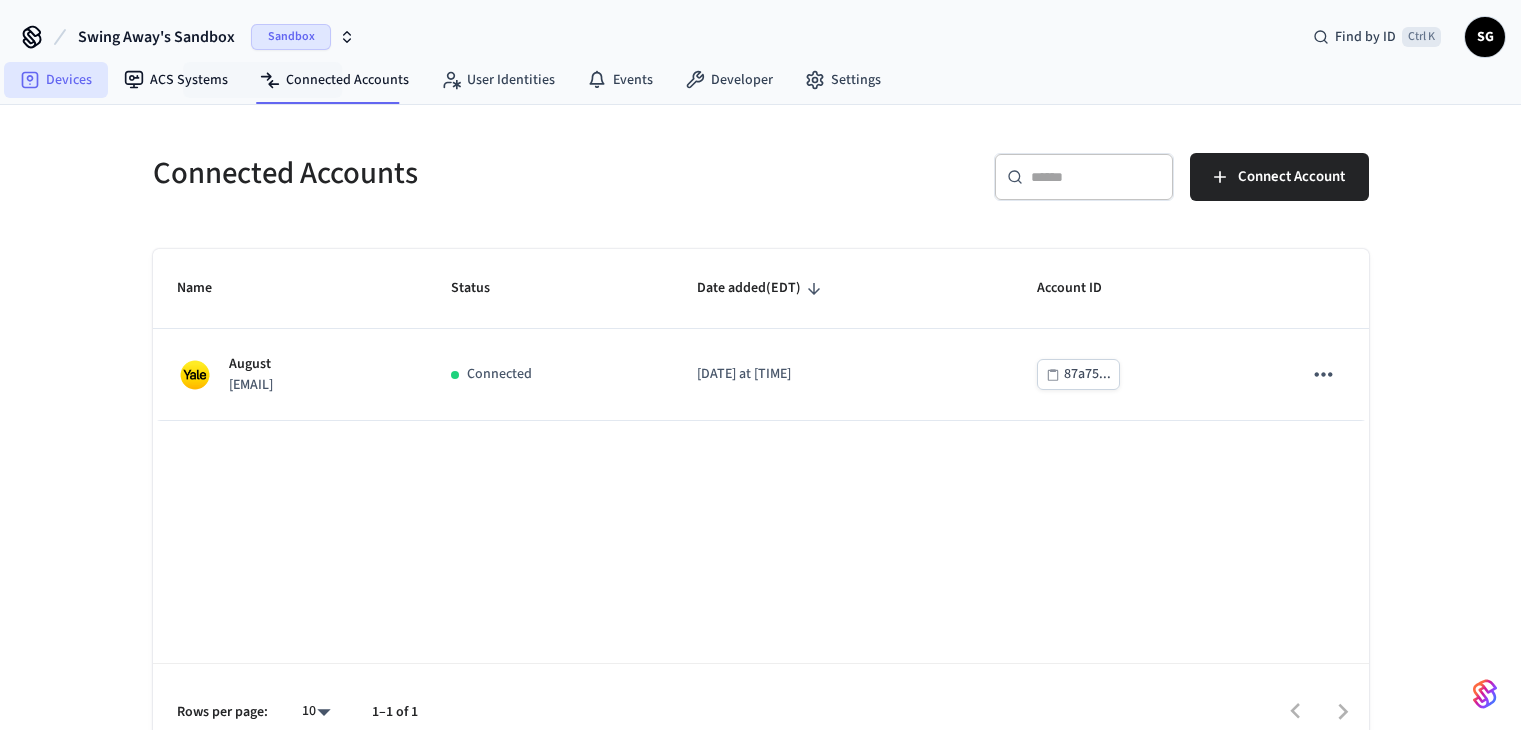 scroll, scrollTop: 0, scrollLeft: 0, axis: both 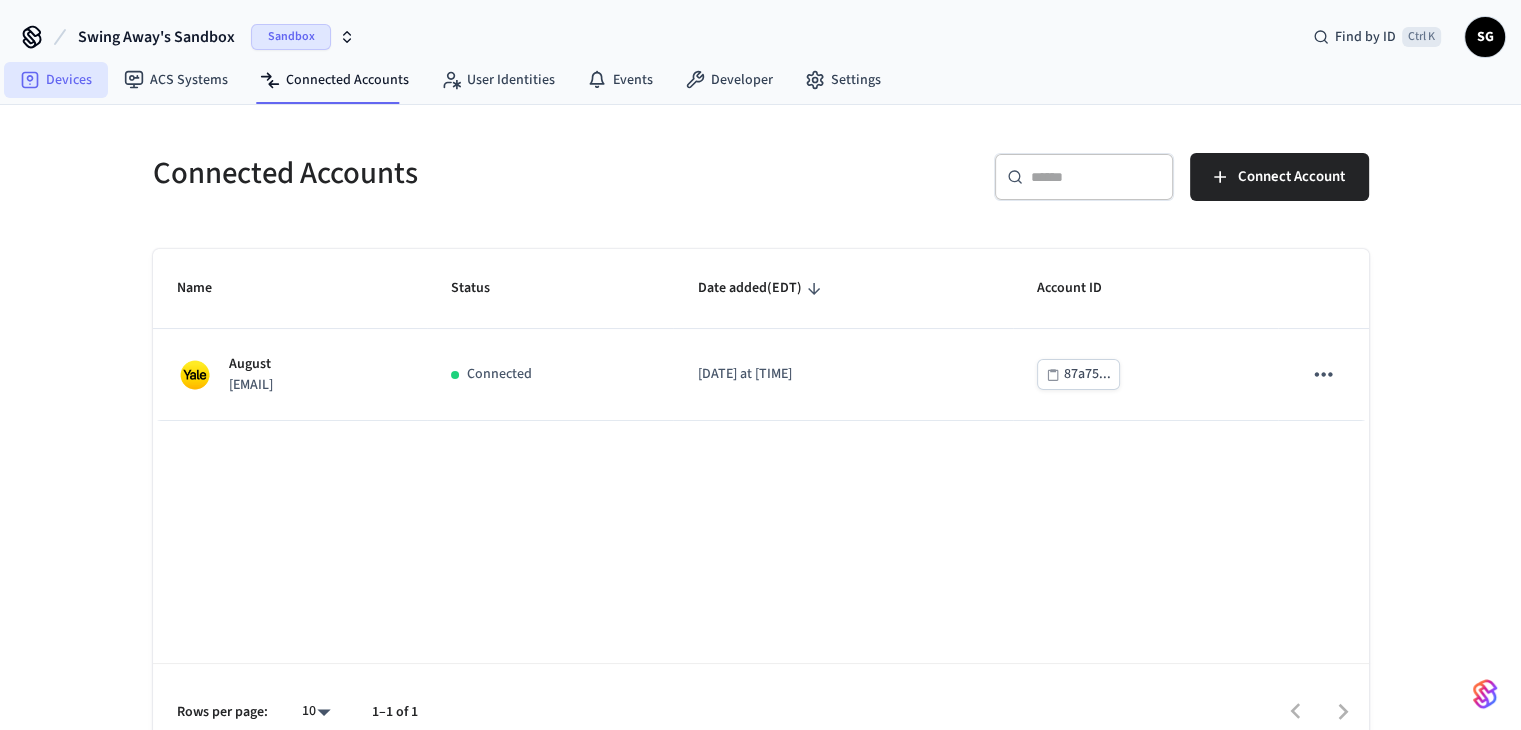 click on "Devices" at bounding box center (56, 80) 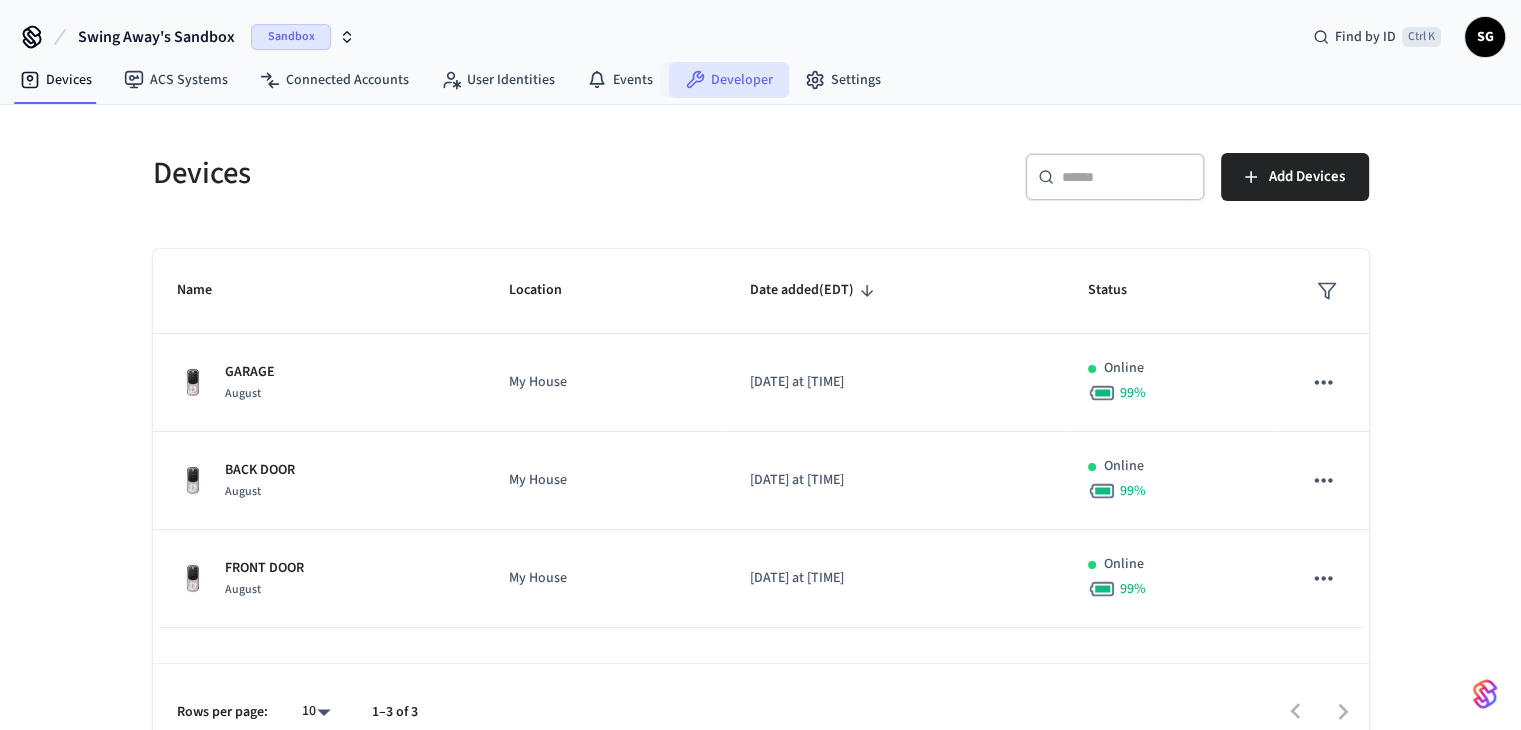 click on "Developer" at bounding box center [729, 80] 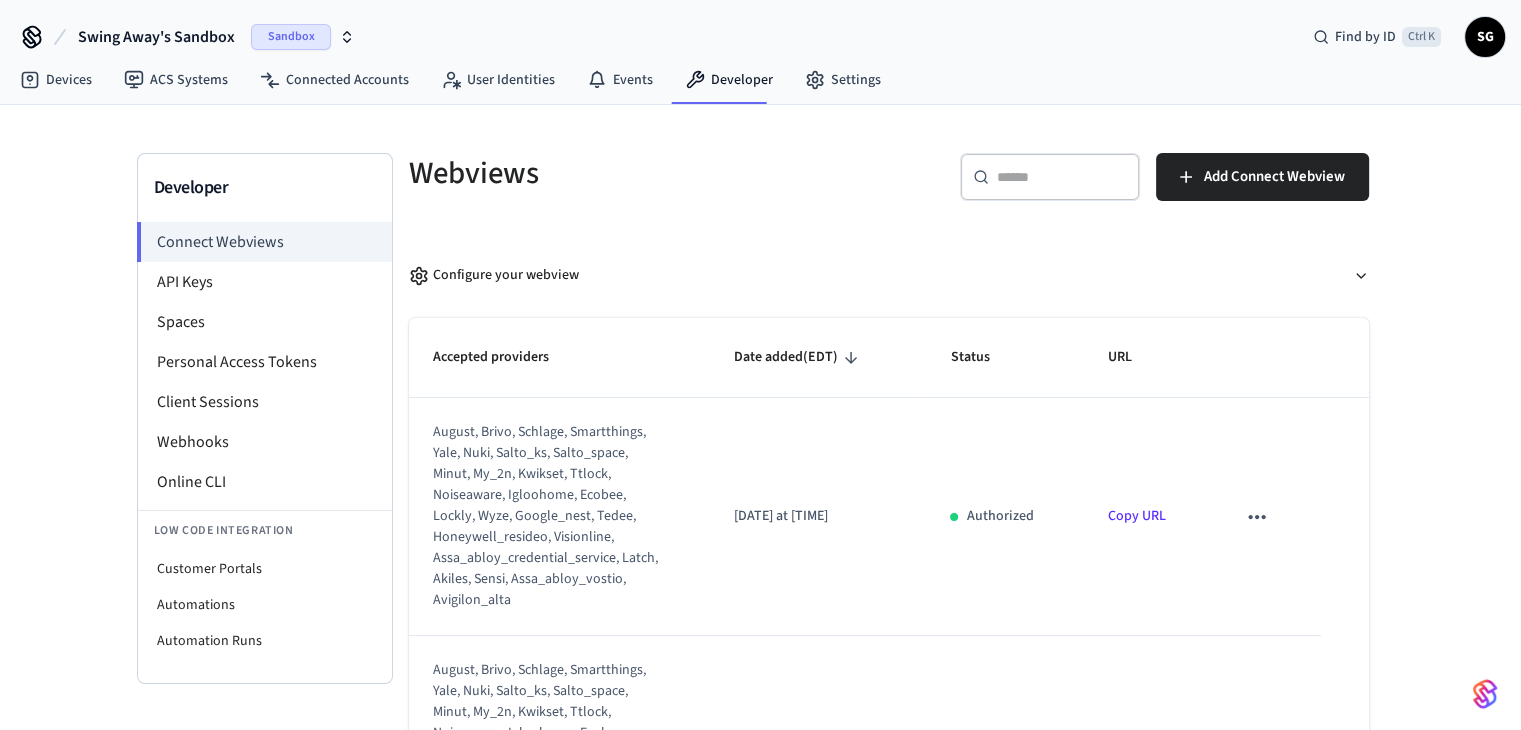 click on "Copy URL" at bounding box center (1137, 516) 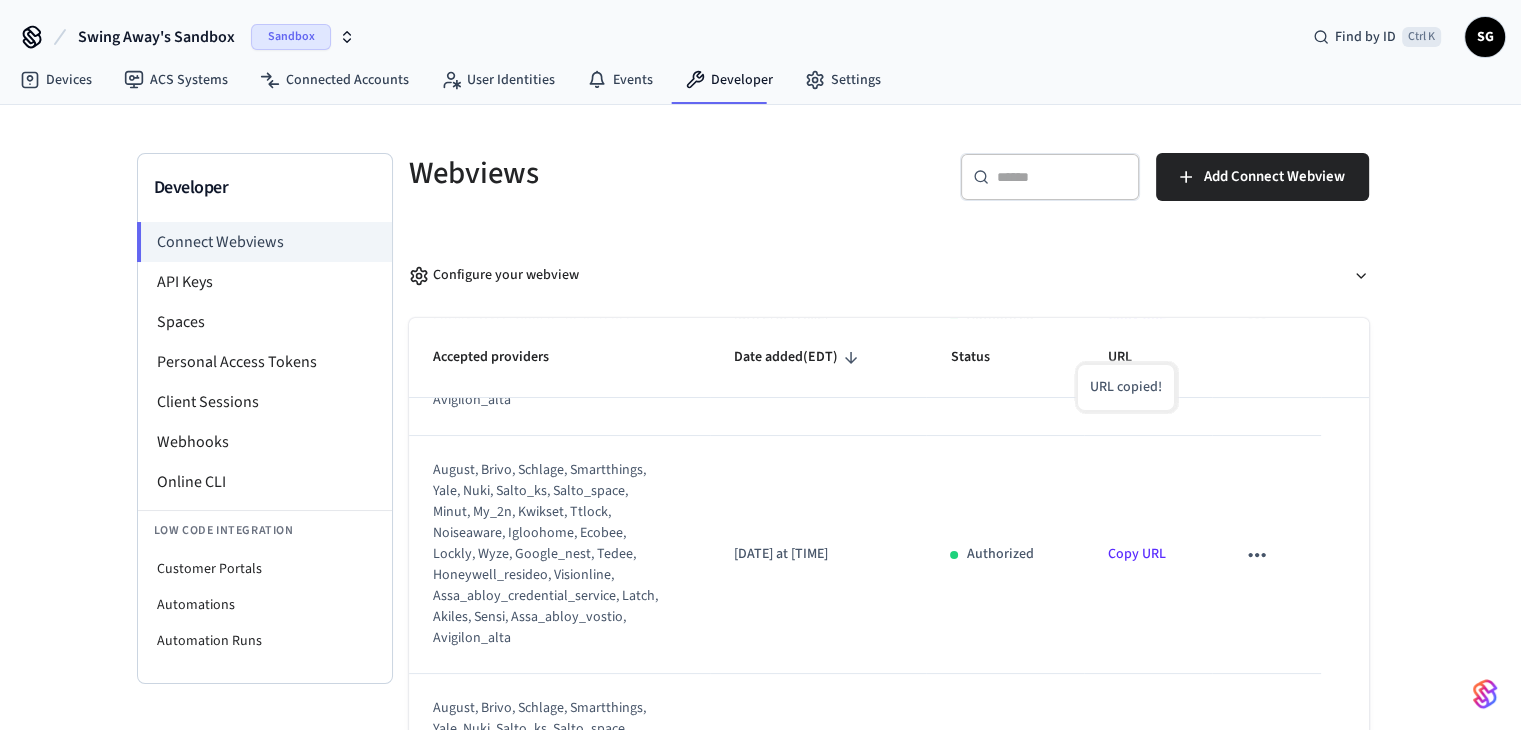 scroll, scrollTop: 0, scrollLeft: 0, axis: both 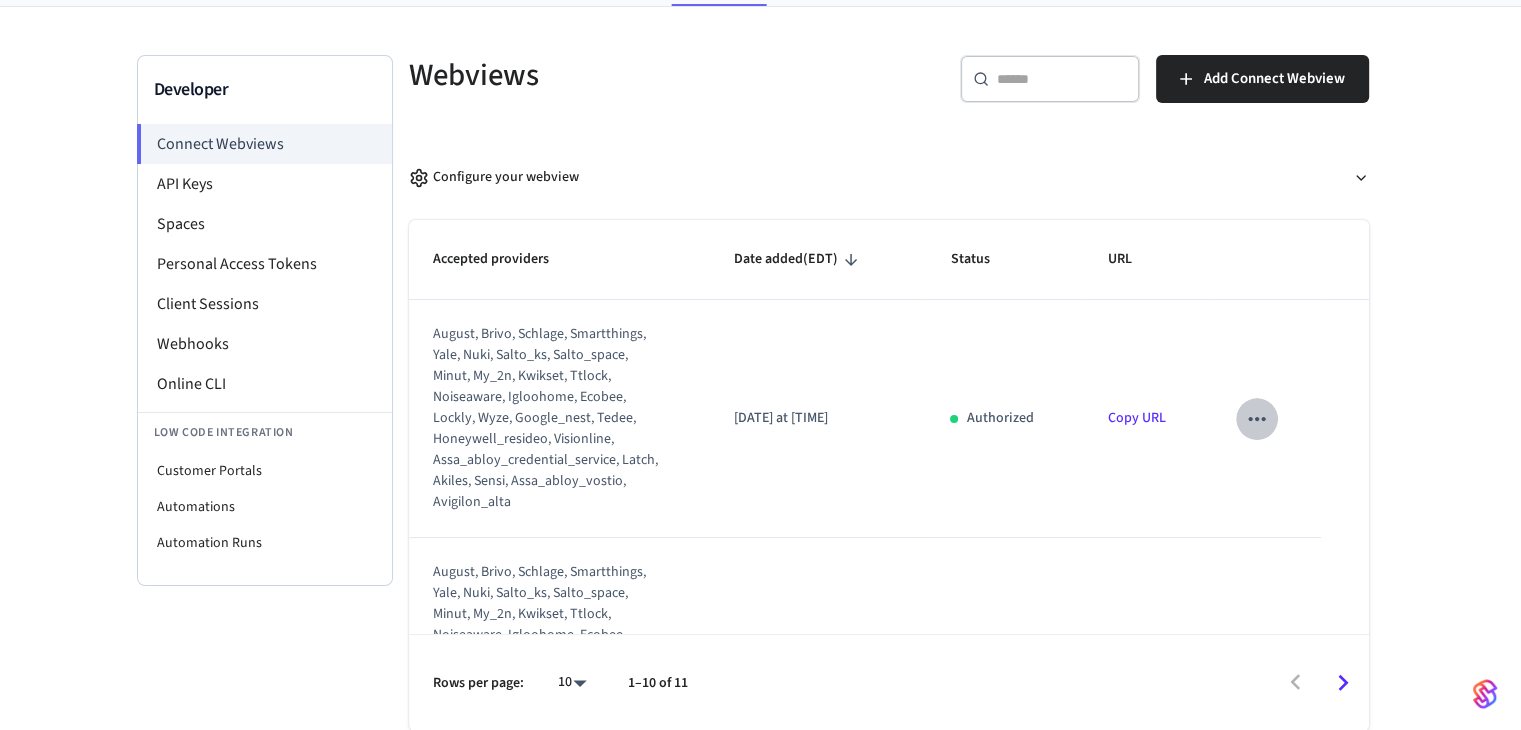 click 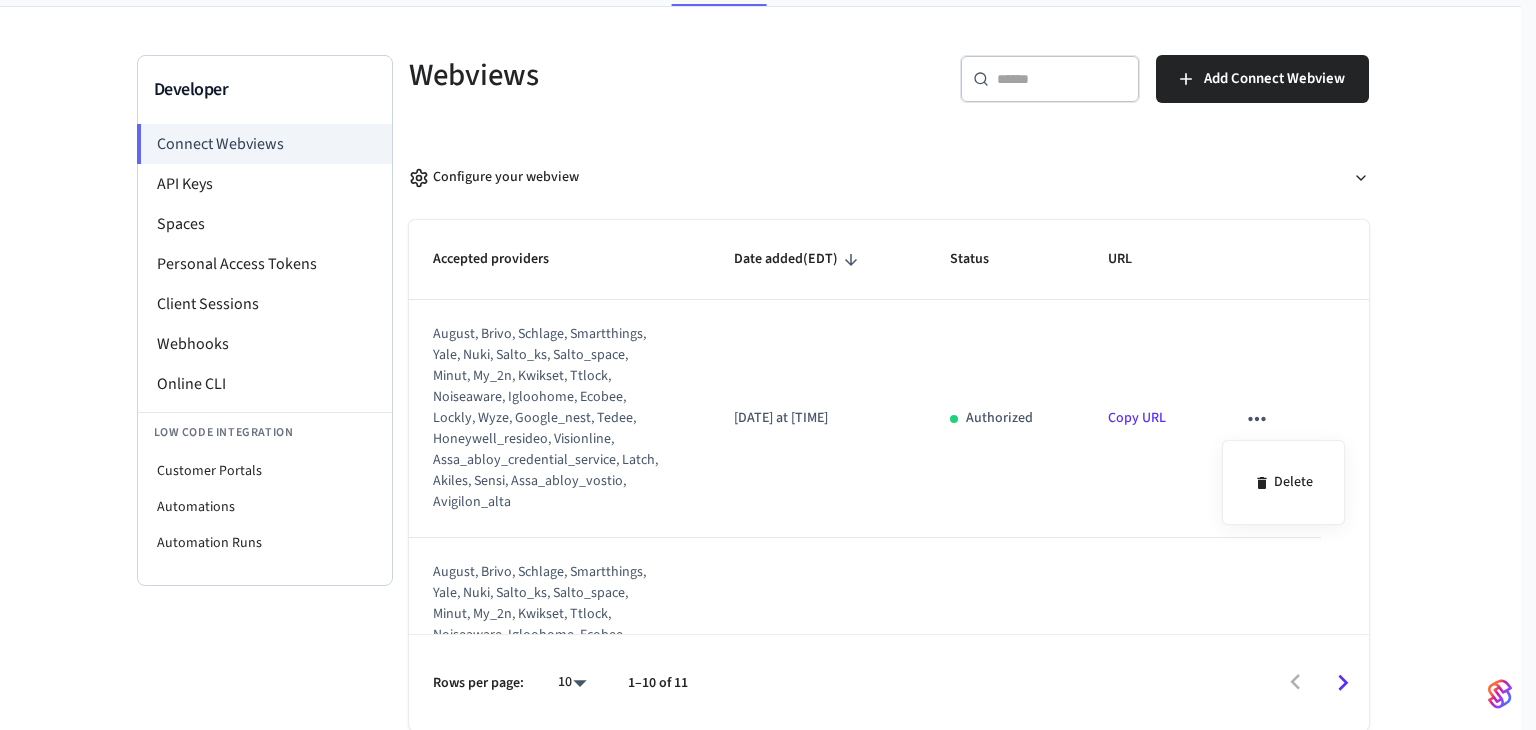 click at bounding box center [768, 365] 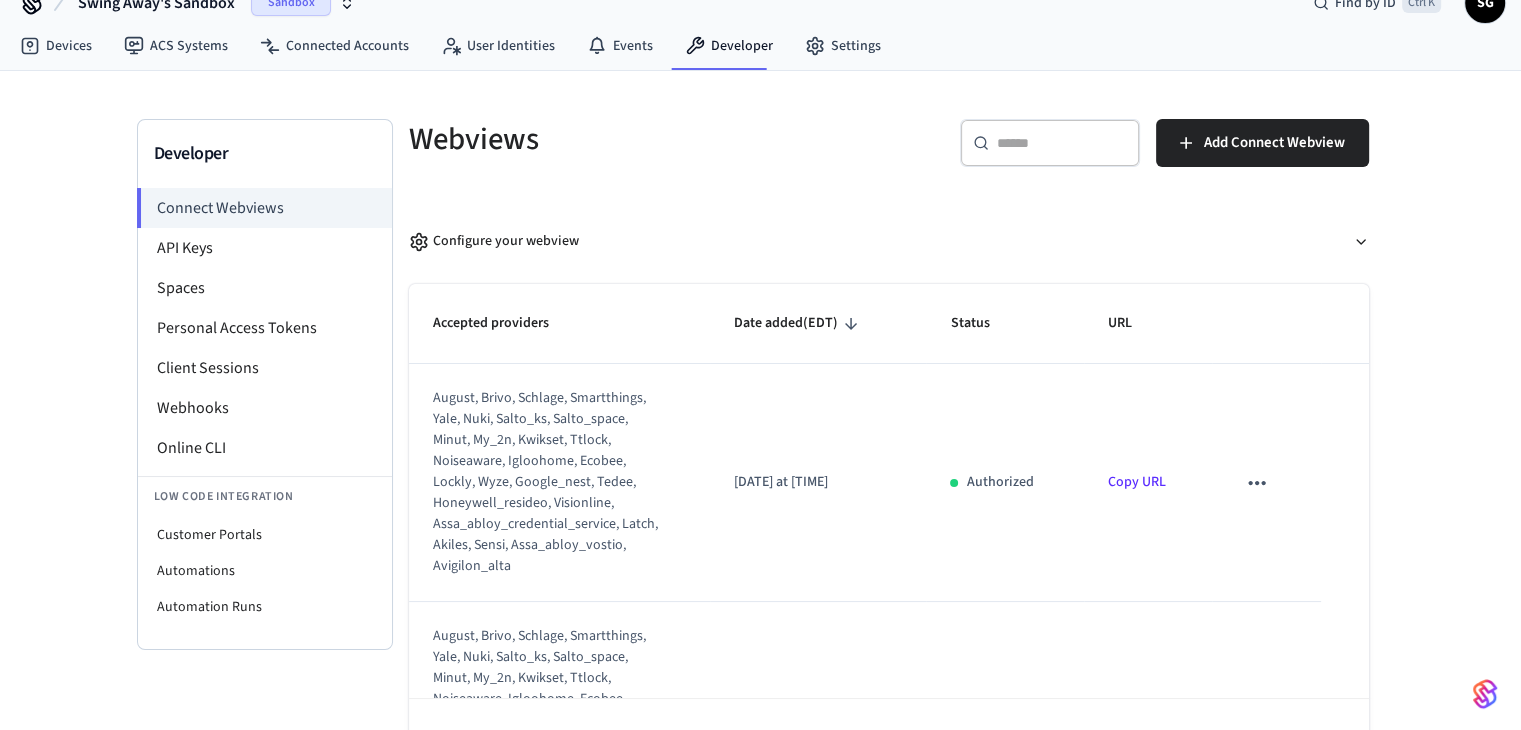 scroll, scrollTop: 0, scrollLeft: 0, axis: both 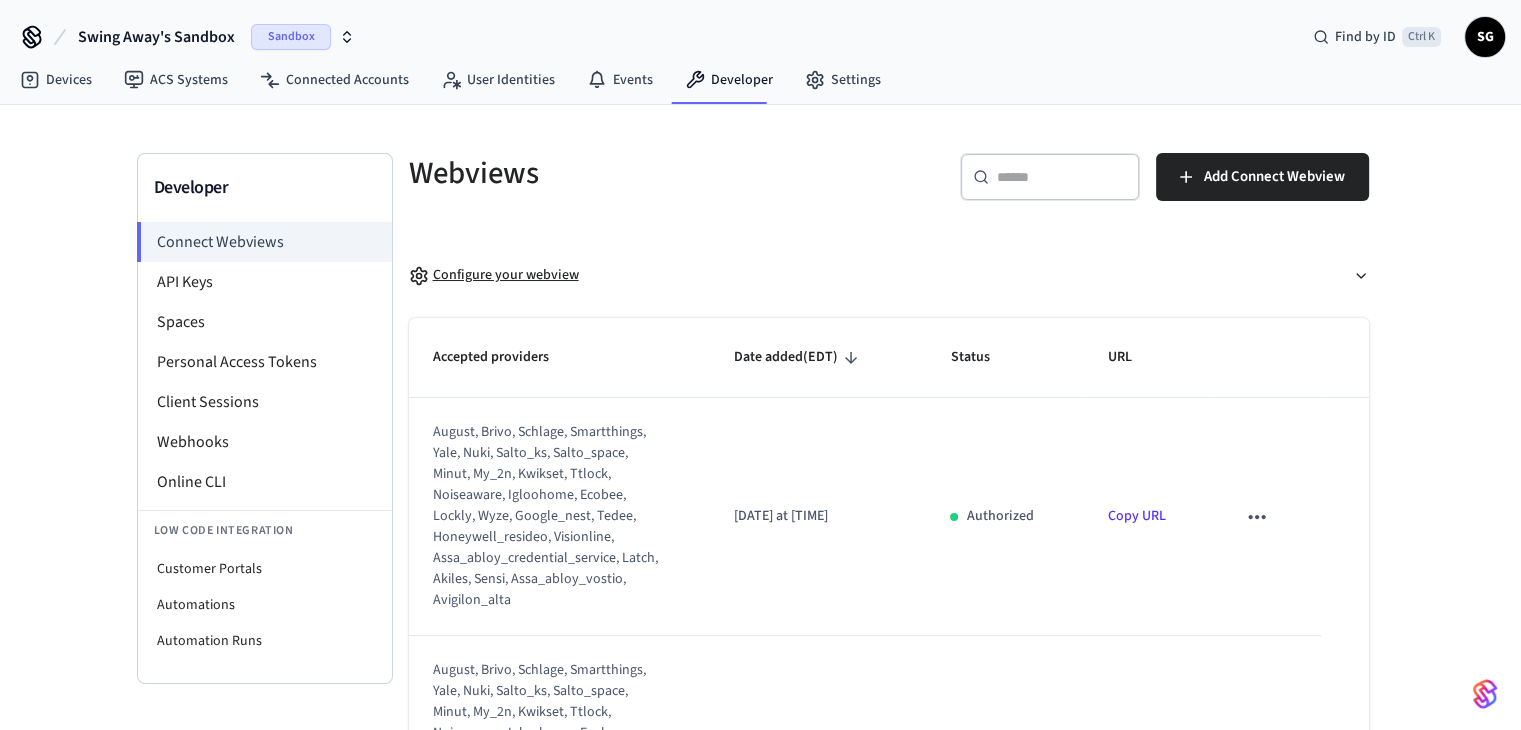 click on "Configure your webview" at bounding box center (494, 275) 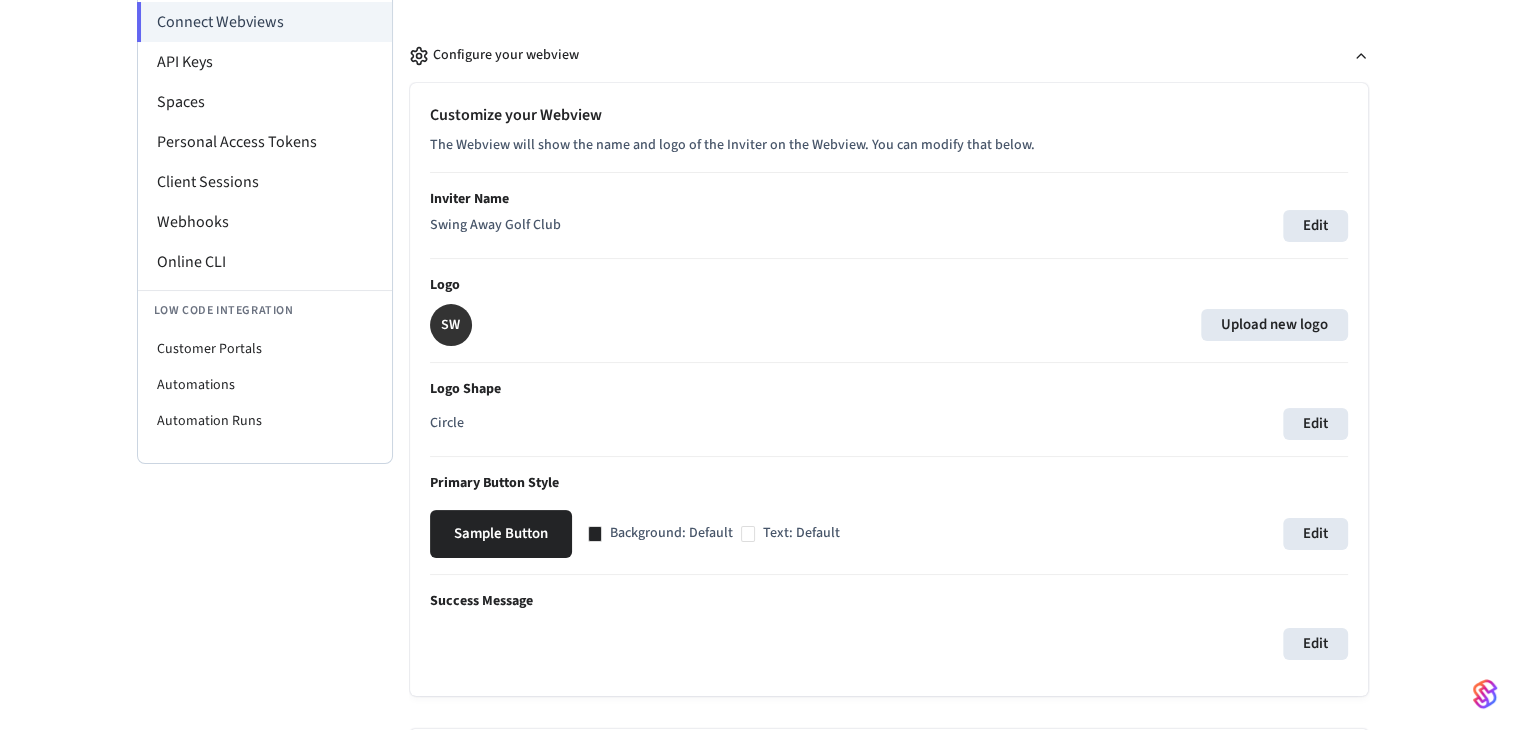 scroll, scrollTop: 100, scrollLeft: 0, axis: vertical 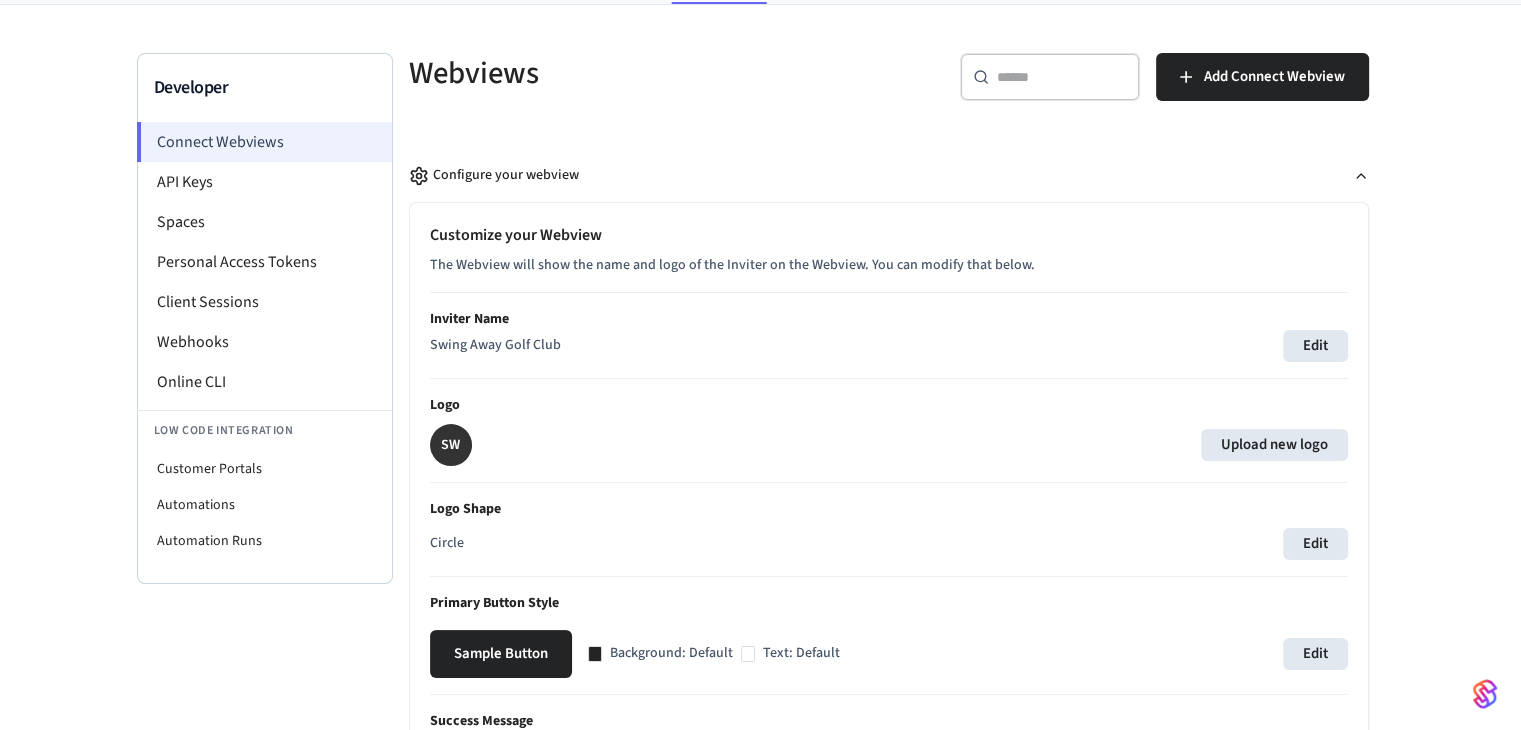click on "Connect Webviews" at bounding box center [264, 142] 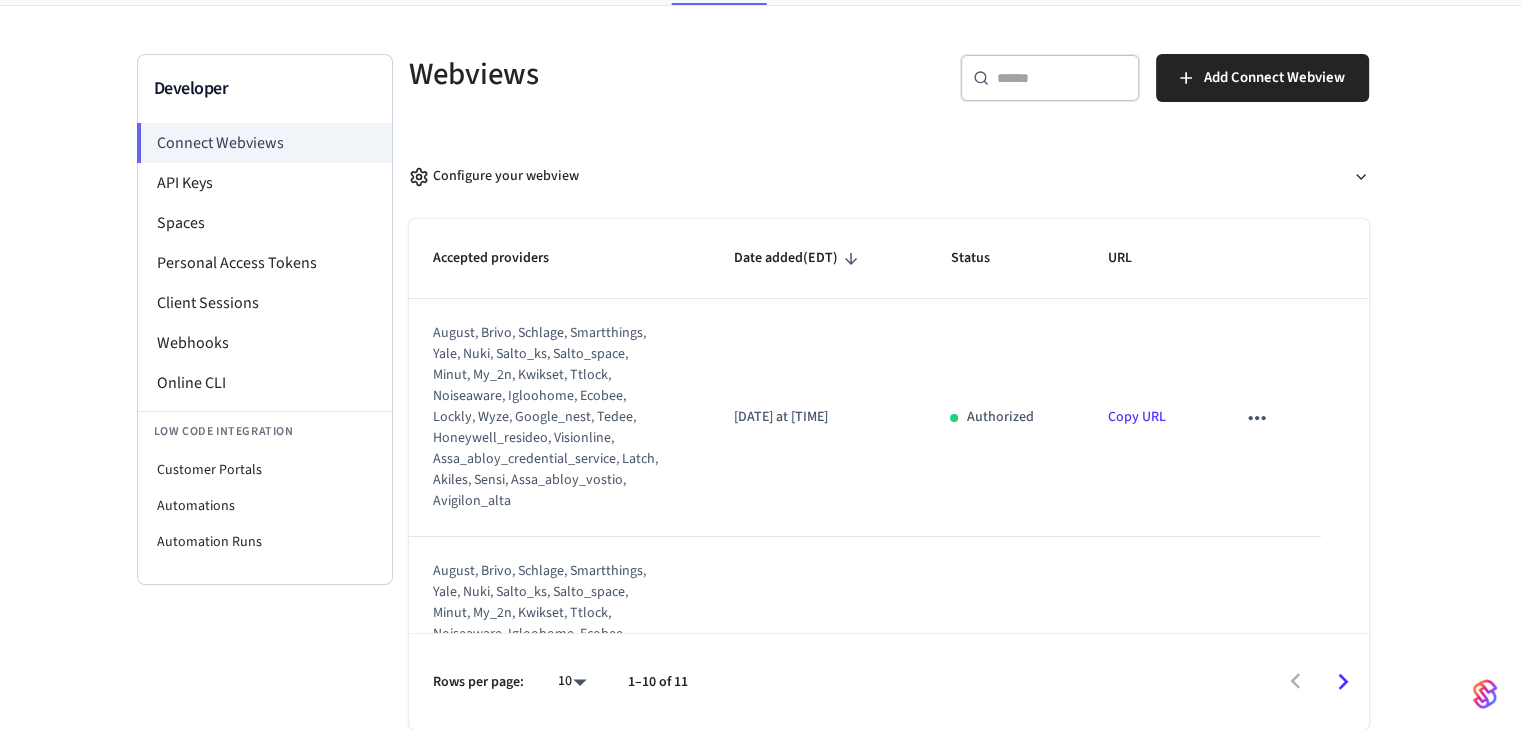scroll, scrollTop: 0, scrollLeft: 0, axis: both 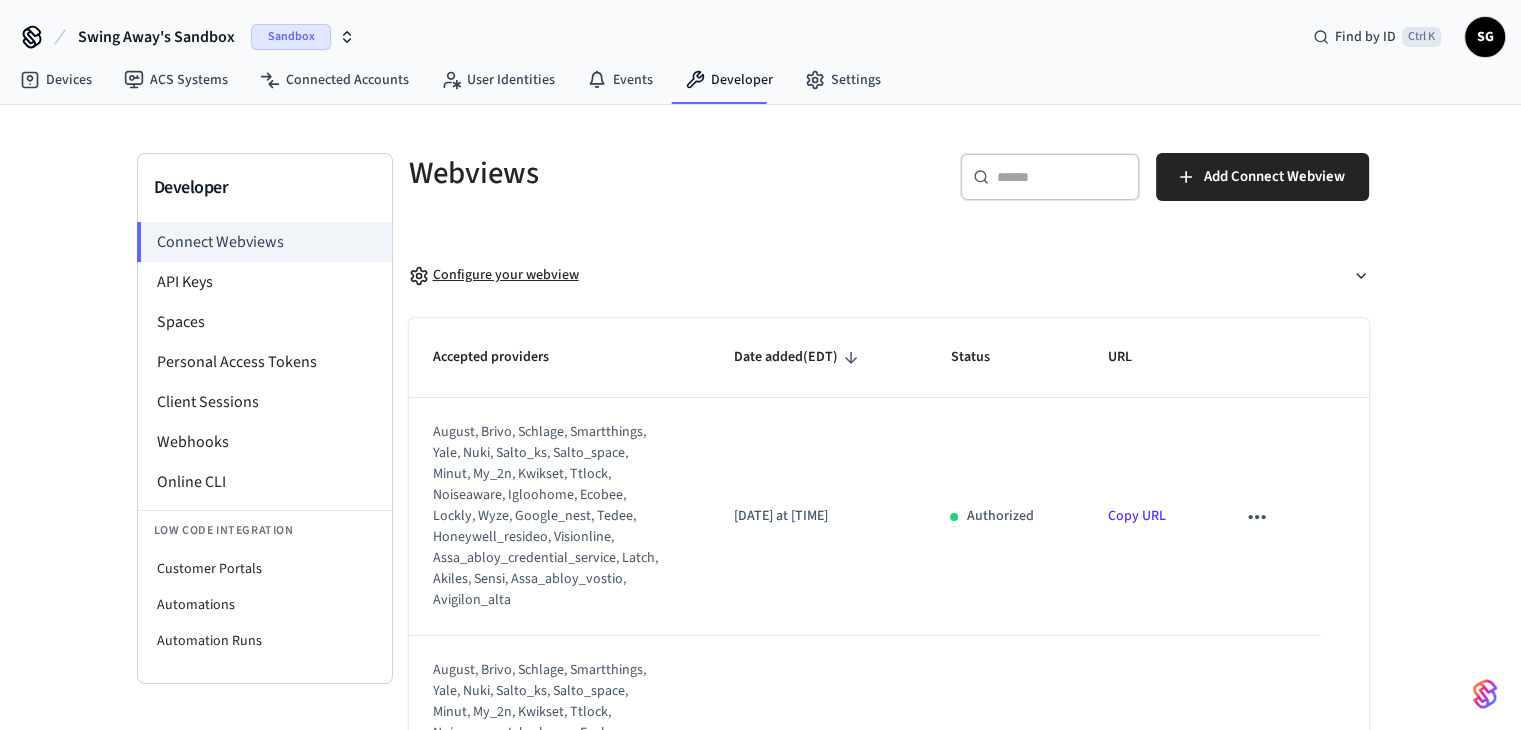 click on "Configure your webview" at bounding box center (494, 275) 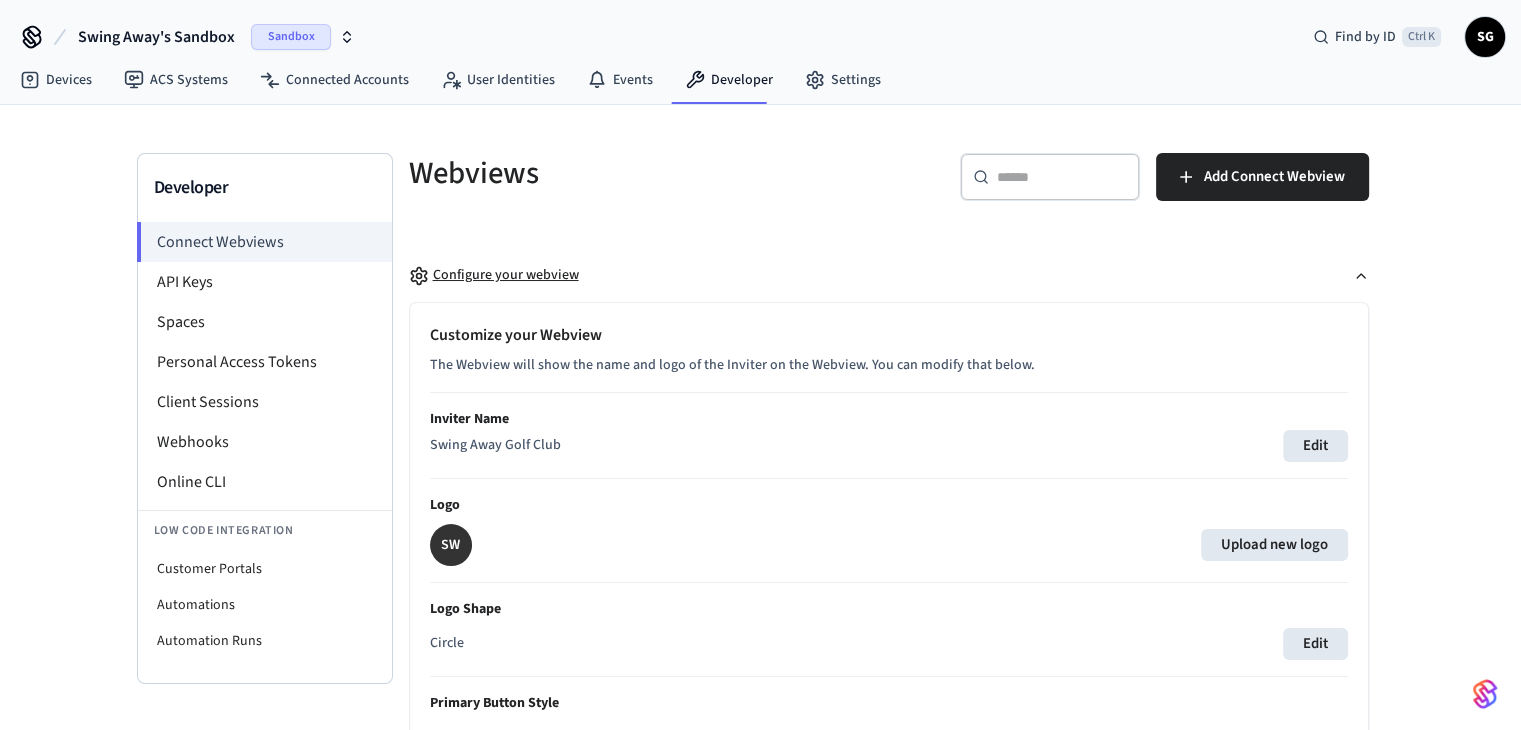 click on "Configure your webview" at bounding box center (889, 275) 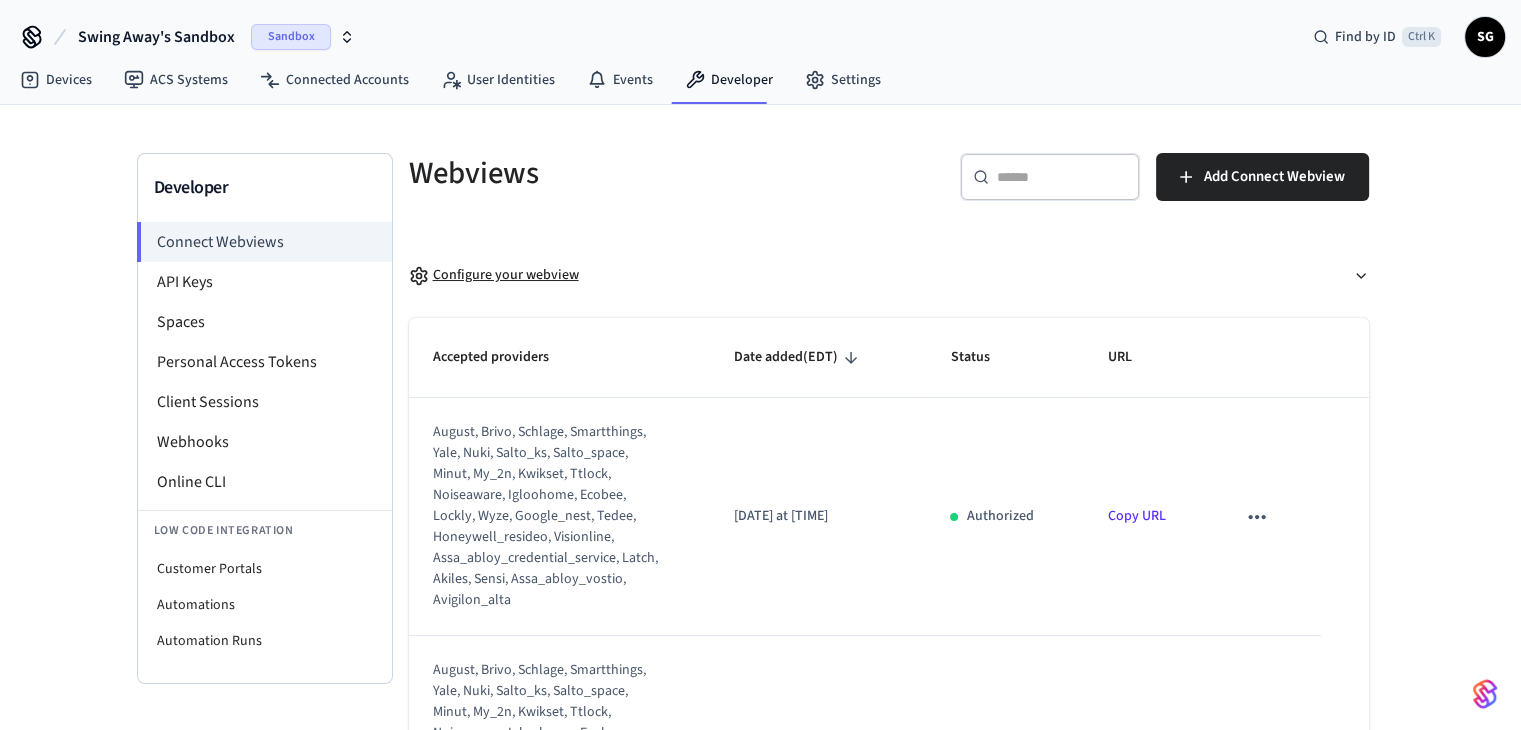 type 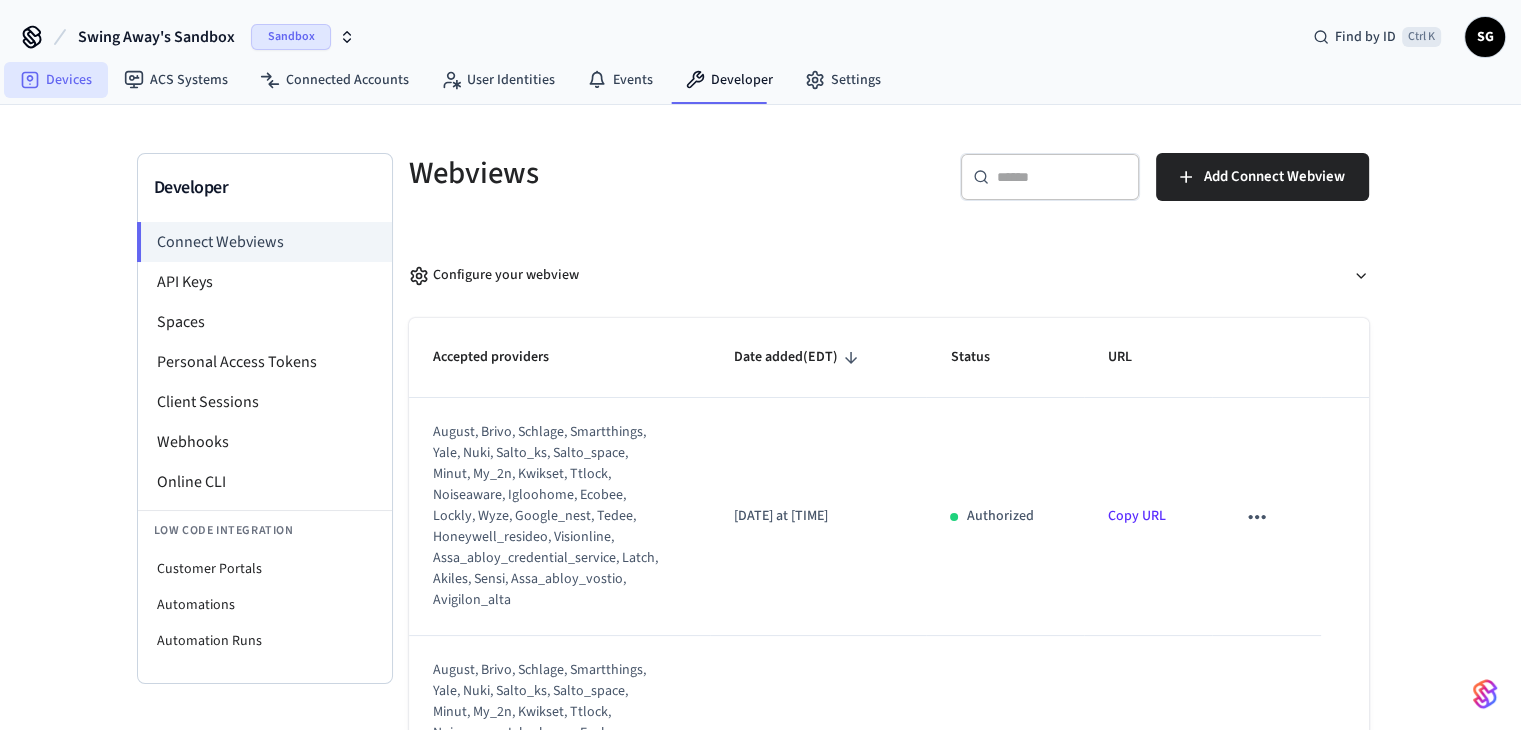 click on "Devices" at bounding box center [56, 80] 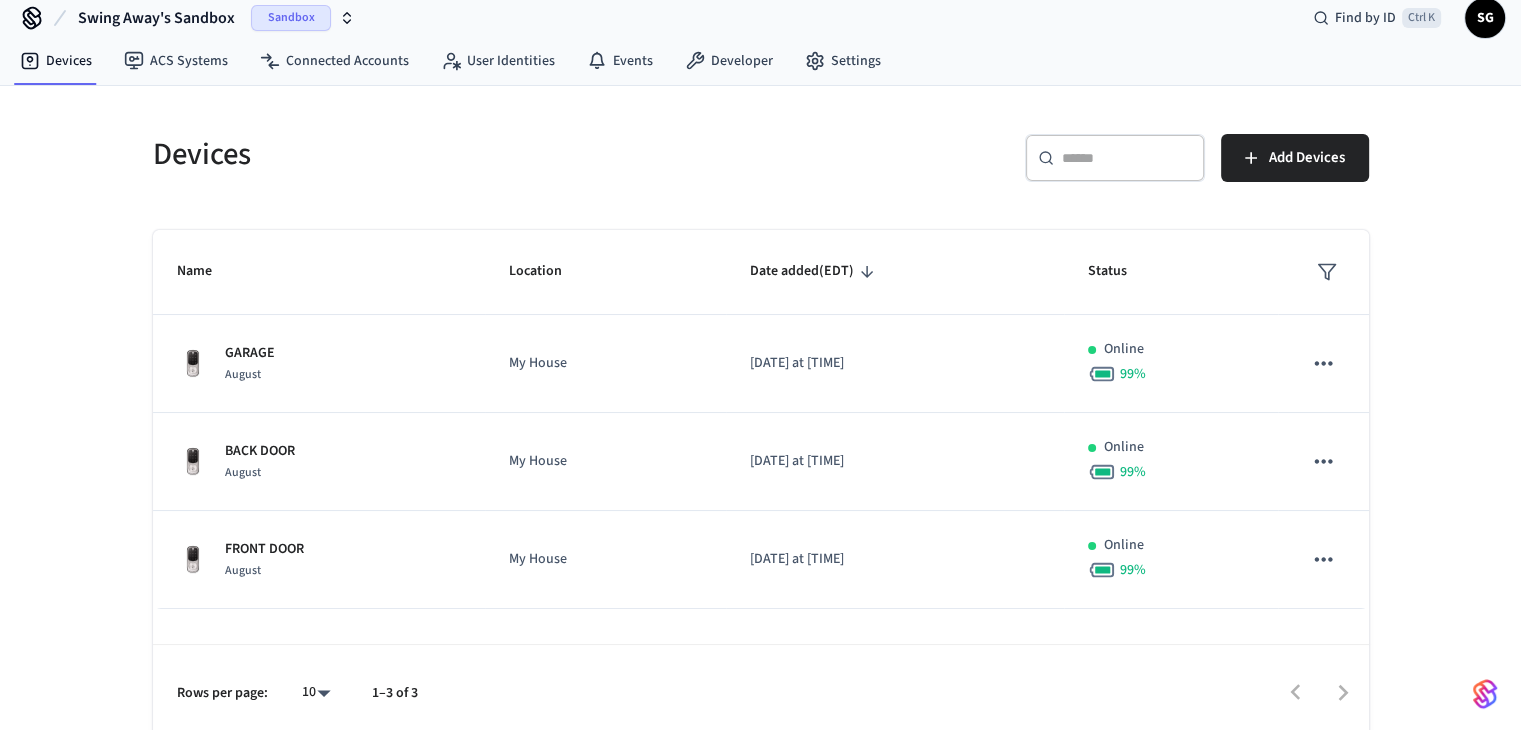 scroll, scrollTop: 29, scrollLeft: 0, axis: vertical 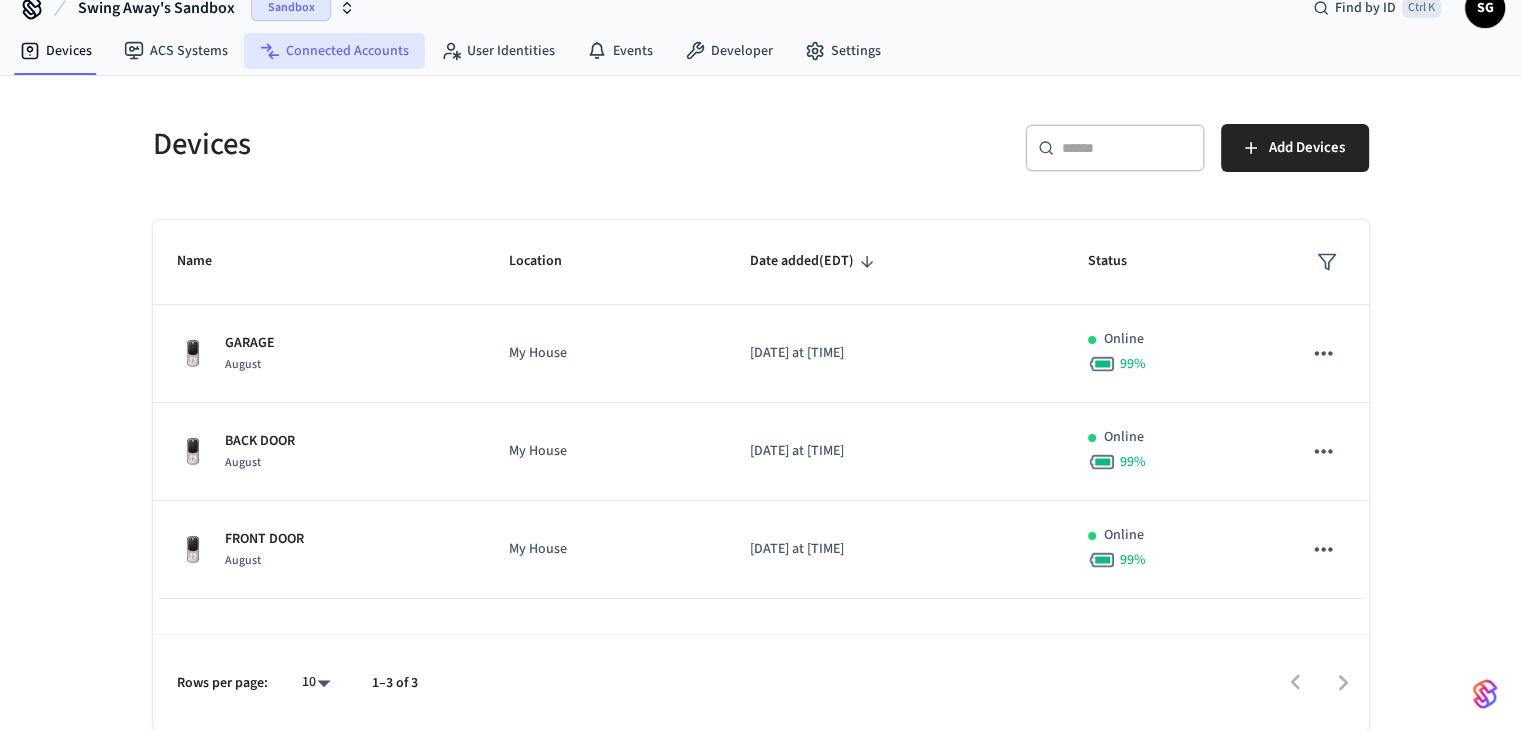 click on "Connected Accounts" at bounding box center (334, 51) 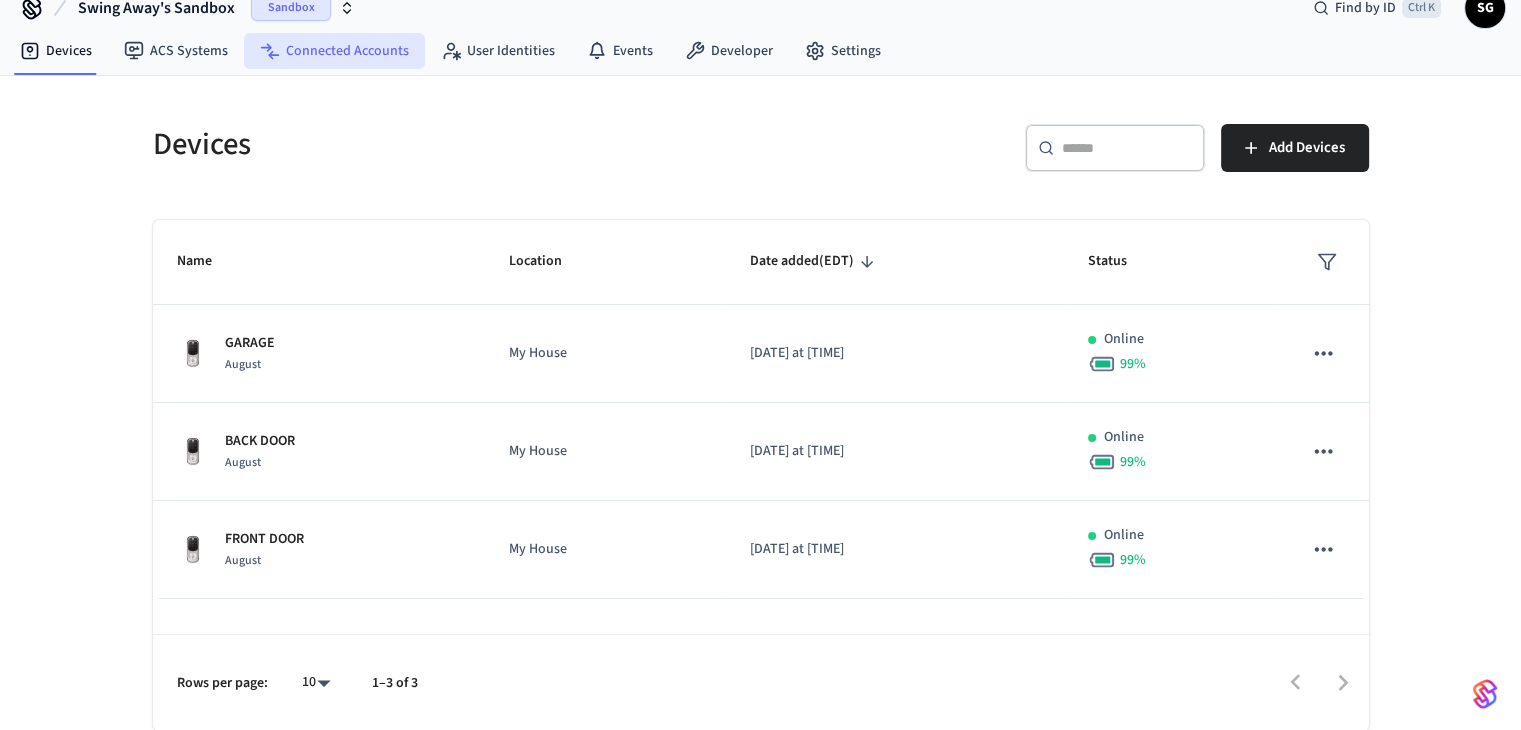 scroll, scrollTop: 0, scrollLeft: 0, axis: both 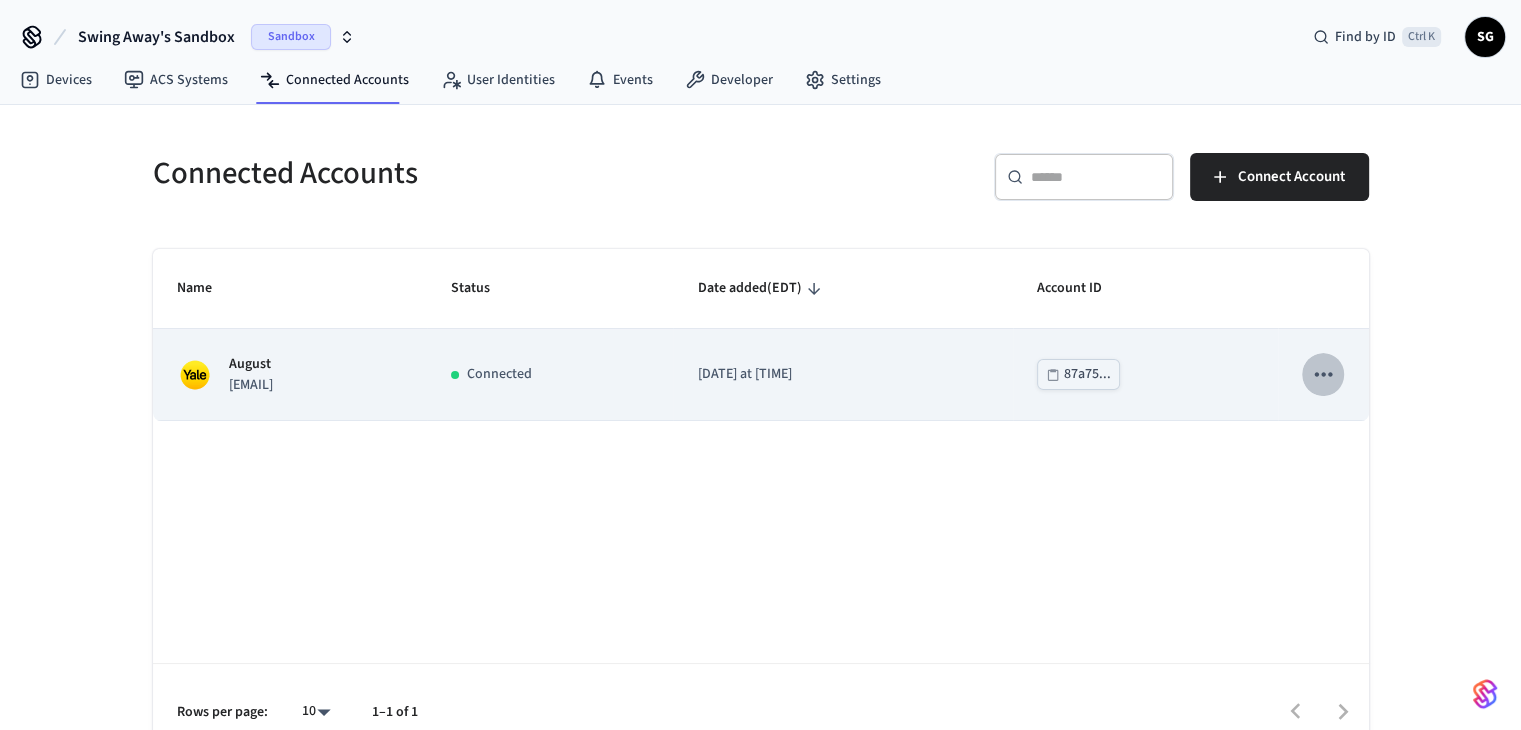 click 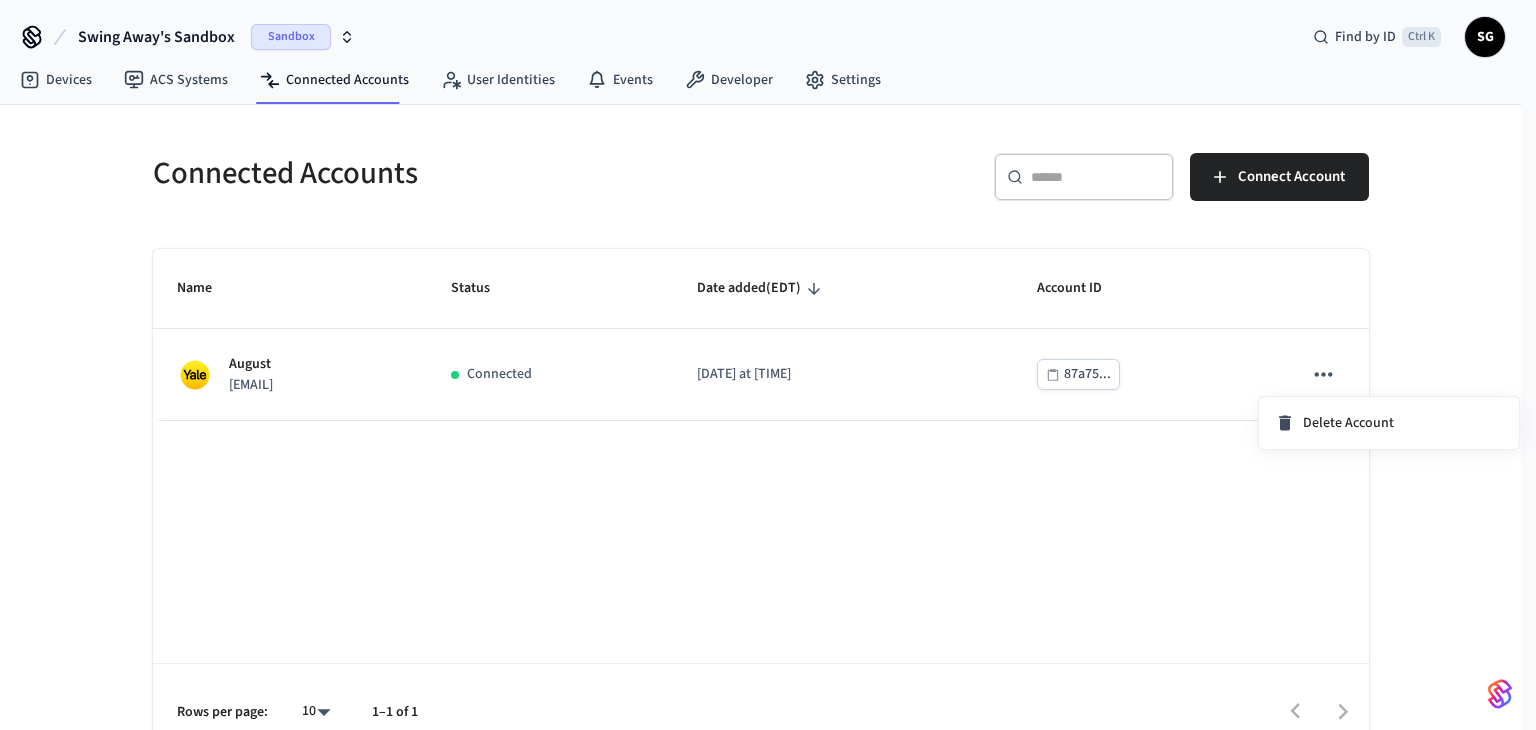 click at bounding box center (768, 365) 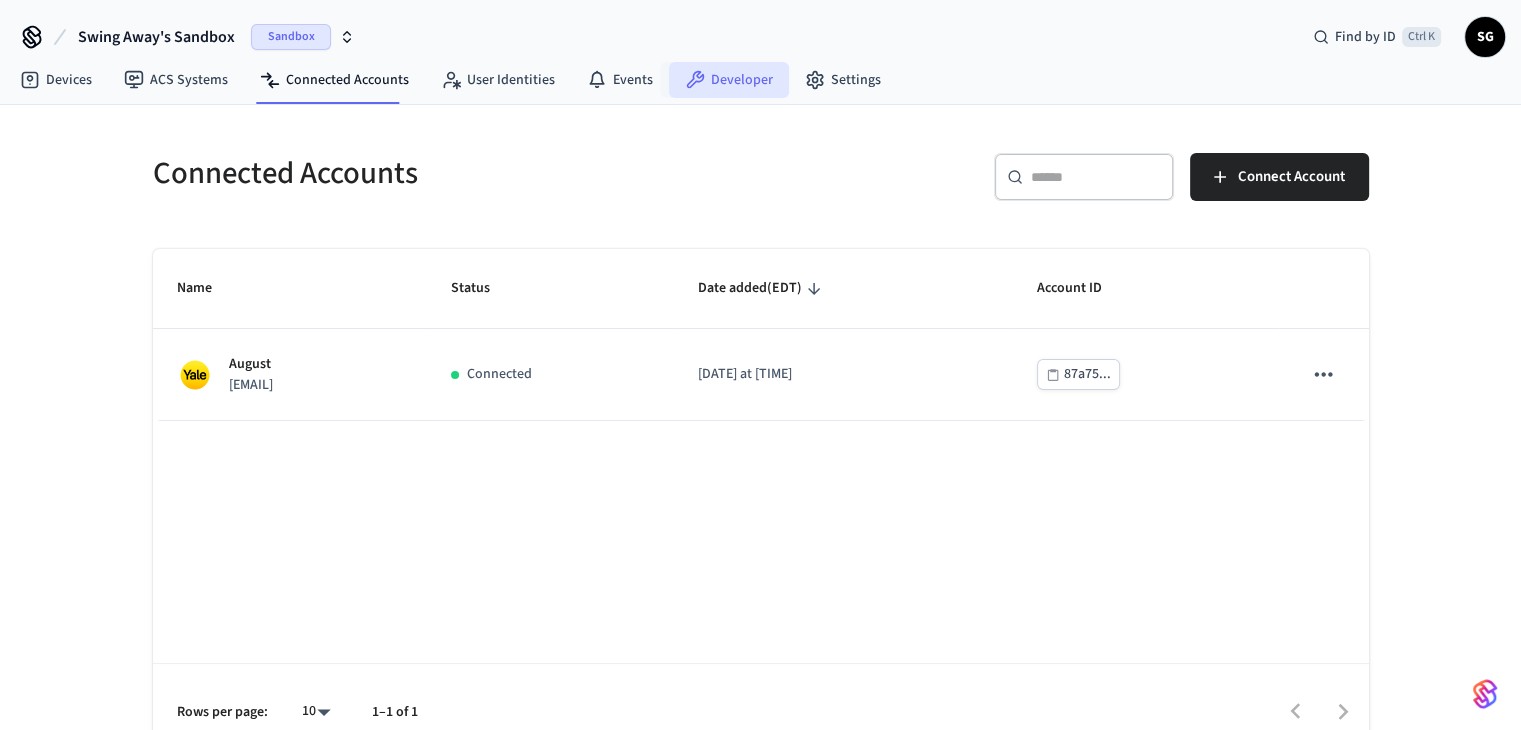 click on "Developer" at bounding box center [729, 80] 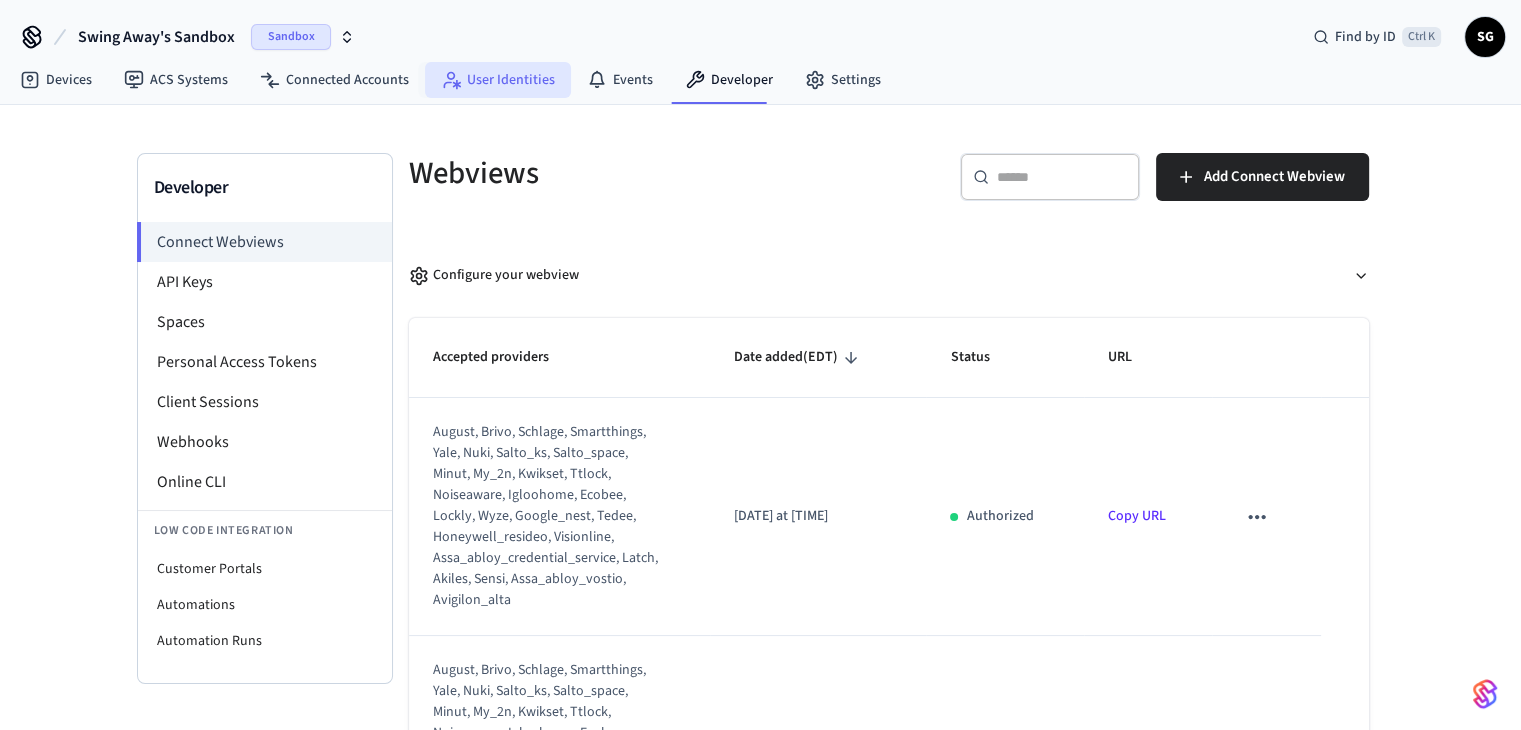 click on "User Identities" at bounding box center (498, 80) 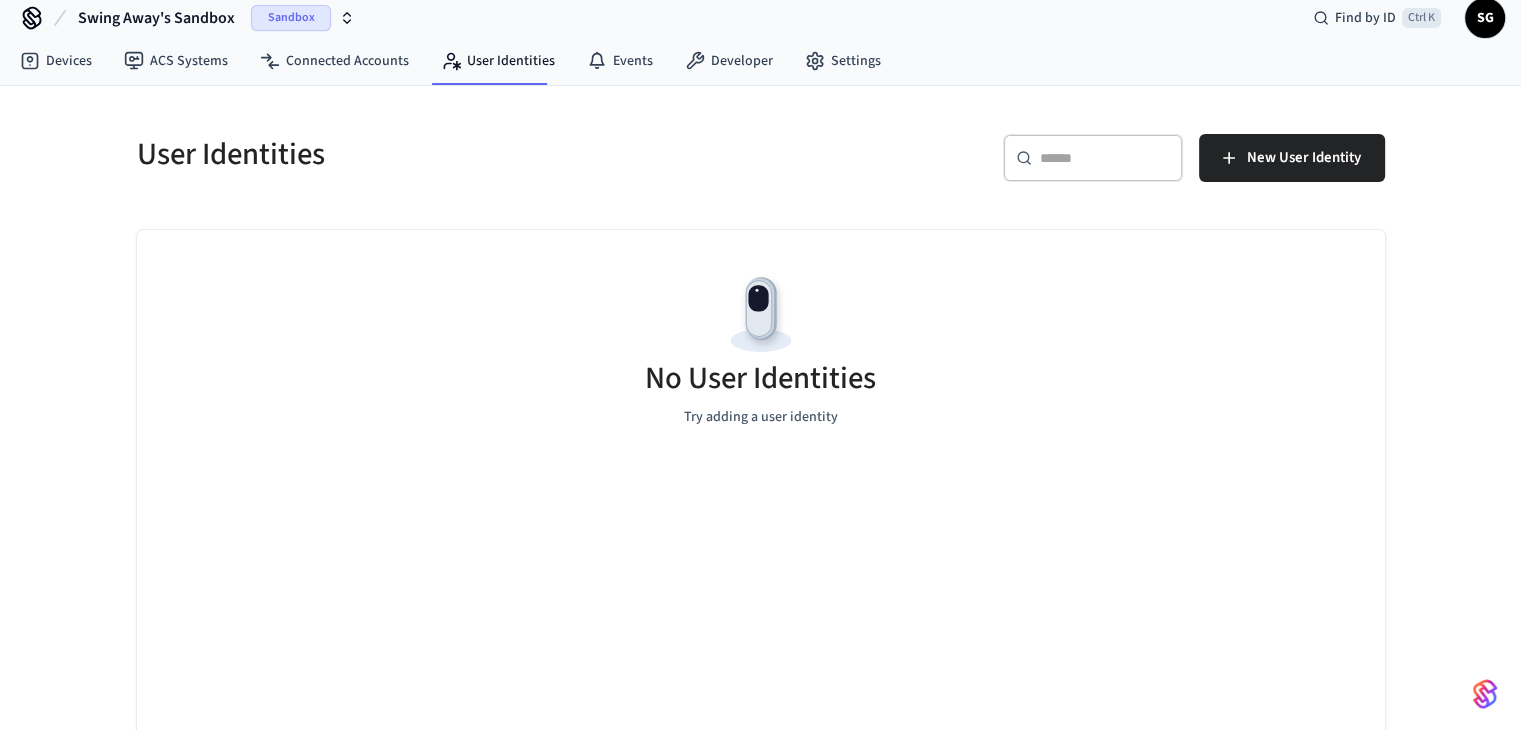 scroll, scrollTop: 29, scrollLeft: 0, axis: vertical 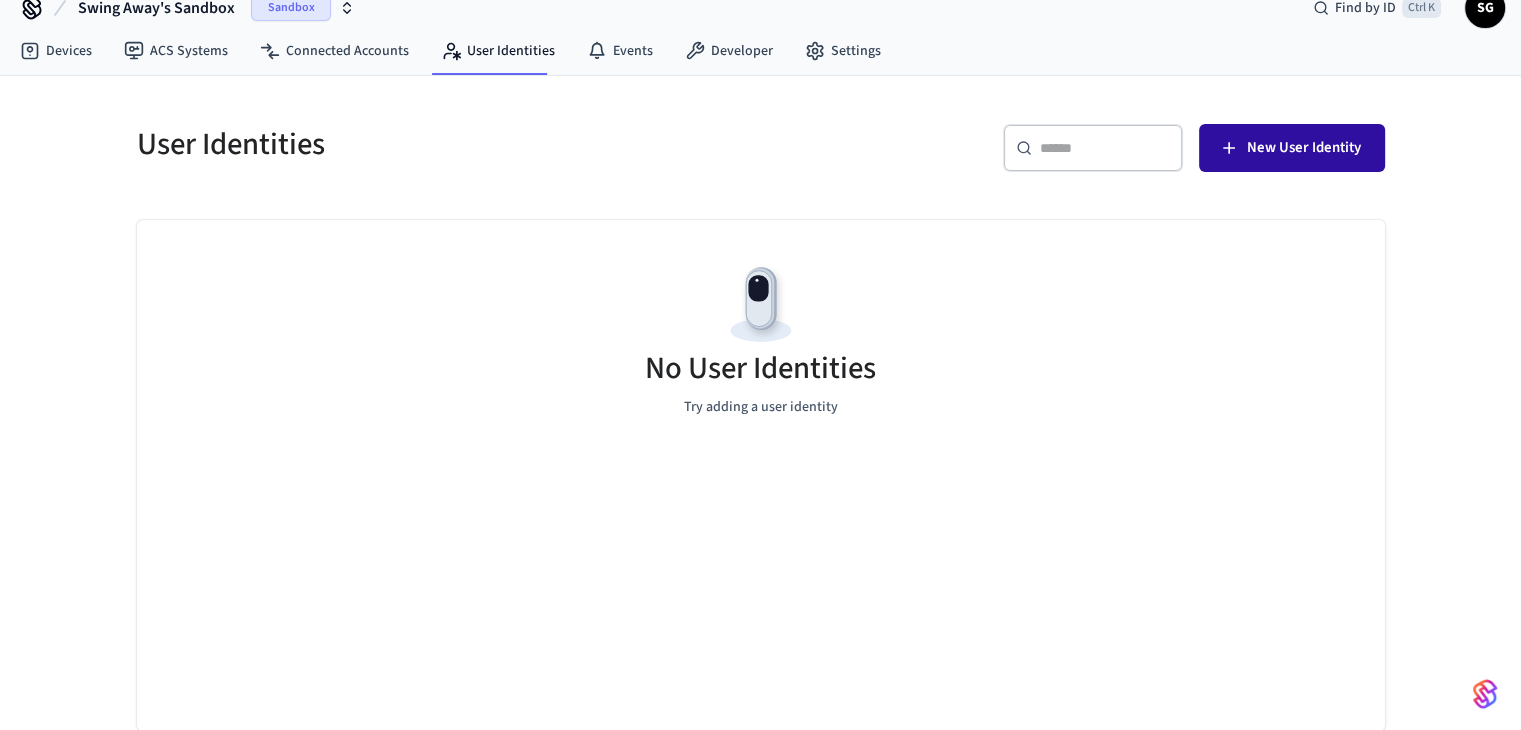 drag, startPoint x: 1406, startPoint y: 104, endPoint x: 1372, endPoint y: 136, distance: 46.69047 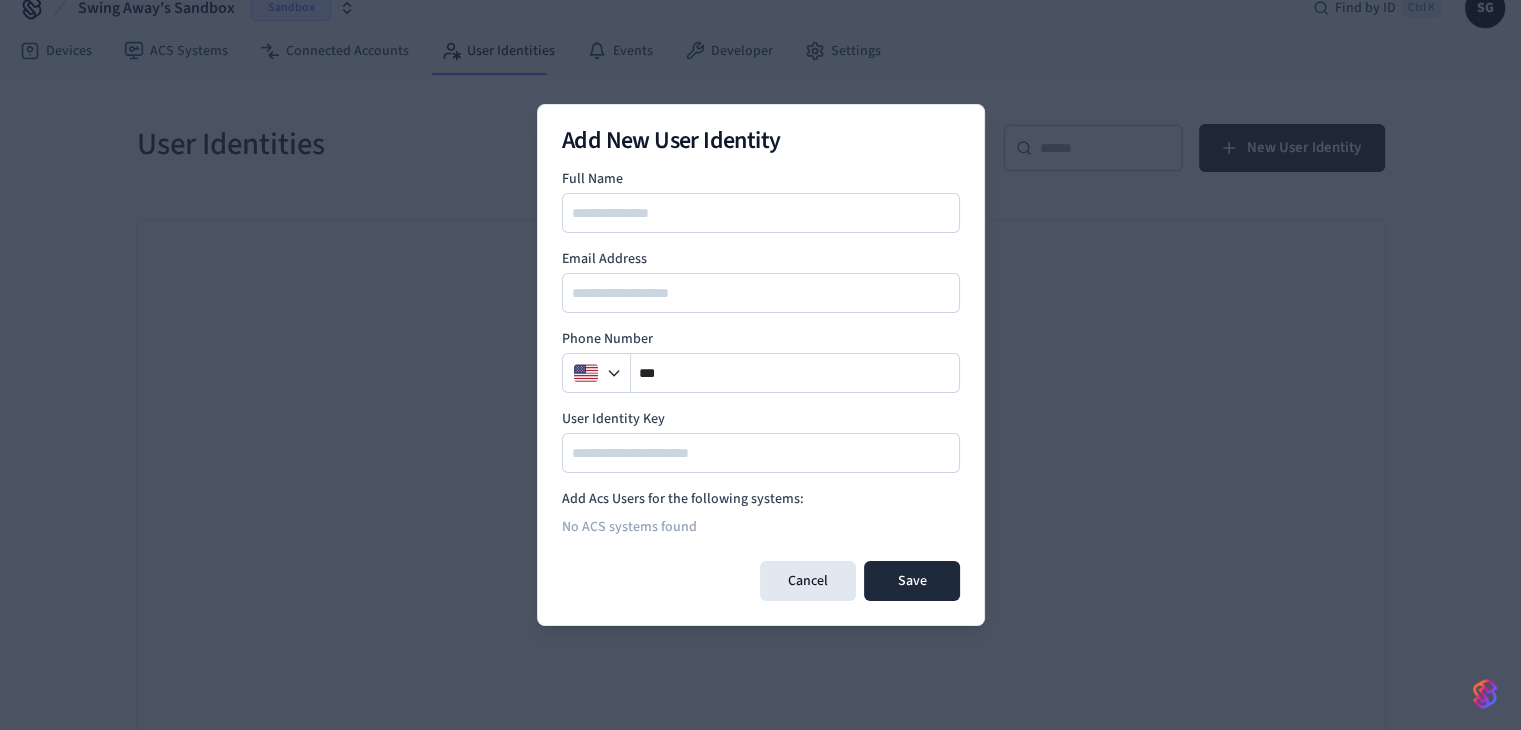 click at bounding box center (762, 213) 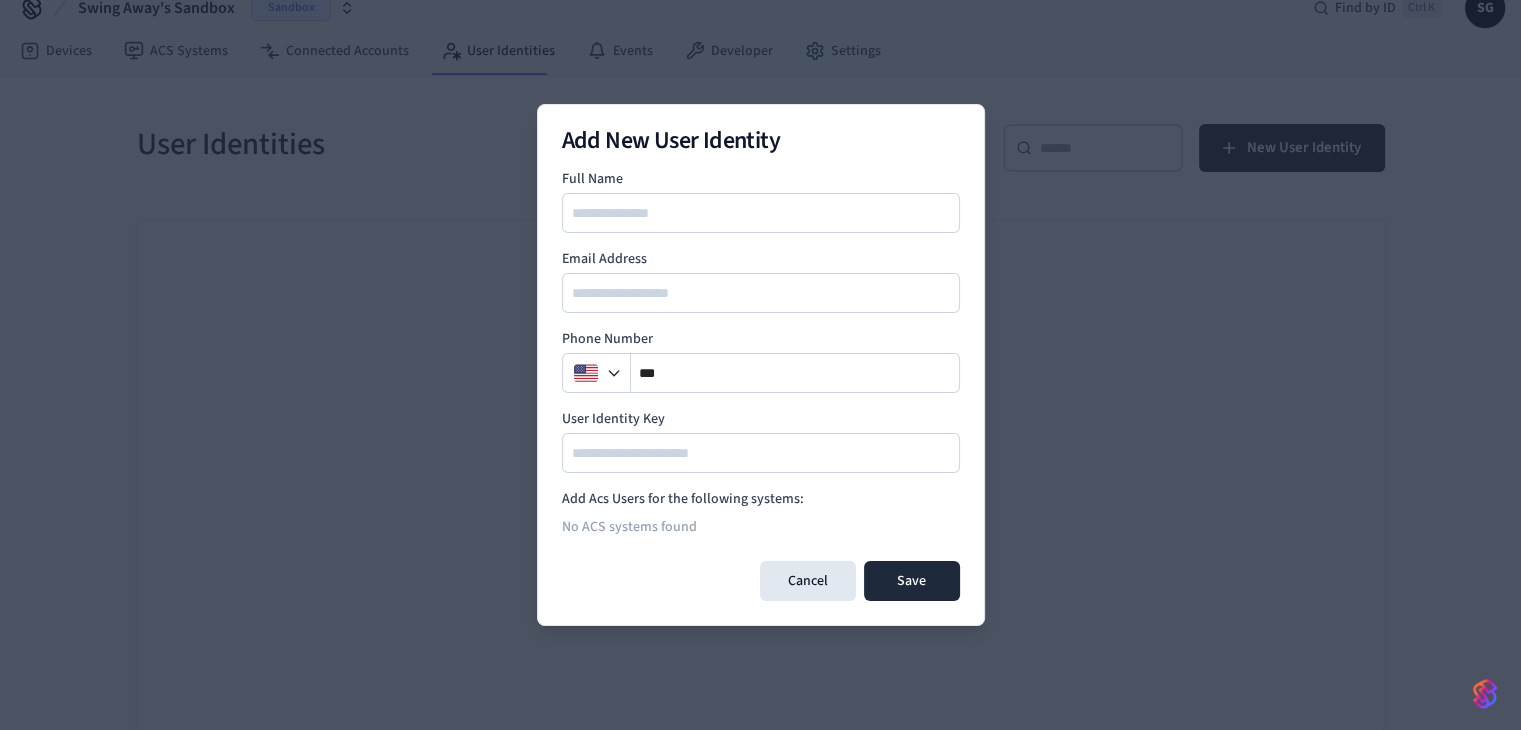 click on "No ACS systems found" at bounding box center [761, 527] 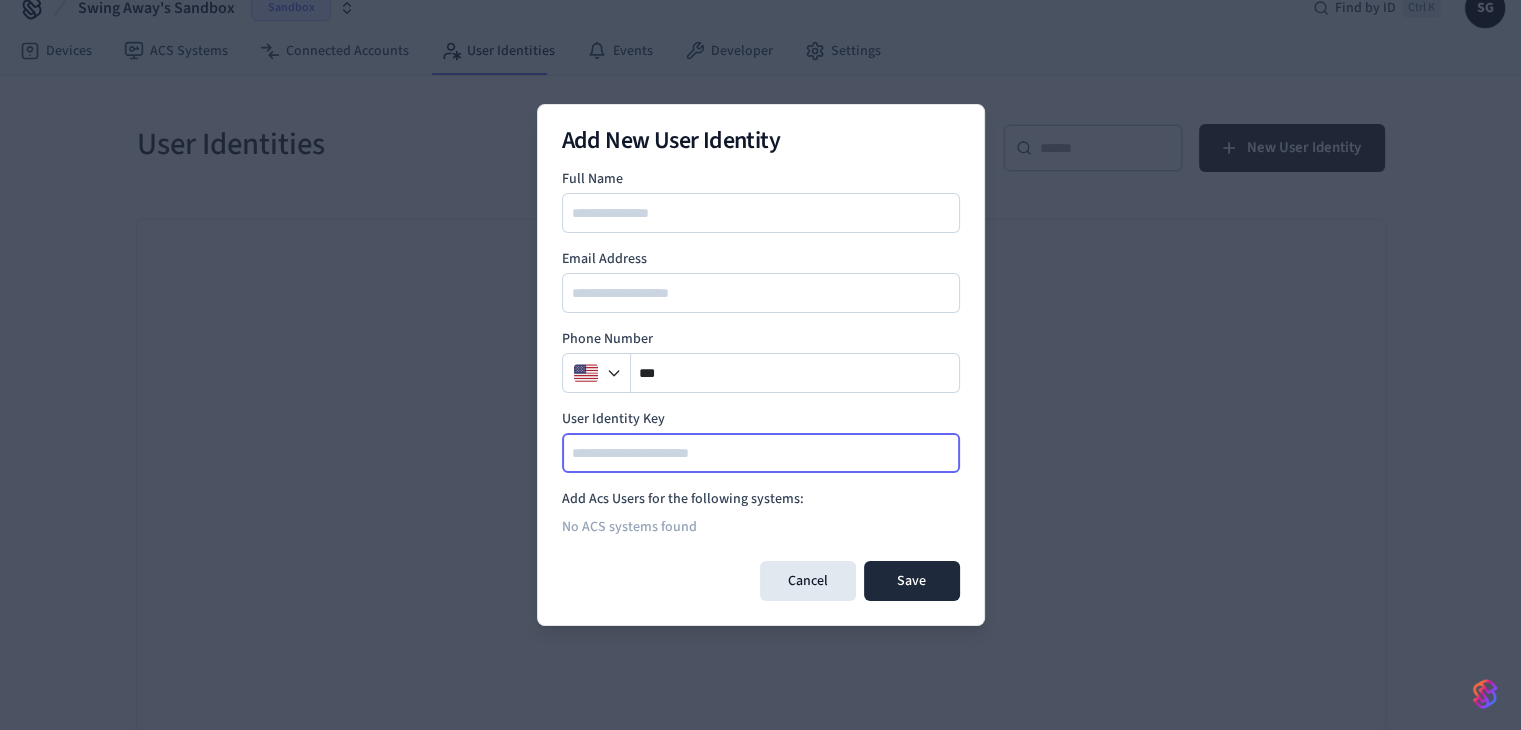click at bounding box center [762, 453] 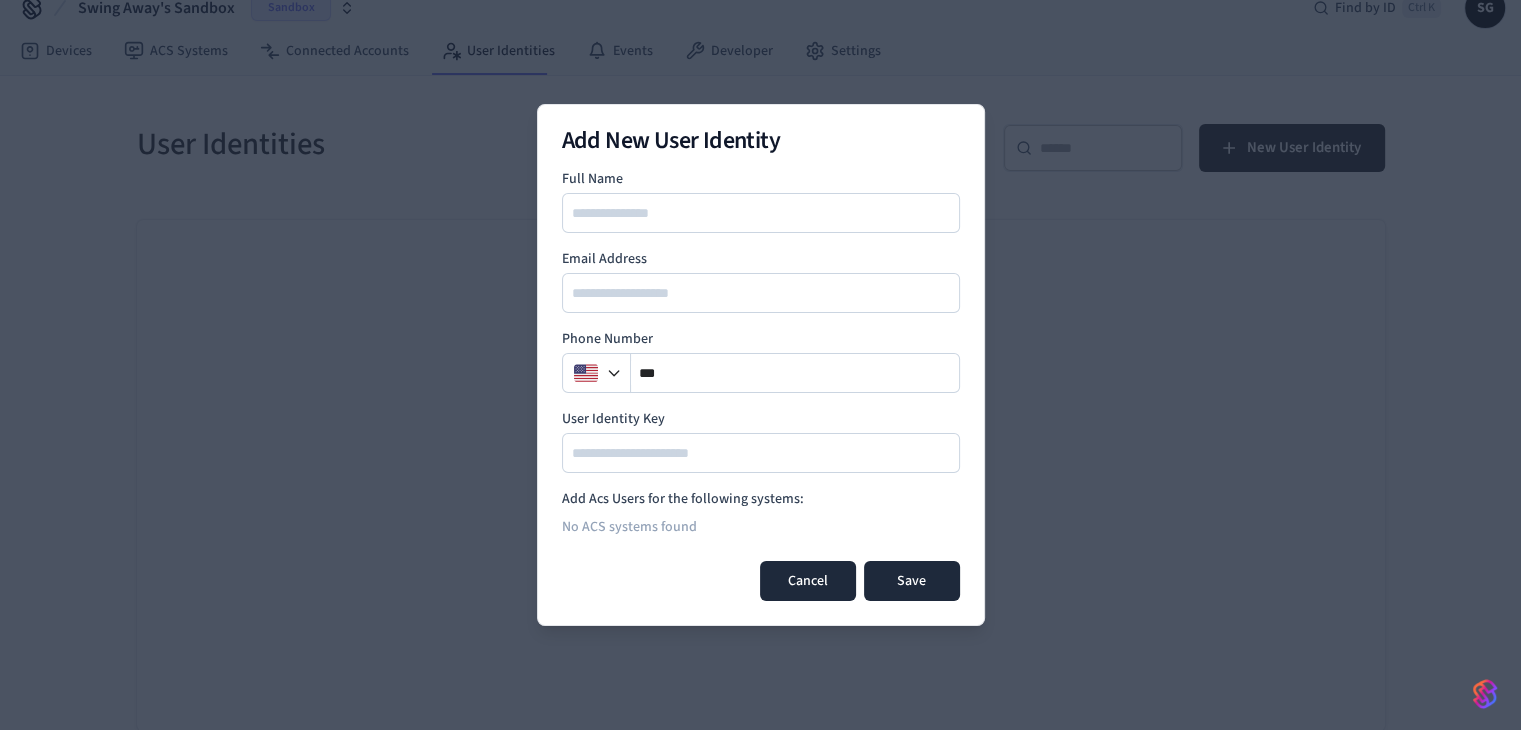 click on "Cancel" at bounding box center [808, 581] 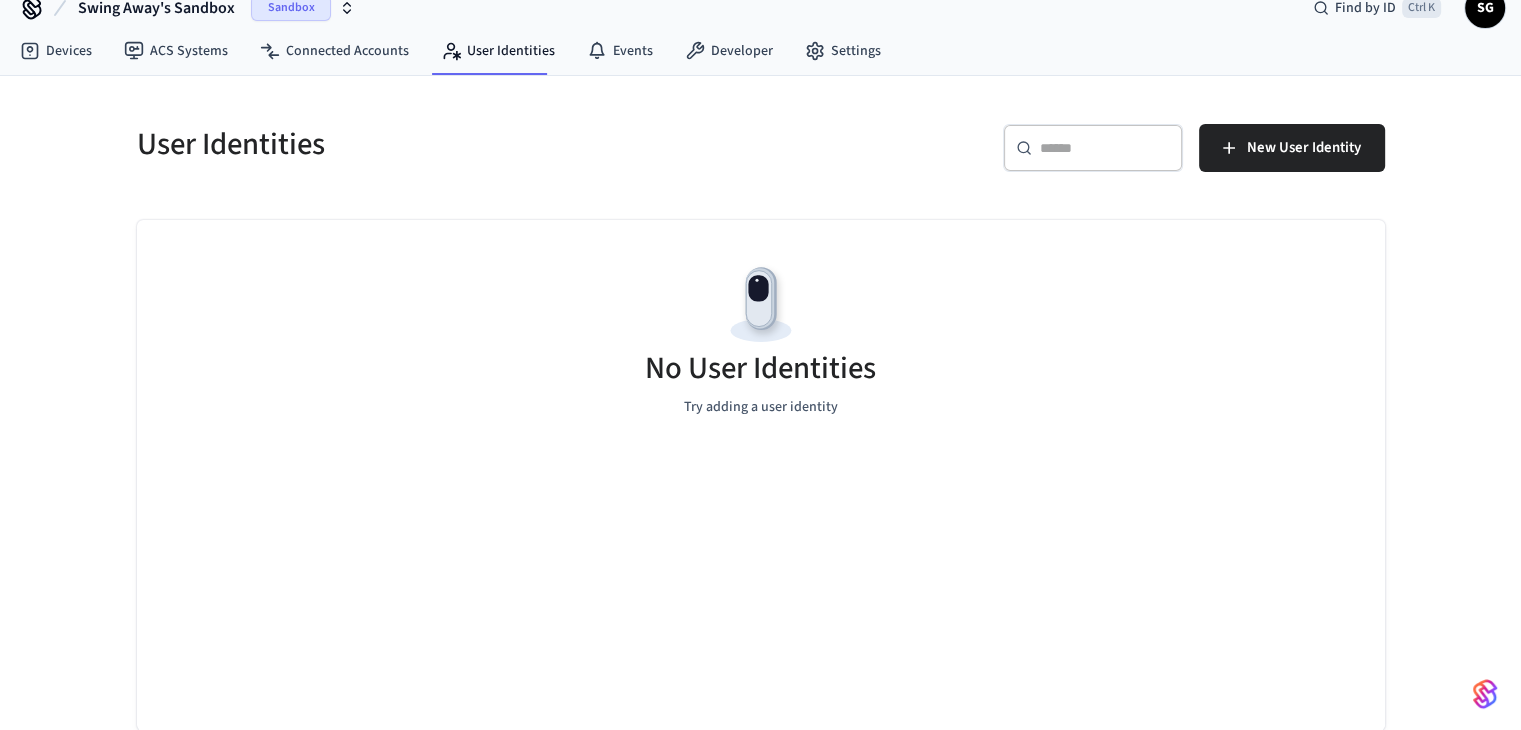 click on "SG" at bounding box center (1485, 8) 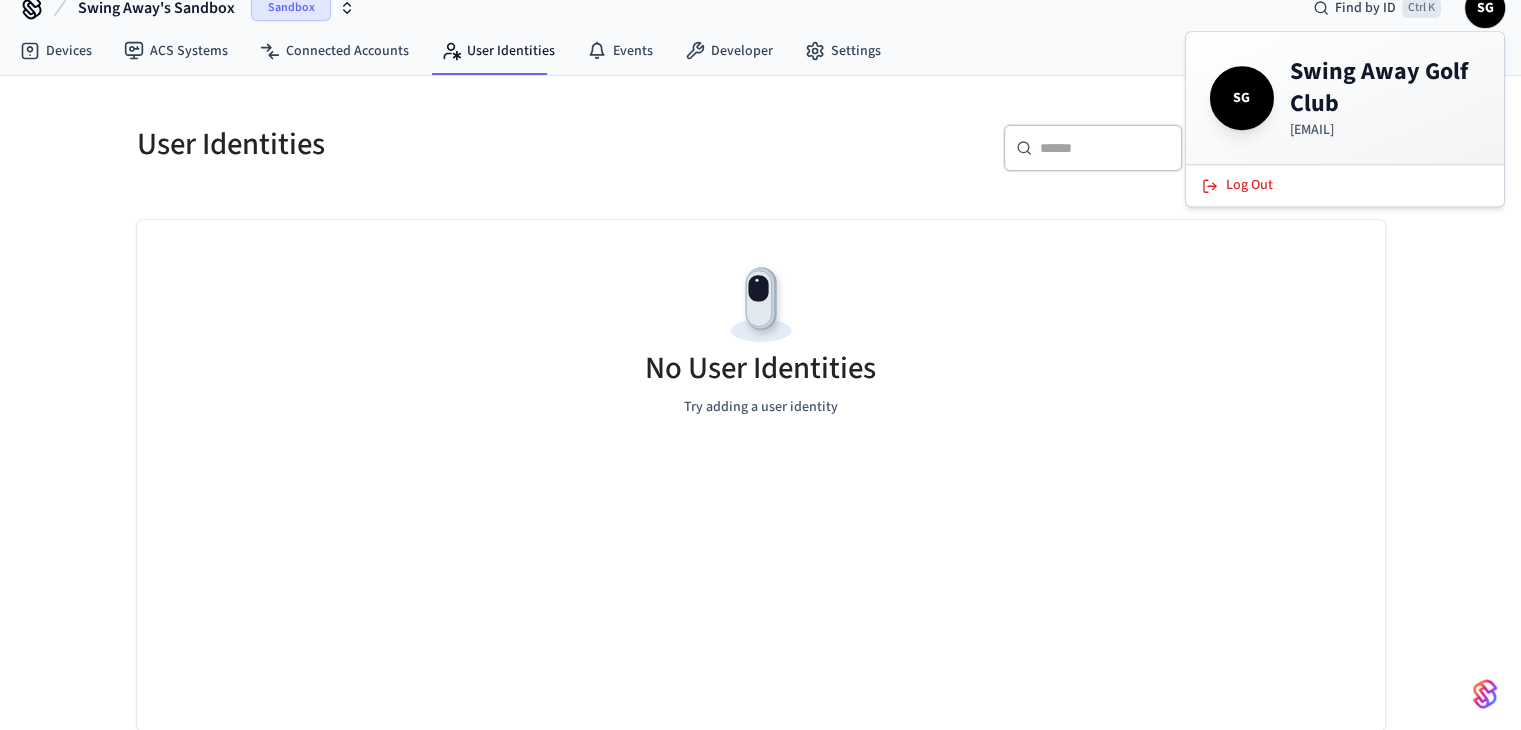 drag, startPoint x: 796, startPoint y: 105, endPoint x: 772, endPoint y: 103, distance: 24.083189 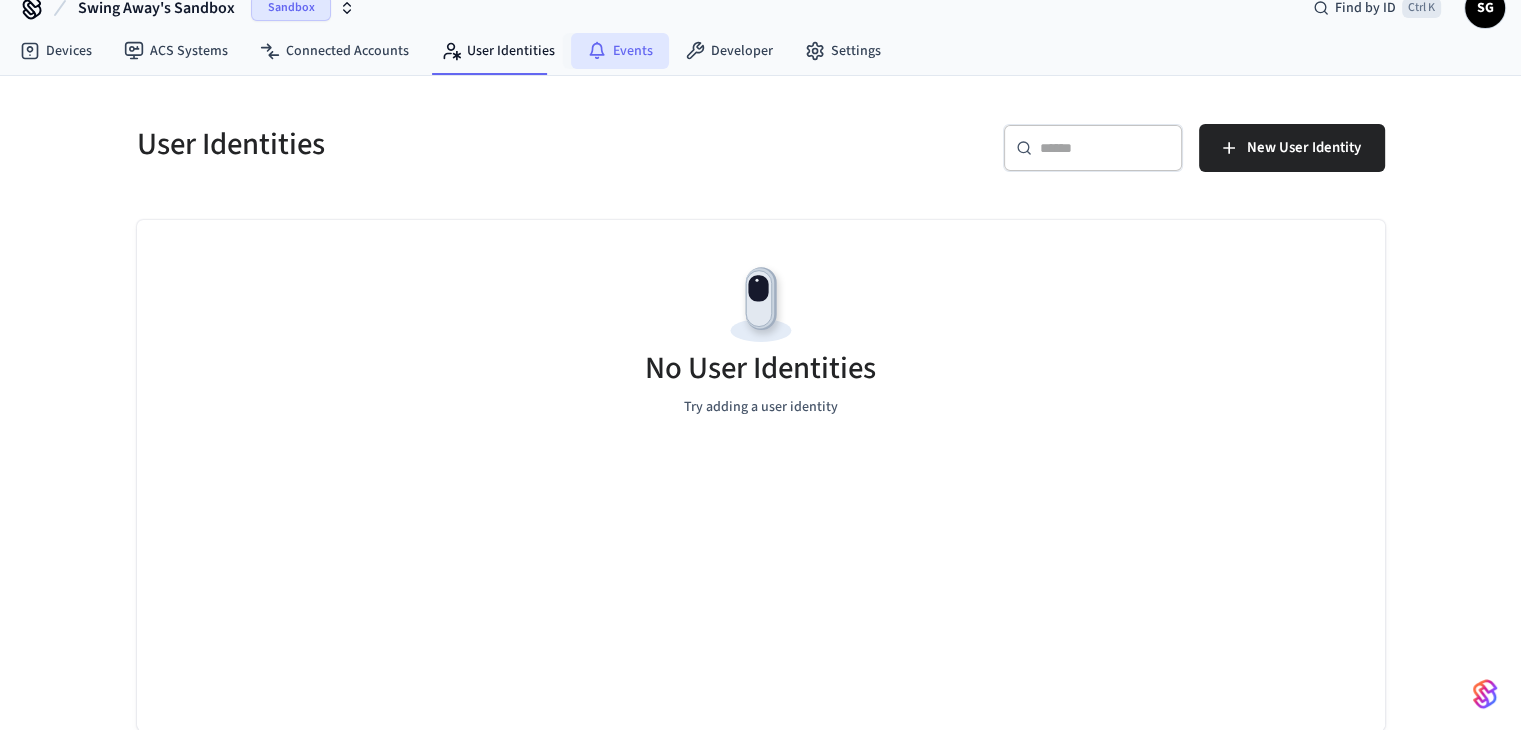 click on "Events" at bounding box center [620, 51] 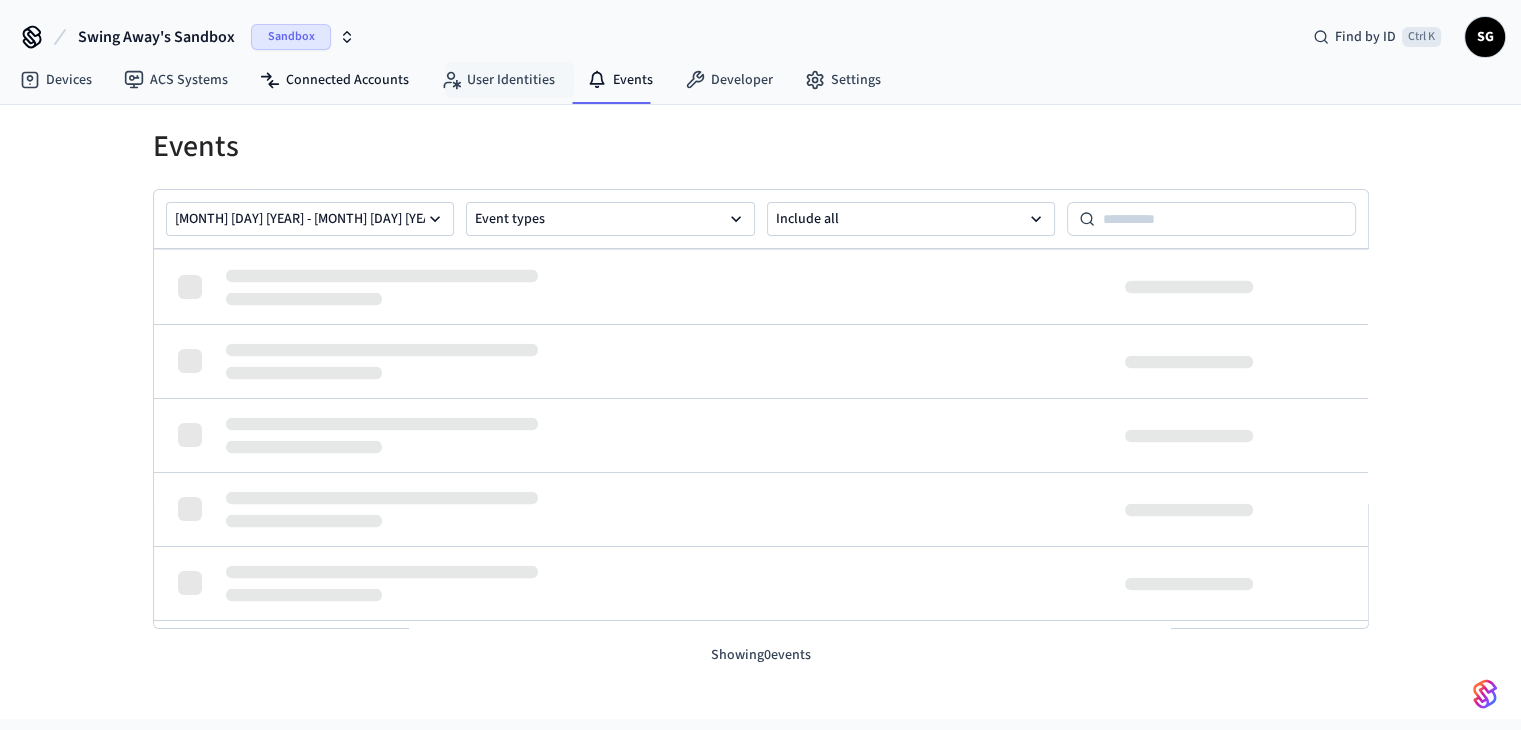 scroll, scrollTop: 0, scrollLeft: 0, axis: both 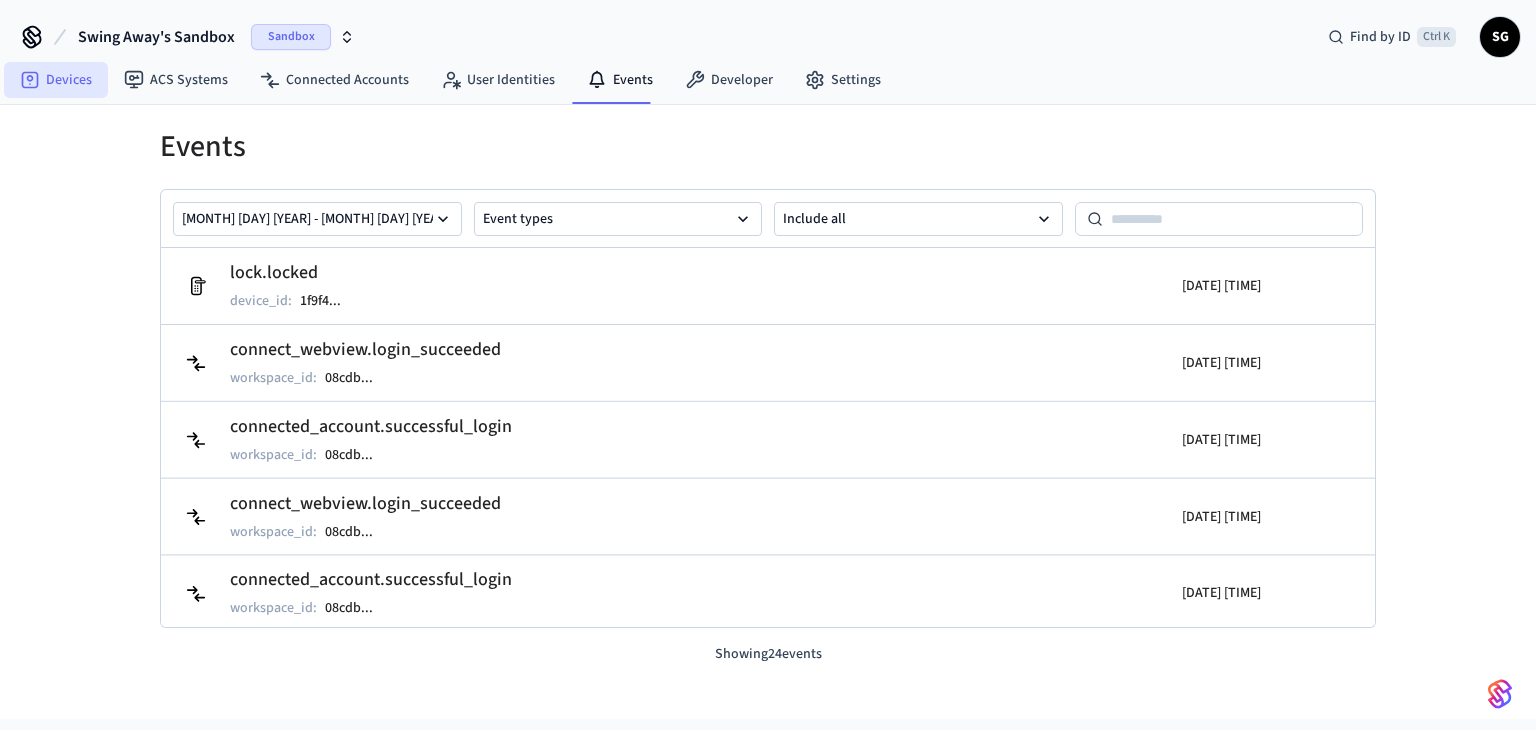 click on "Devices" at bounding box center [56, 80] 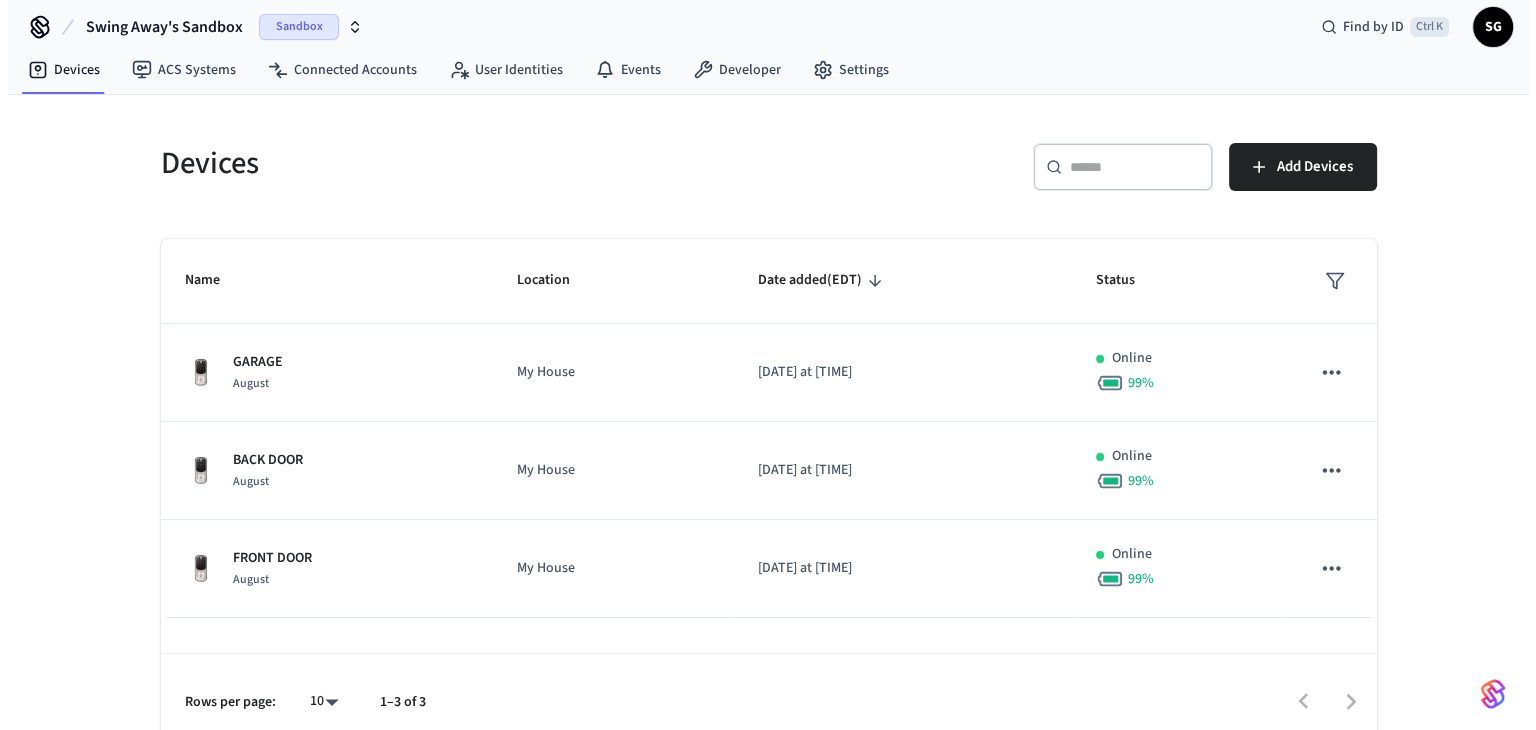 scroll, scrollTop: 0, scrollLeft: 0, axis: both 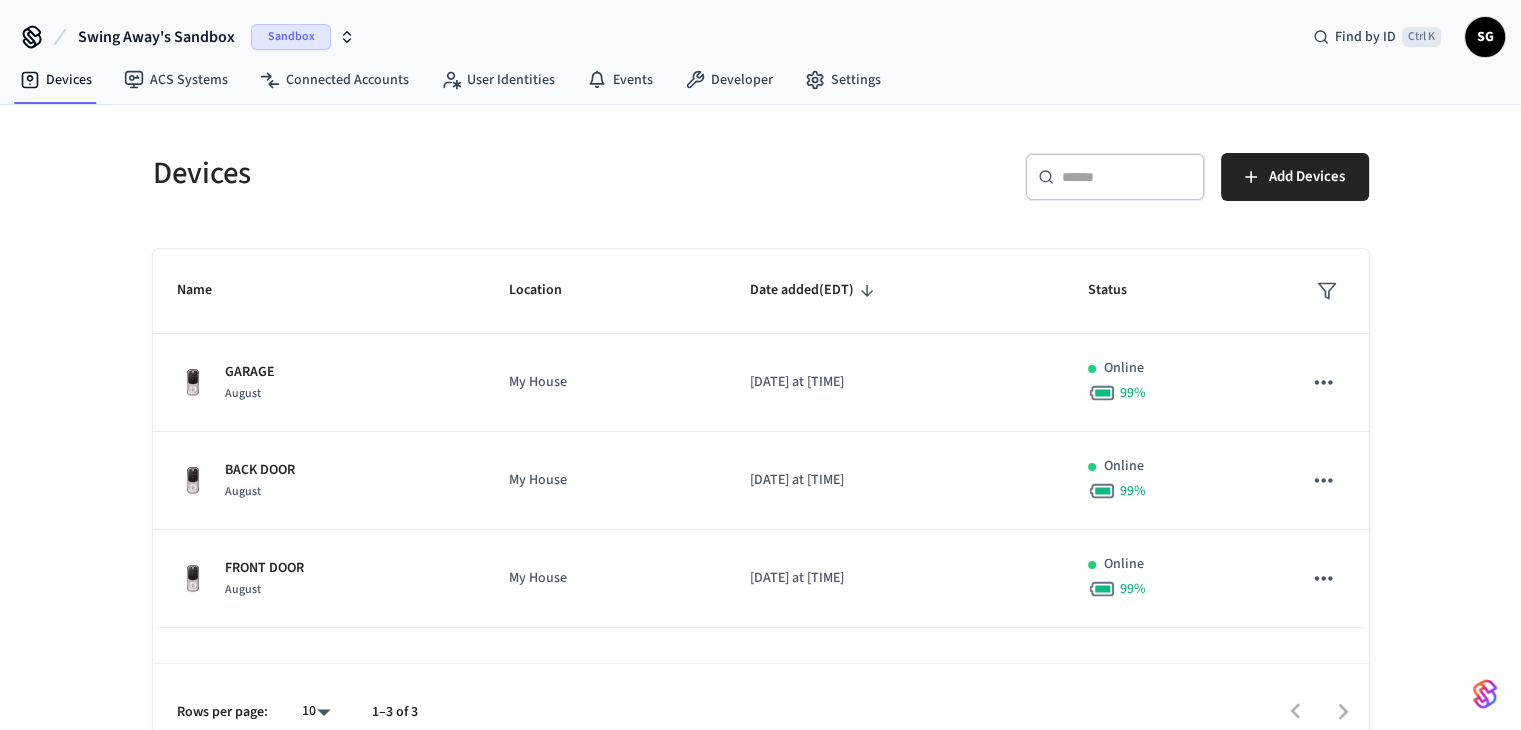 click on "Swing Away's Sandbox" at bounding box center [156, 37] 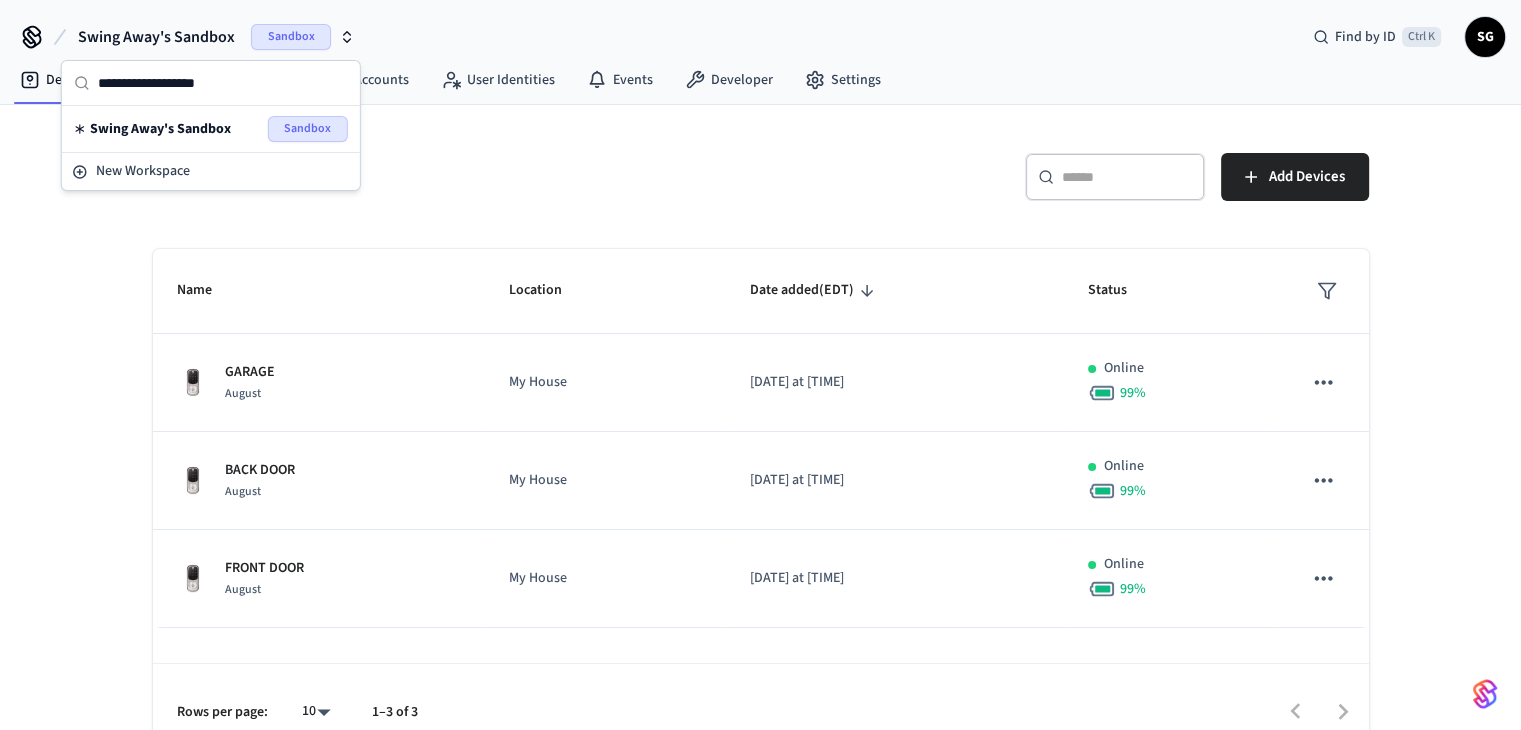 click on "Swing Away's Sandbox" at bounding box center (160, 129) 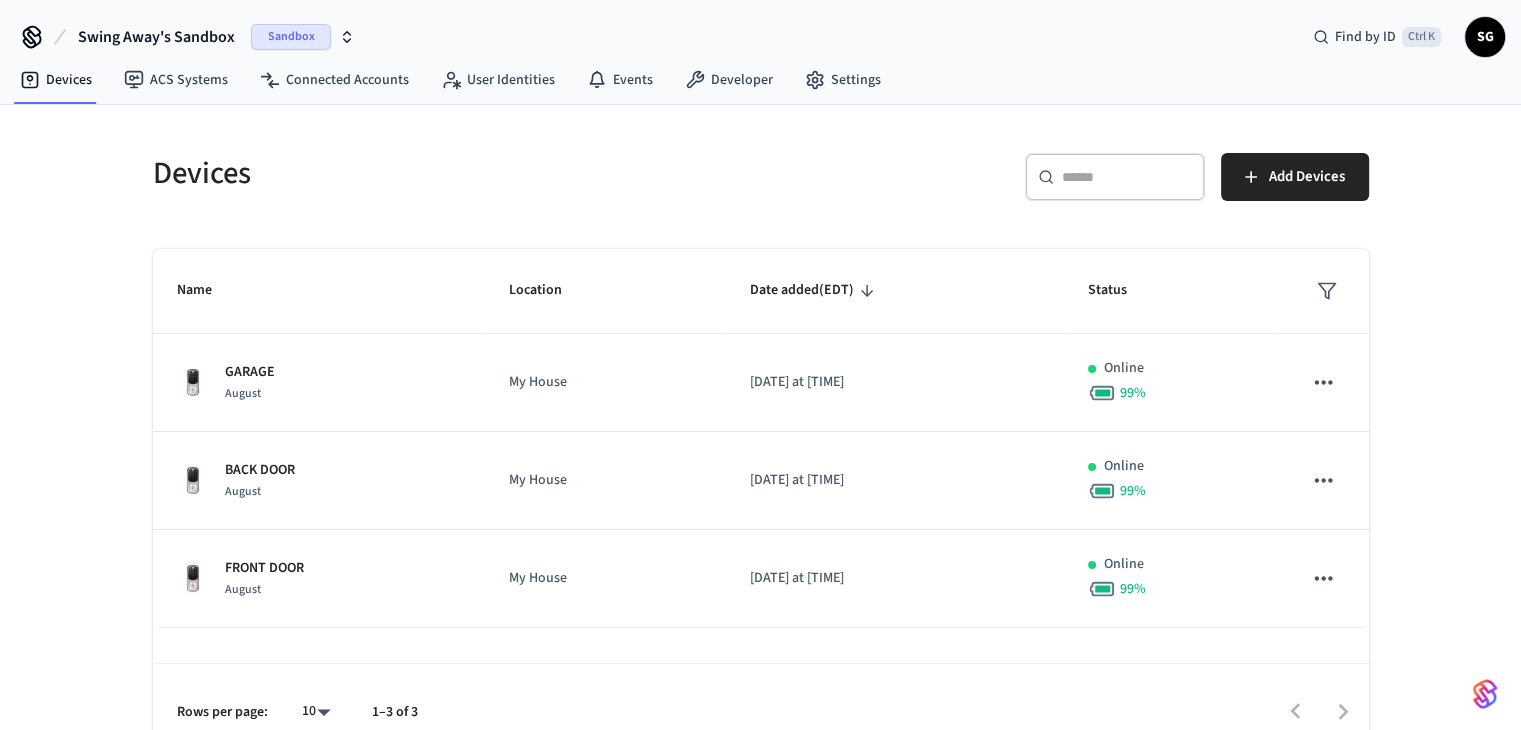 click on "Sandbox" at bounding box center [291, 37] 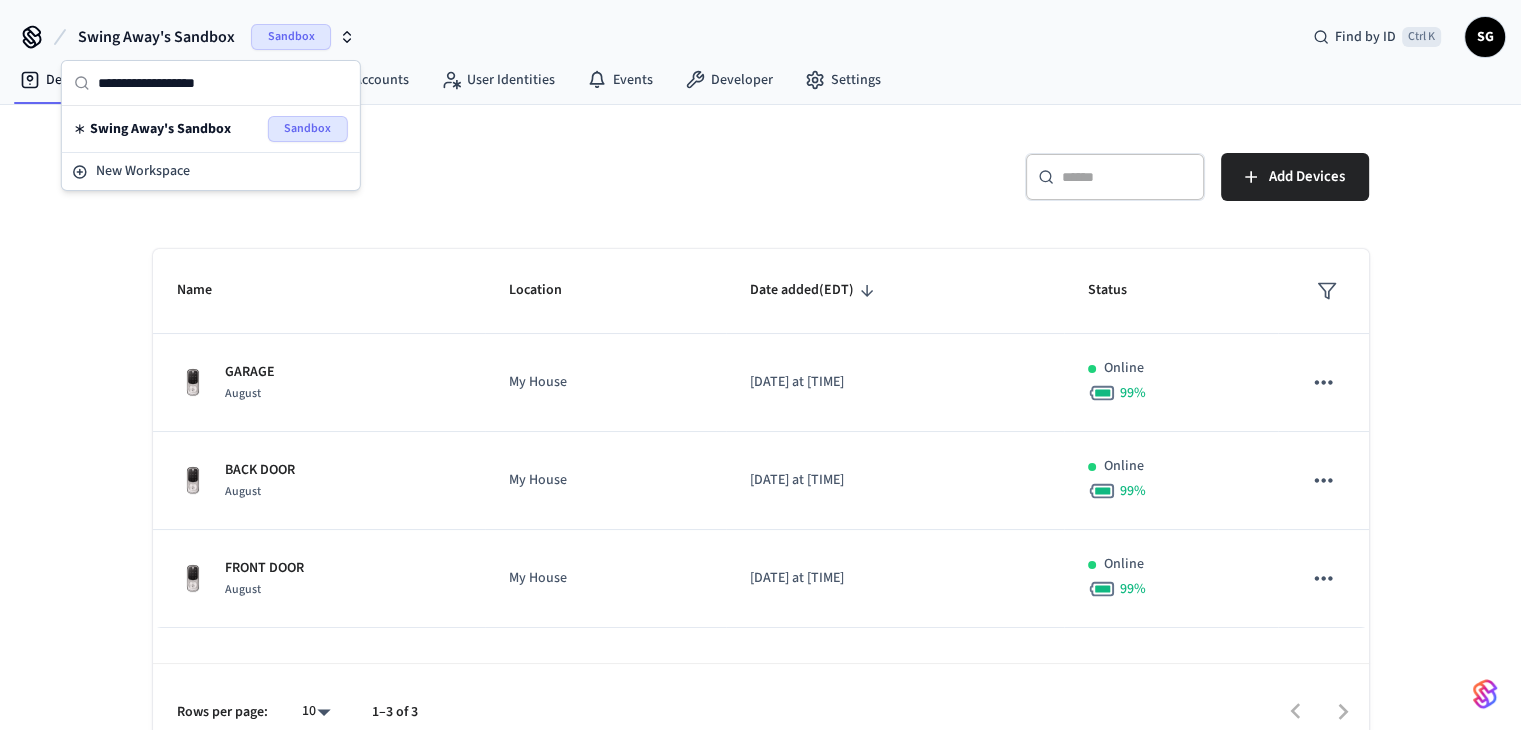 click 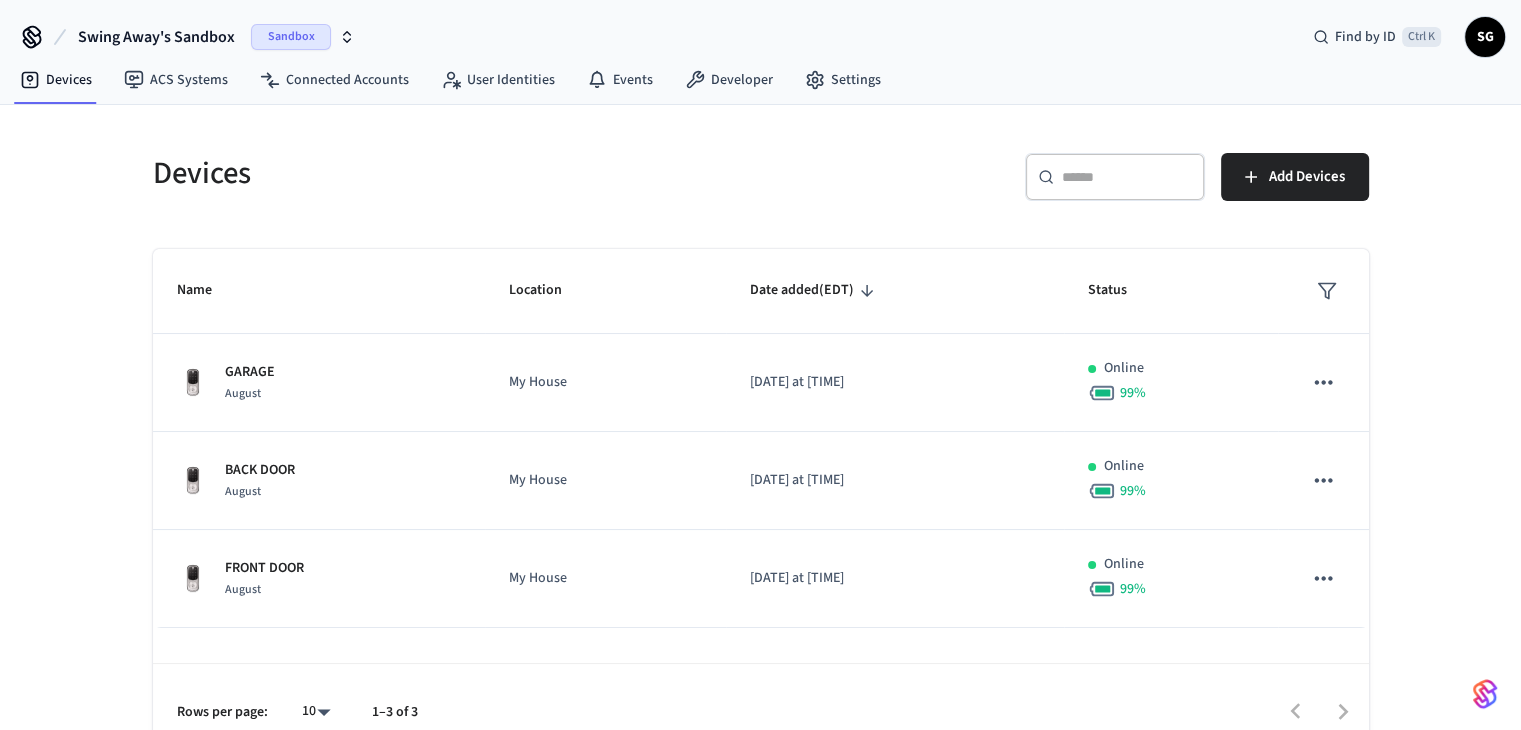 click 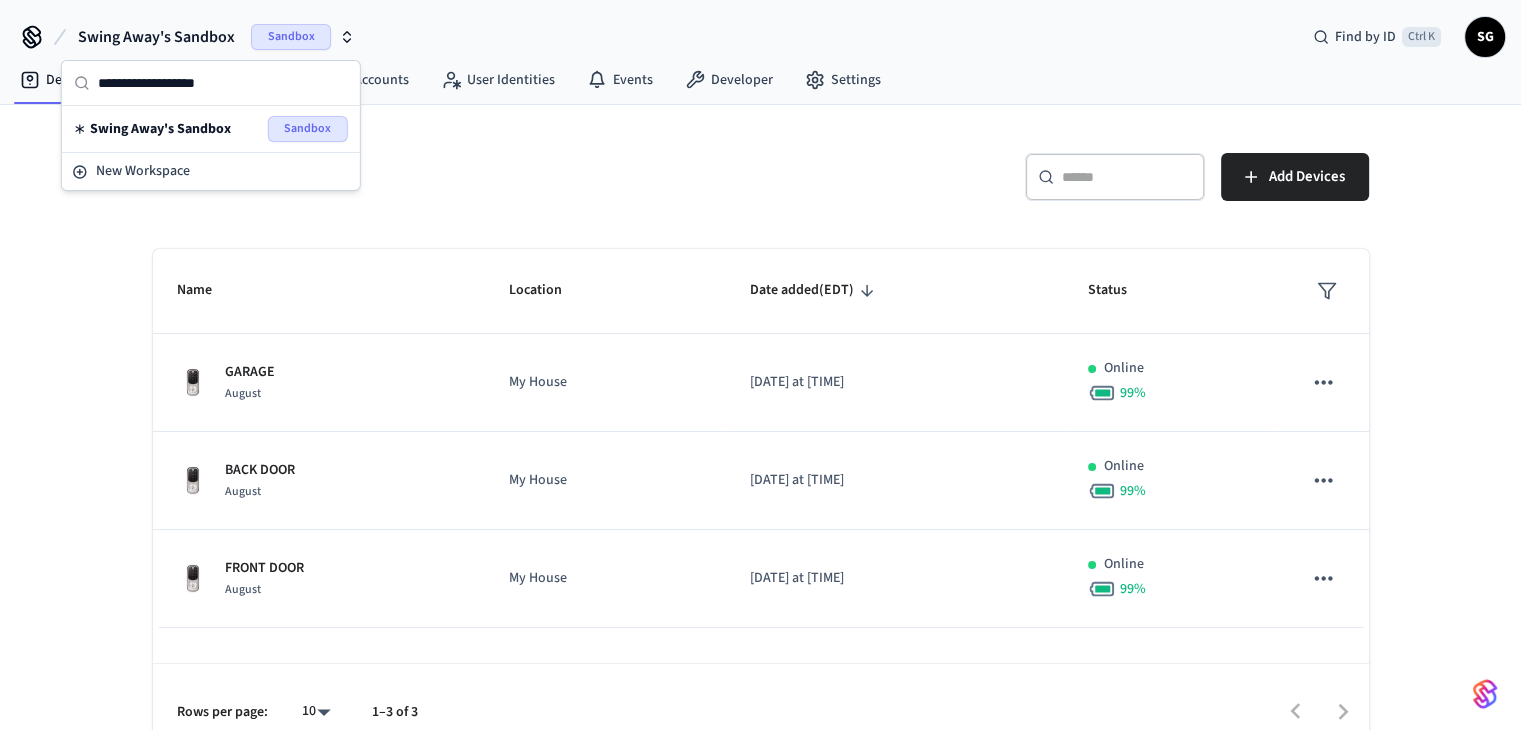 click 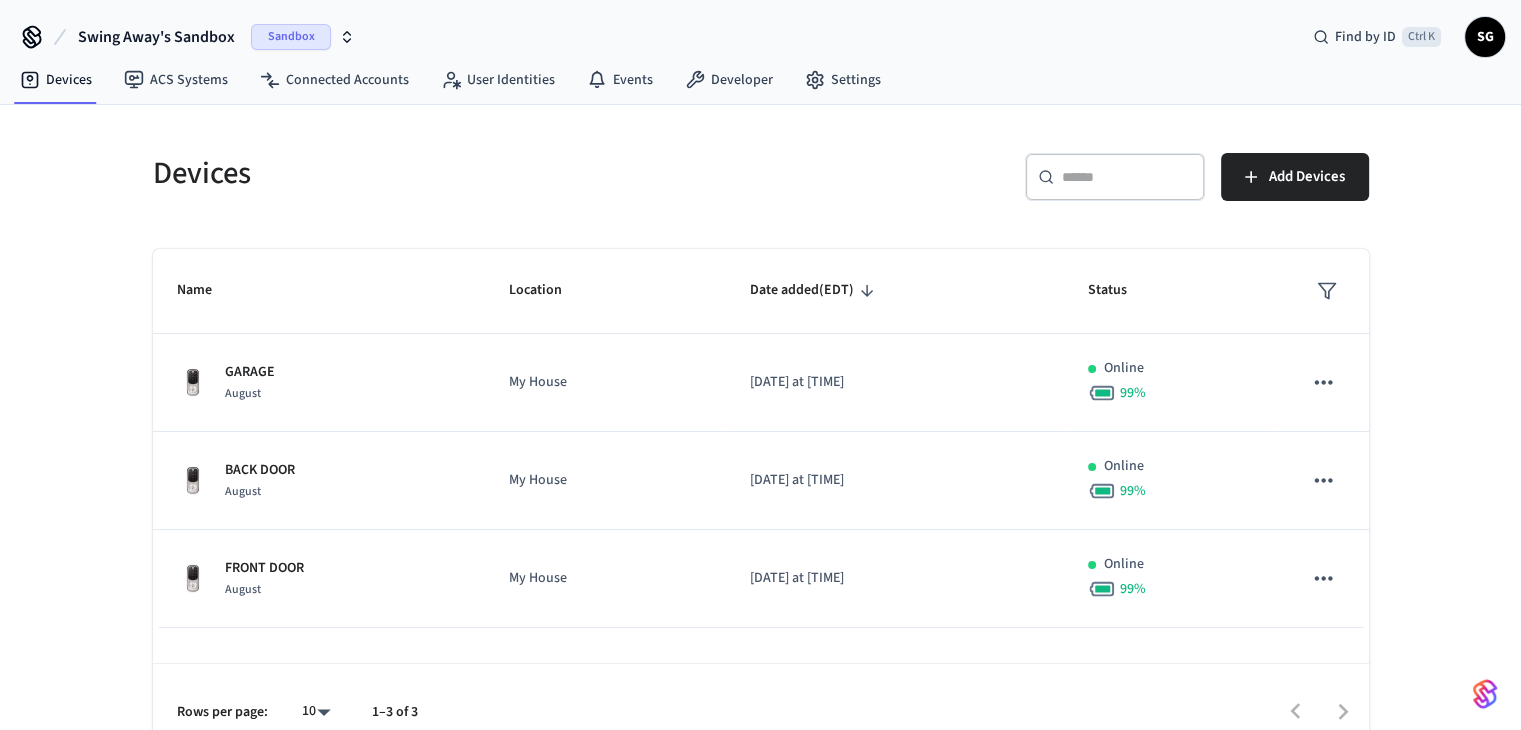 click on "Devices" at bounding box center (439, 173) 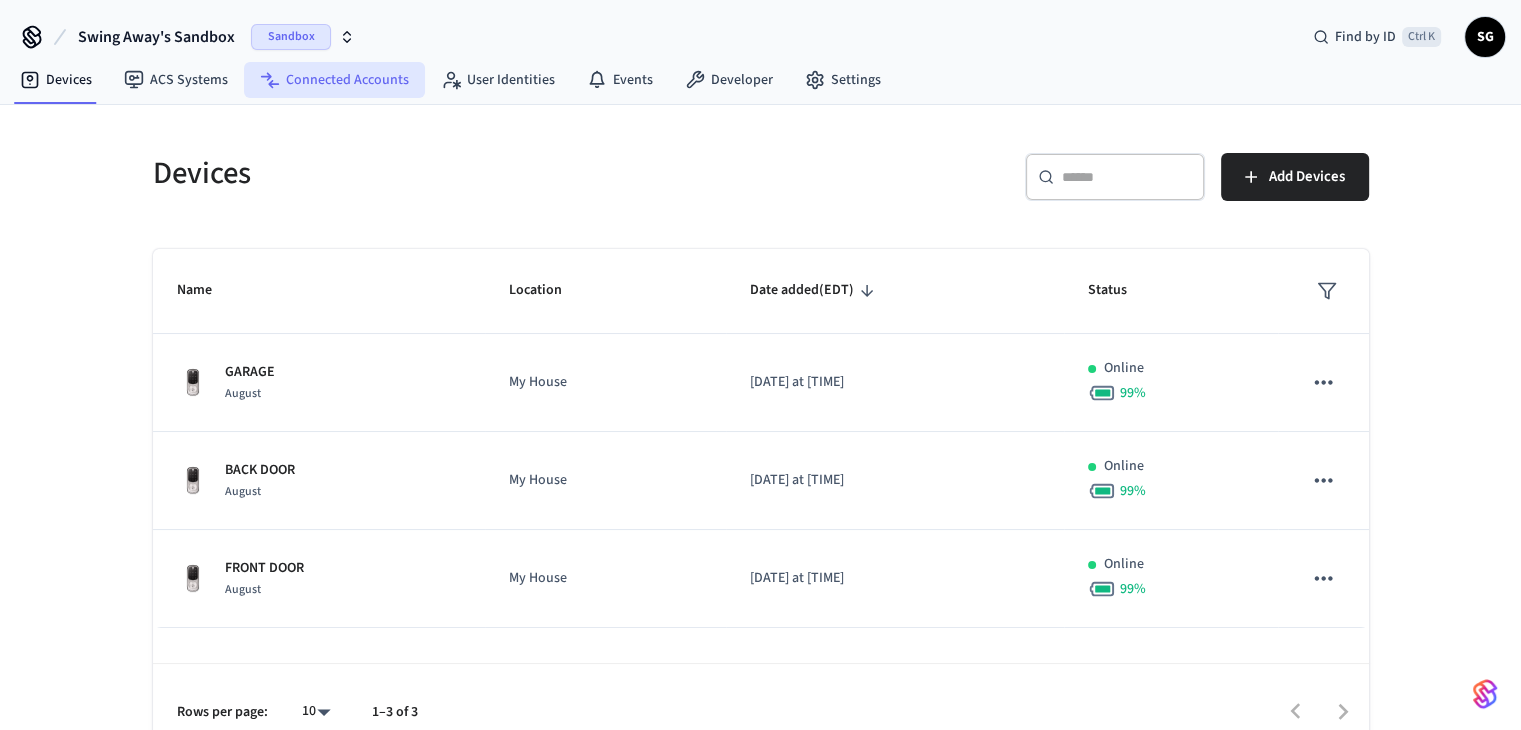 click on "Connected Accounts" at bounding box center (334, 80) 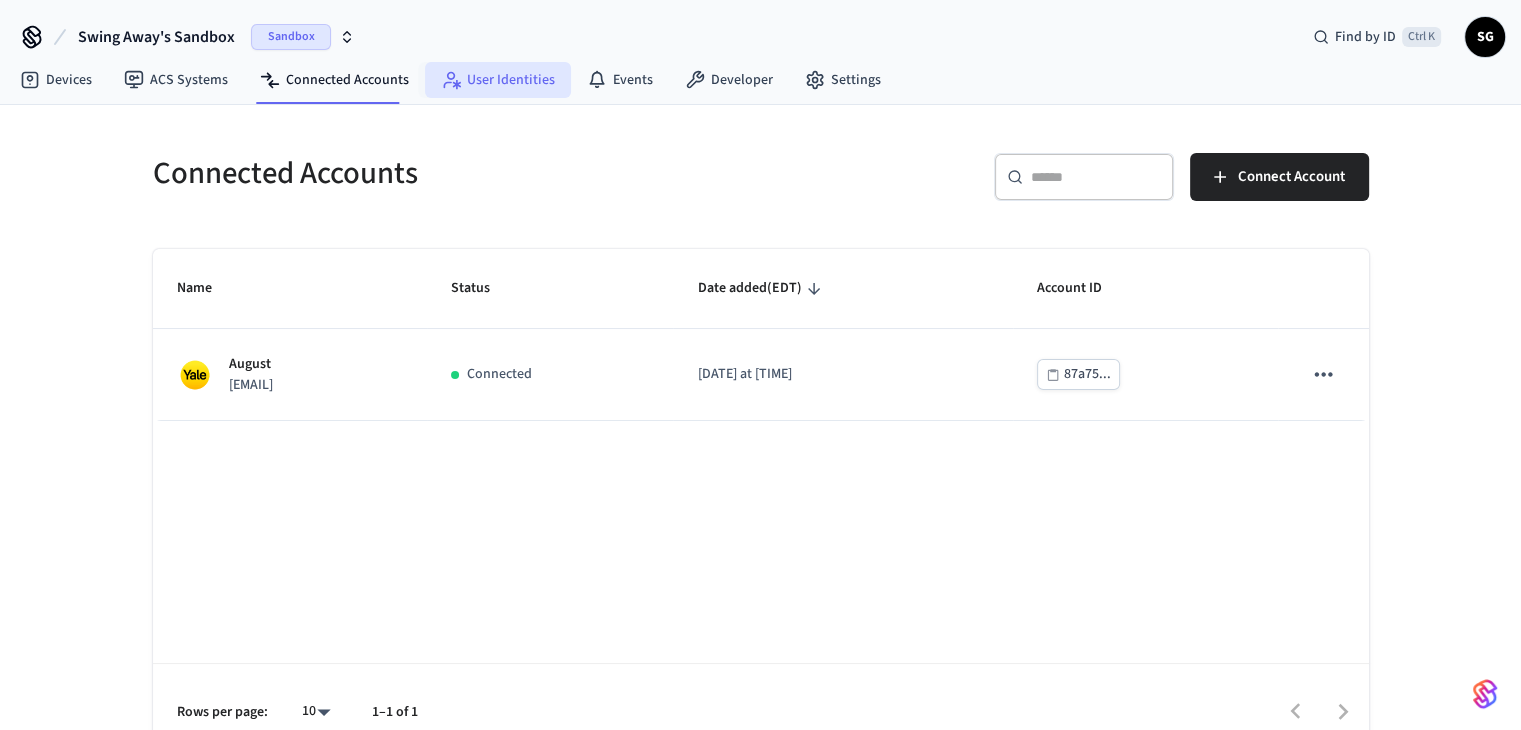 click on "User Identities" at bounding box center (498, 80) 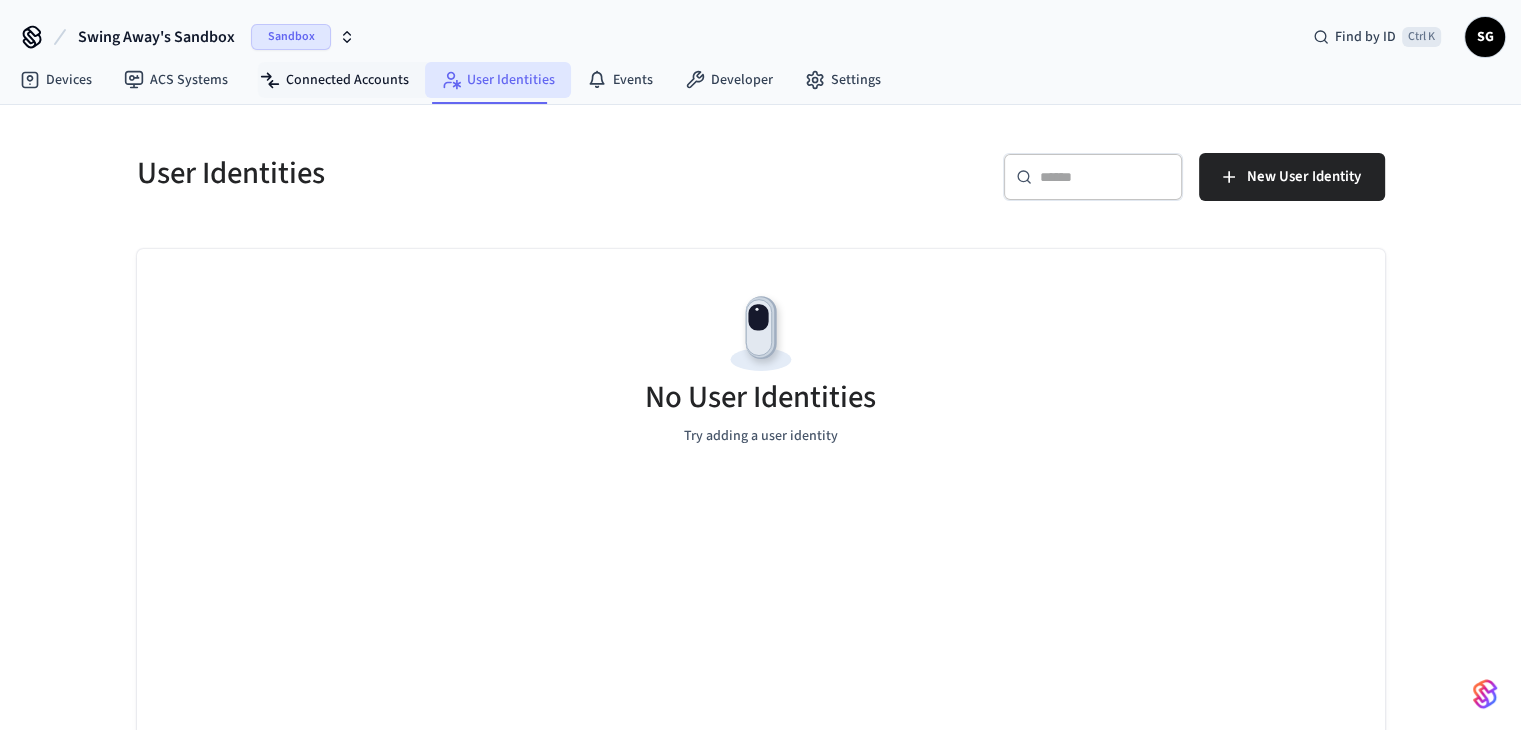 drag, startPoint x: 344, startPoint y: 97, endPoint x: 436, endPoint y: 81, distance: 93.38094 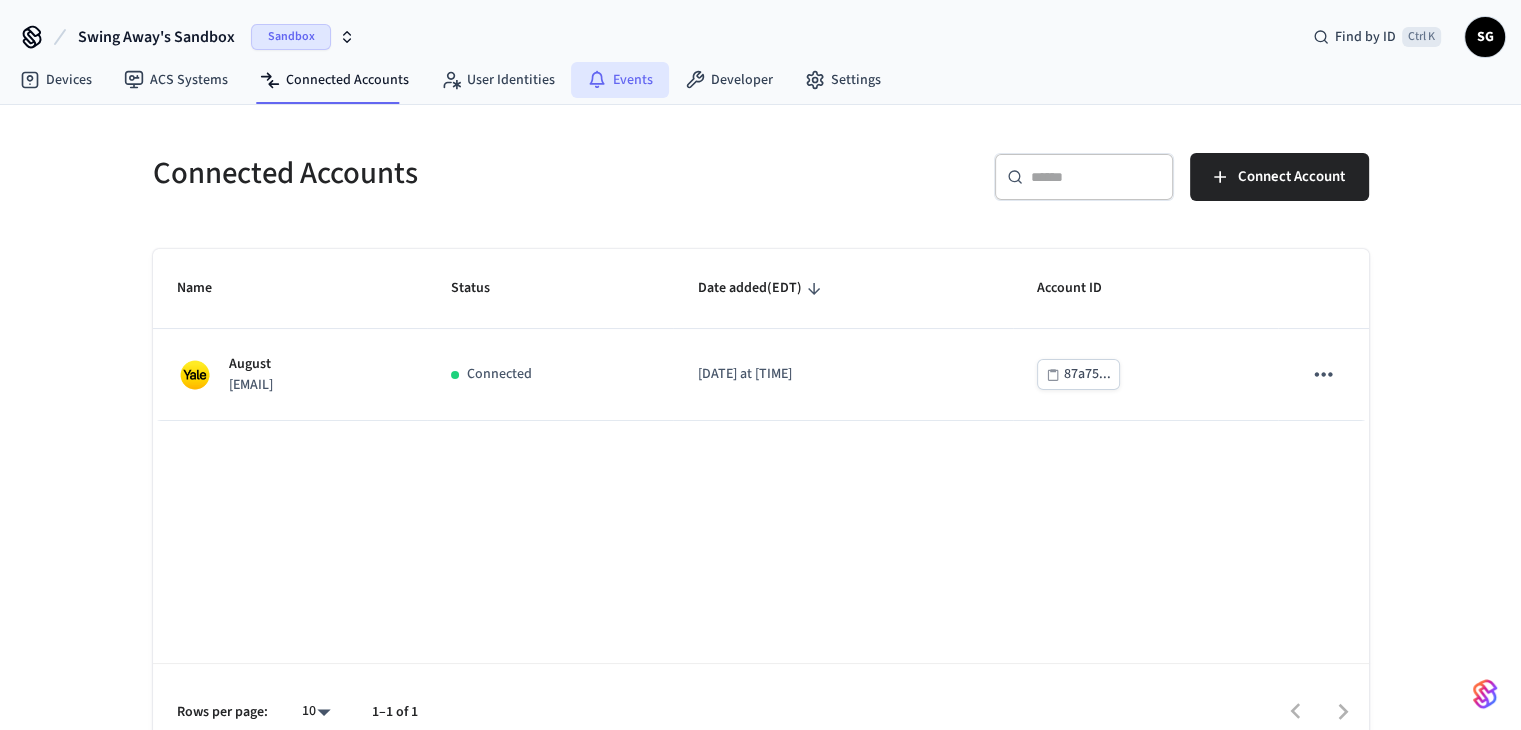 click on "Events" at bounding box center [620, 80] 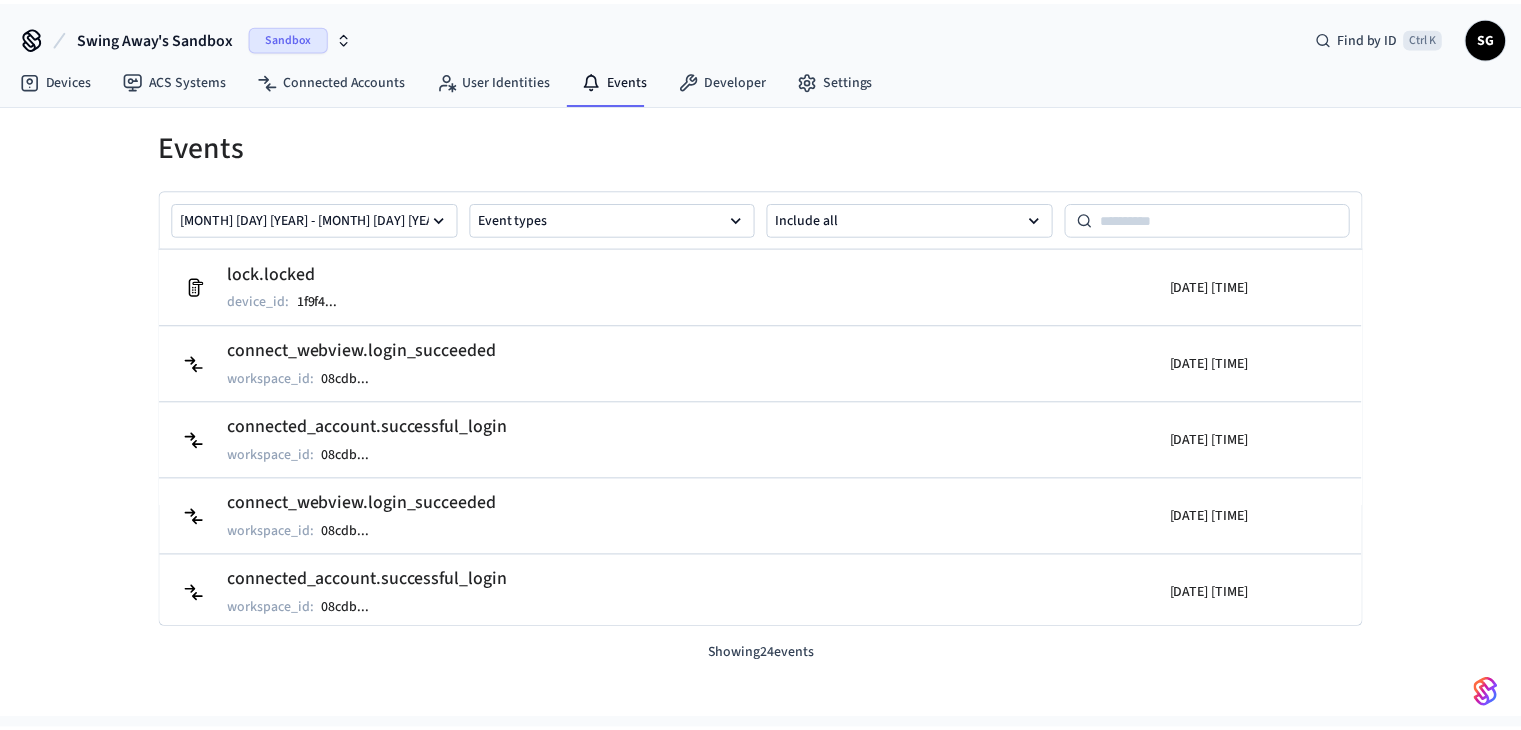 scroll, scrollTop: 0, scrollLeft: 0, axis: both 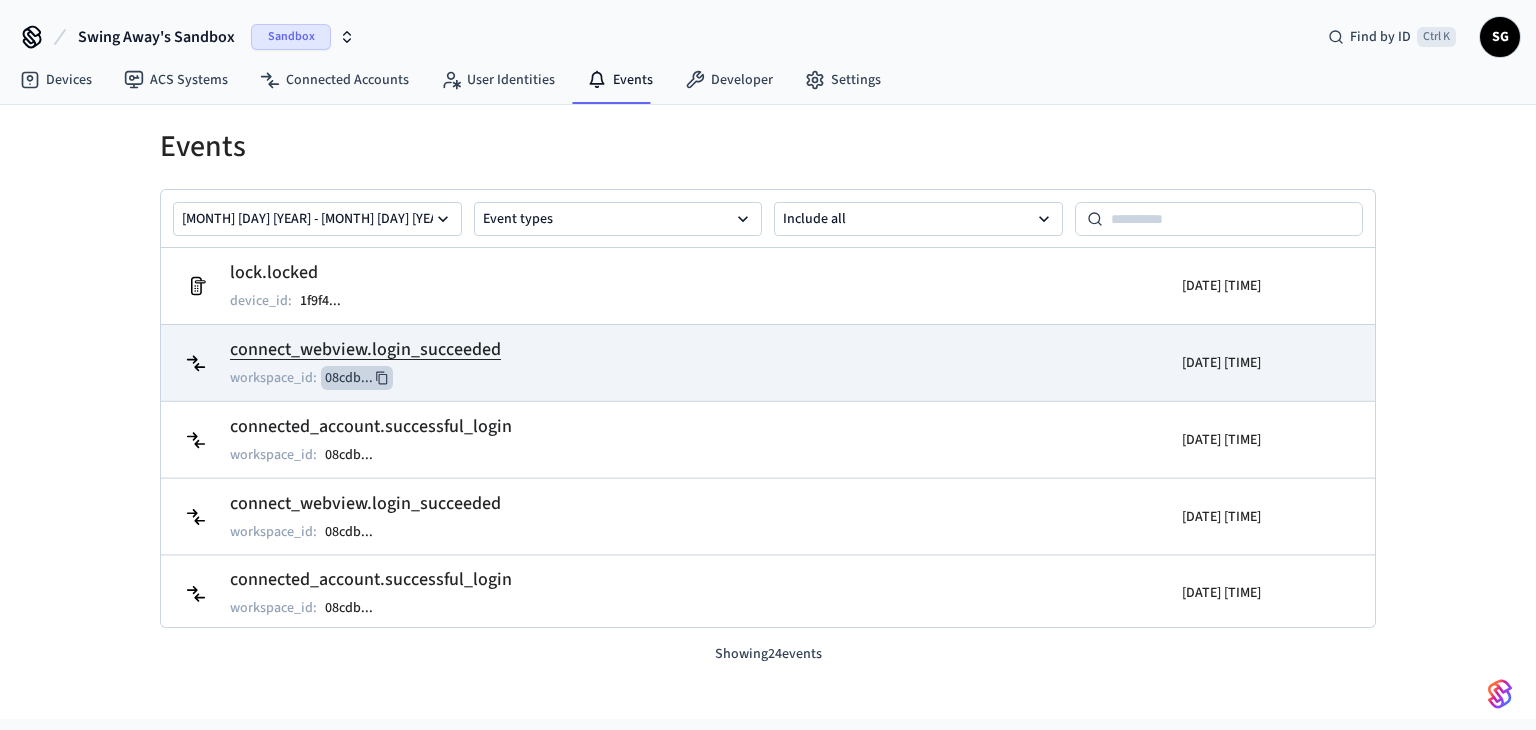 click on "08cdb ..." at bounding box center [357, 378] 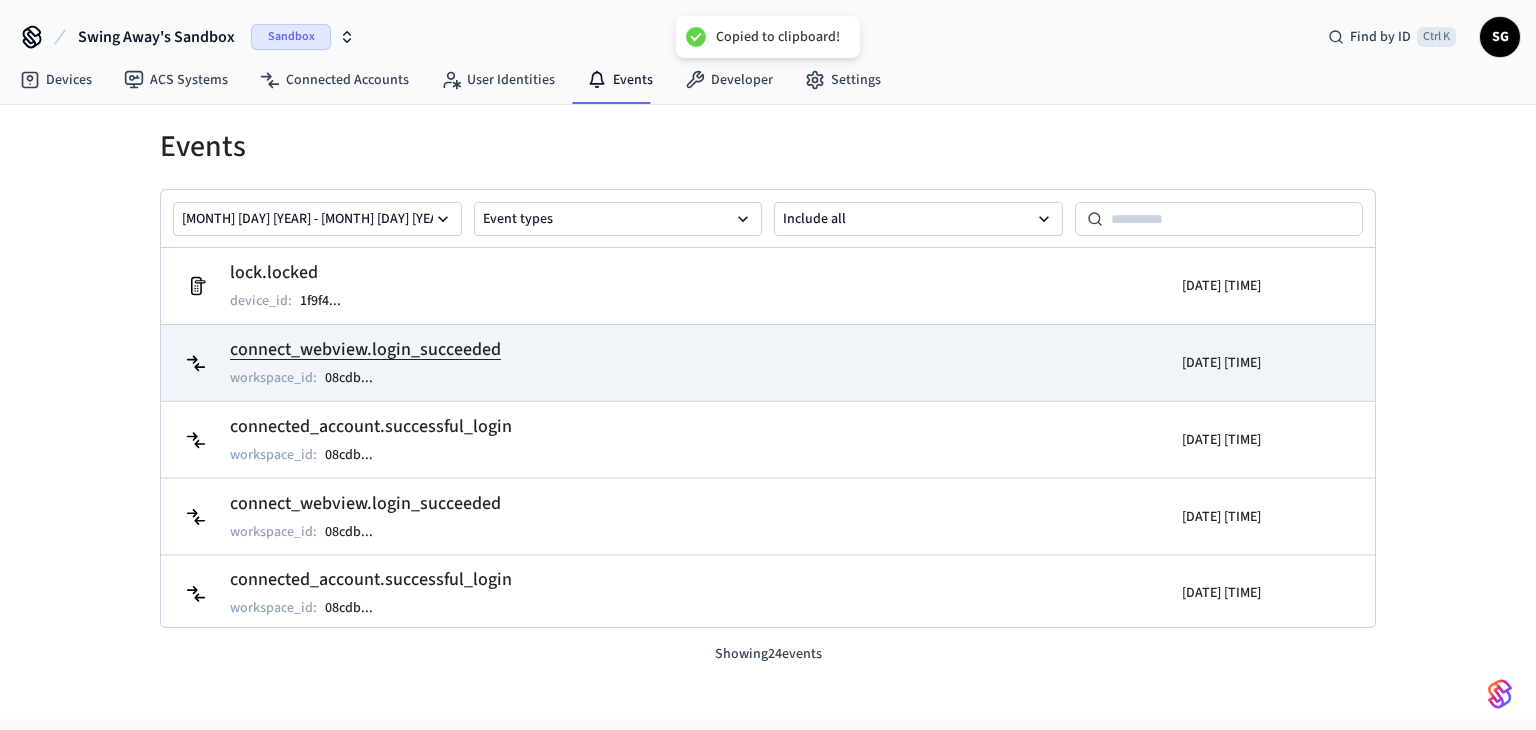 click on "connect_webview.login_succeeded" at bounding box center [365, 350] 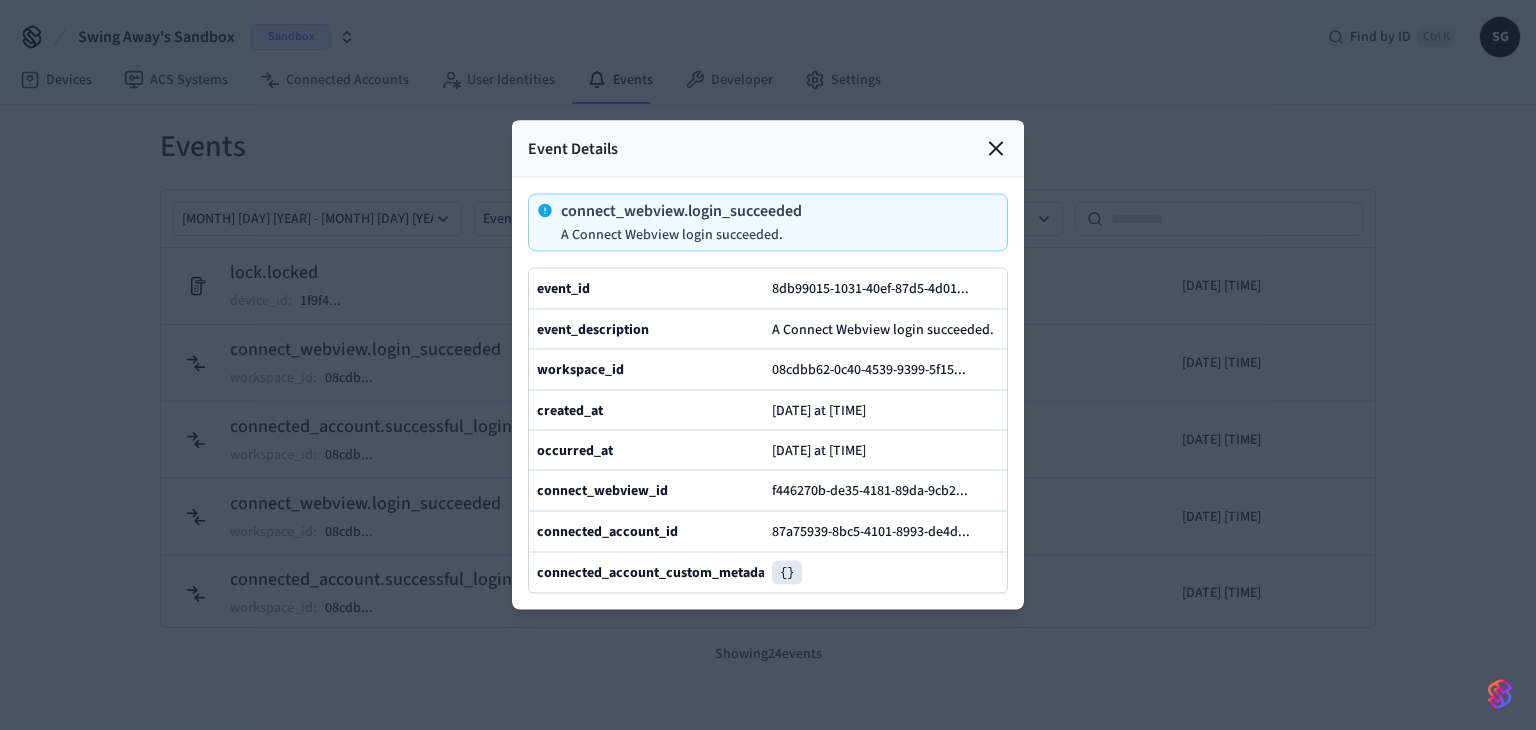 click 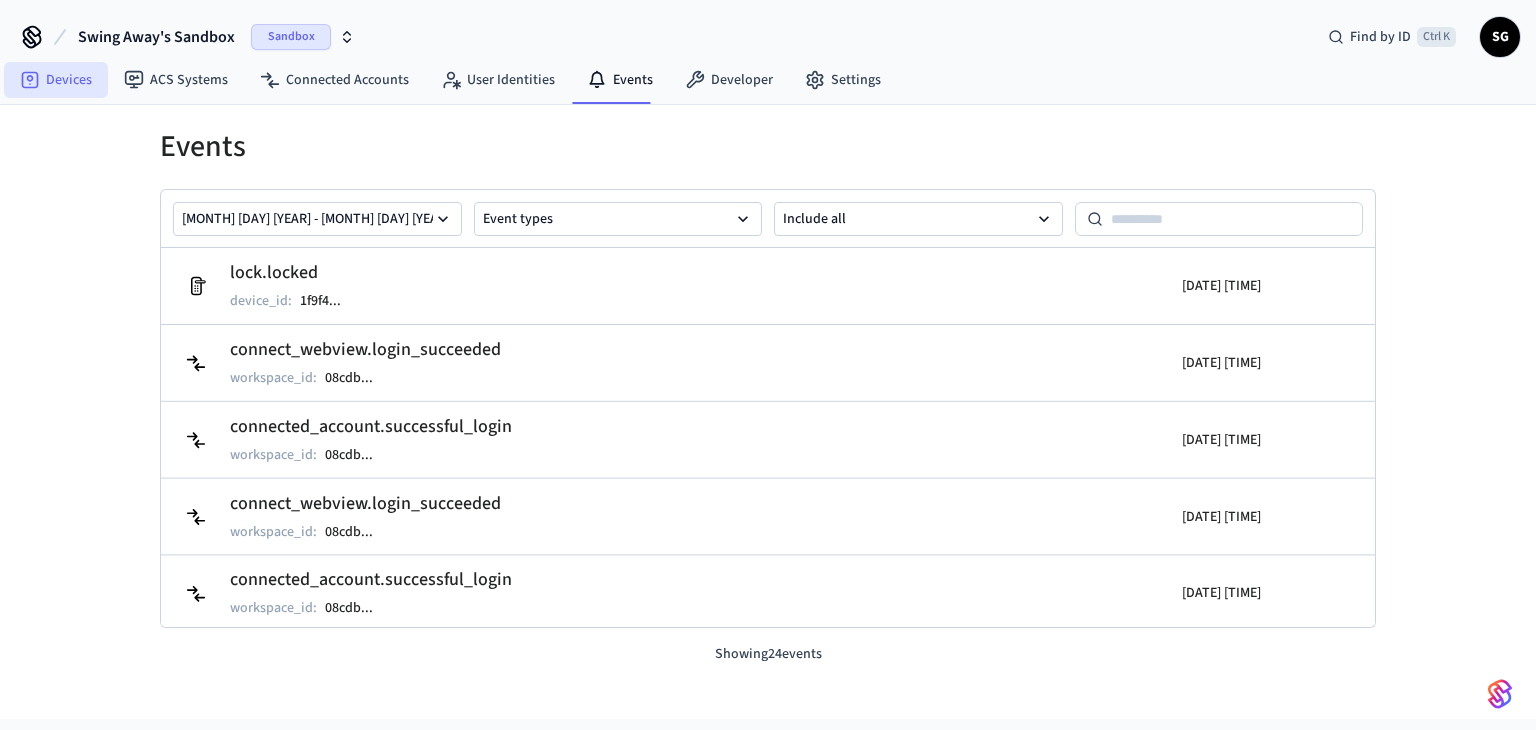 click 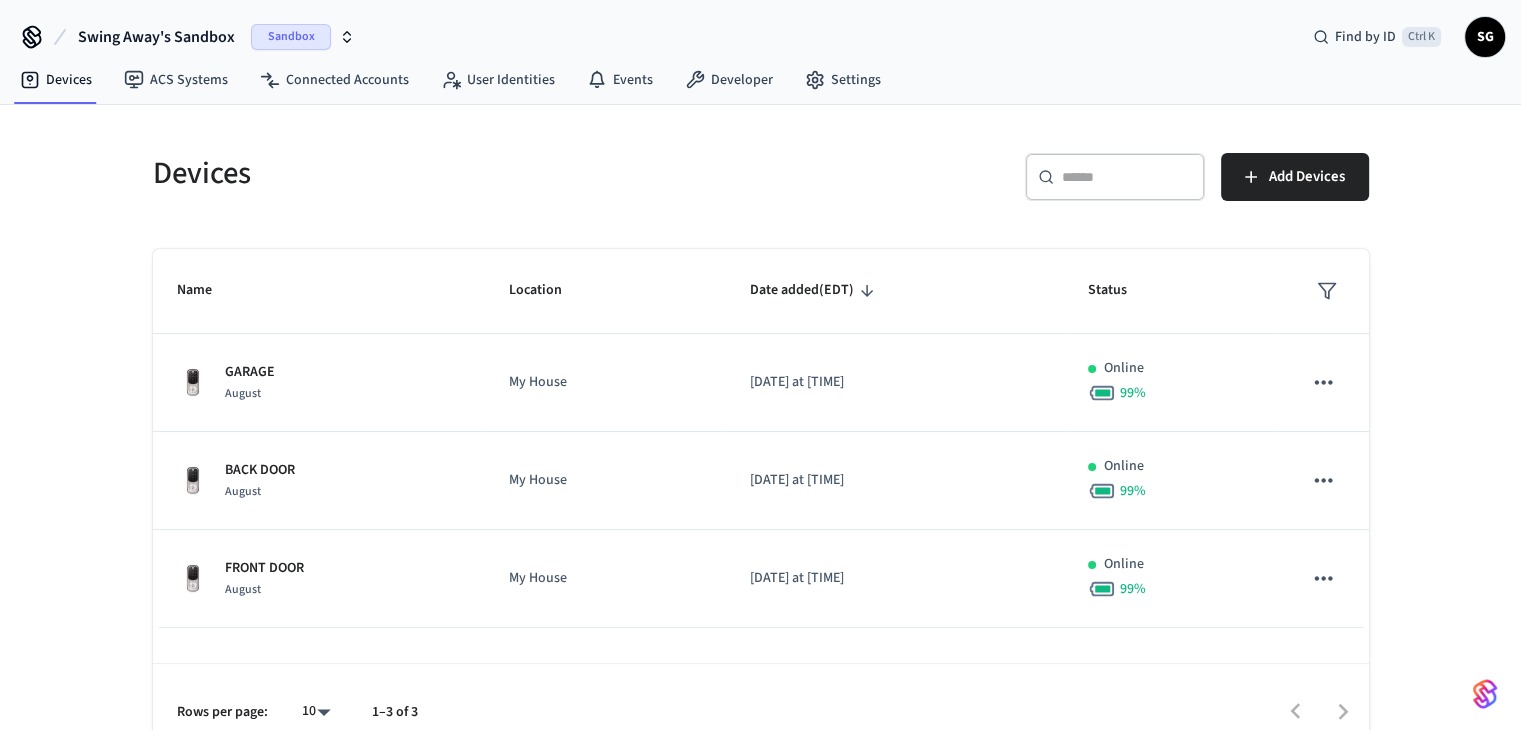 drag, startPoint x: 91, startPoint y: 34, endPoint x: 112, endPoint y: 6, distance: 35 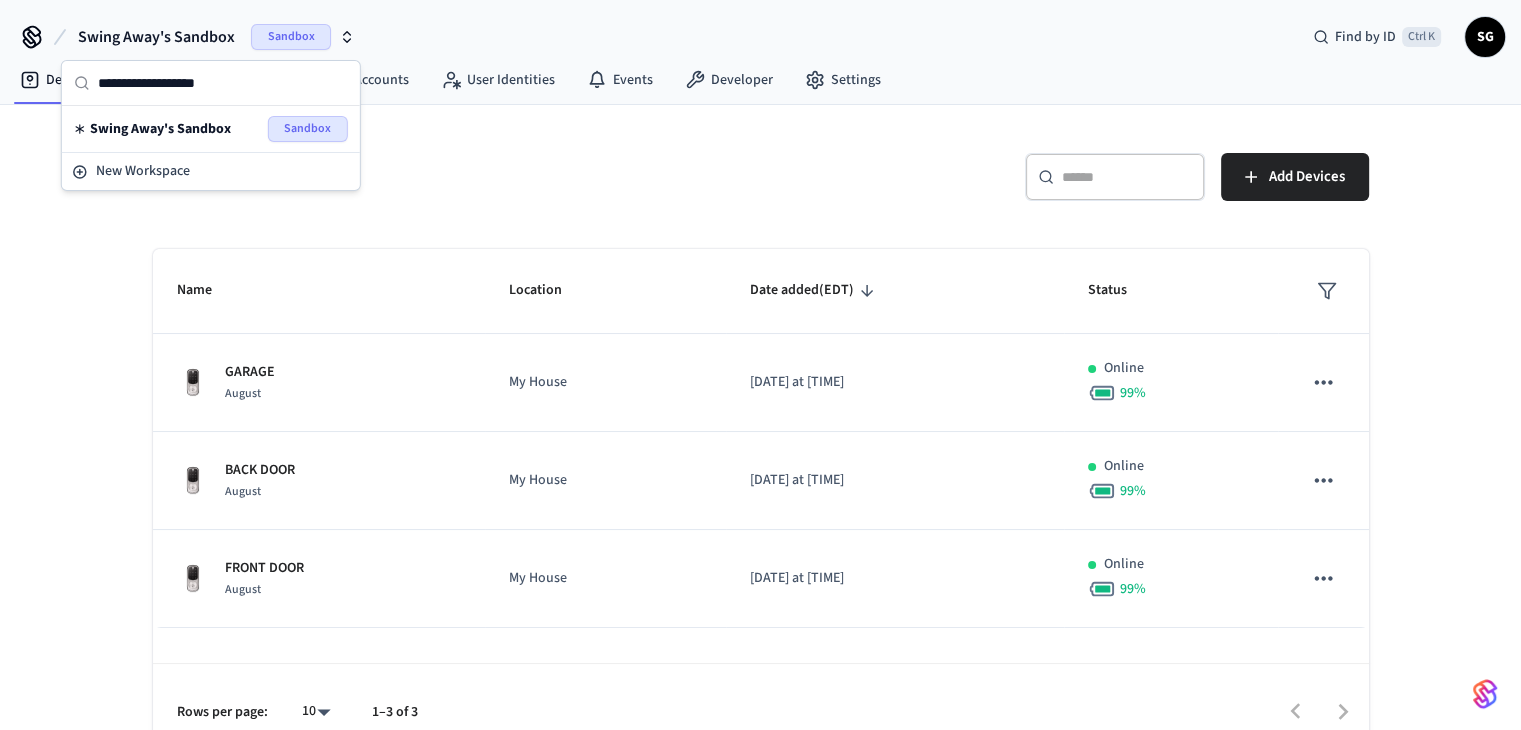 drag, startPoint x: 61, startPoint y: 256, endPoint x: 67, endPoint y: 216, distance: 40.4475 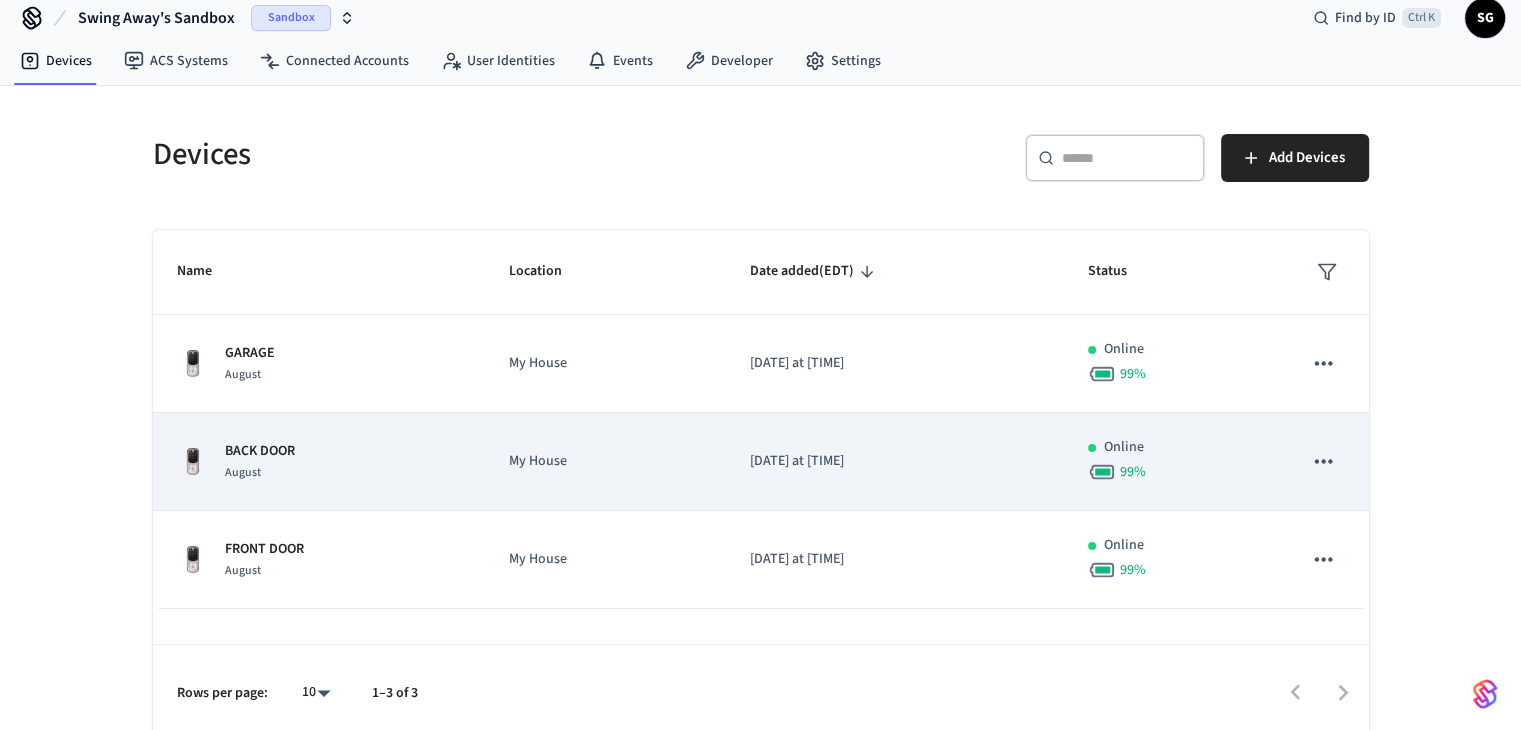 scroll, scrollTop: 29, scrollLeft: 0, axis: vertical 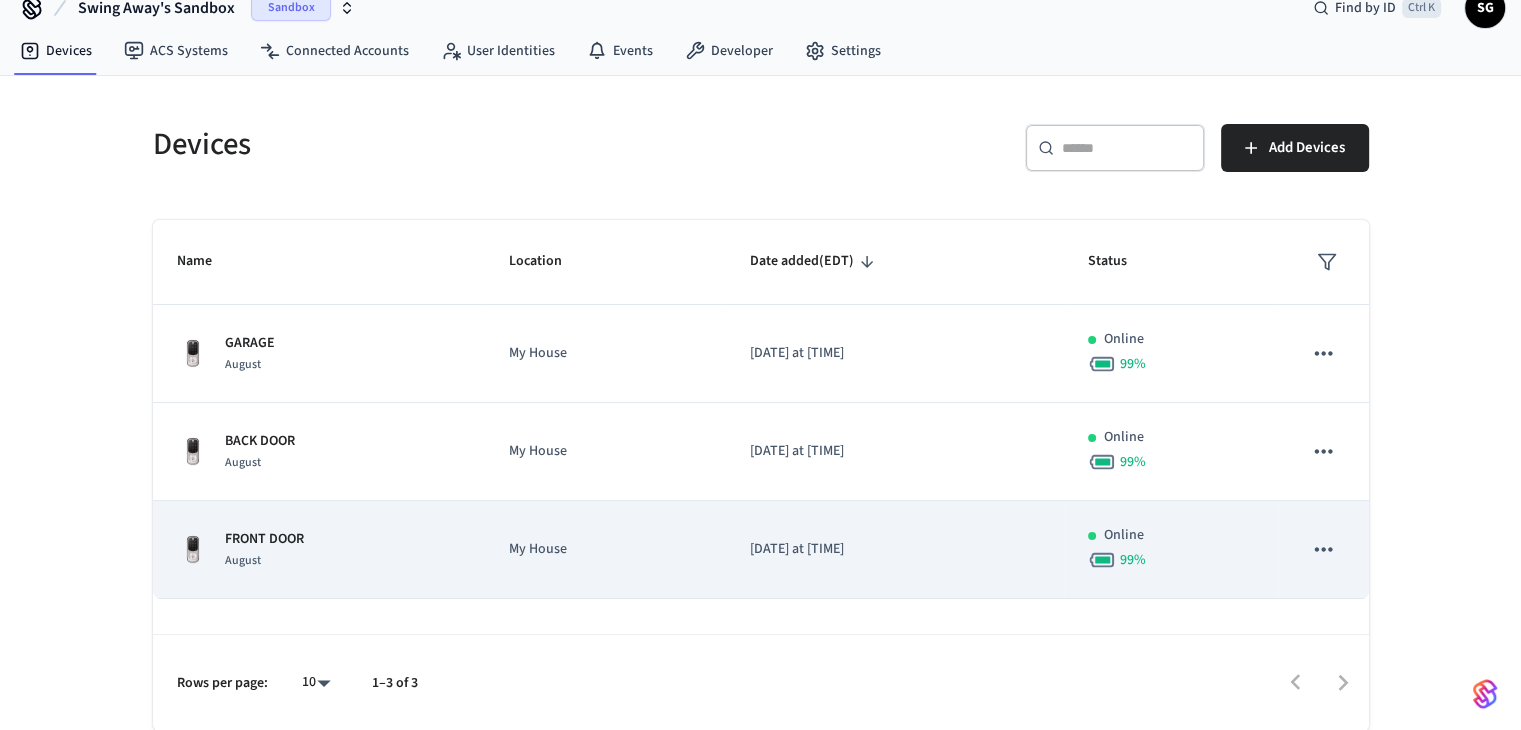 click on "My House" at bounding box center [605, 550] 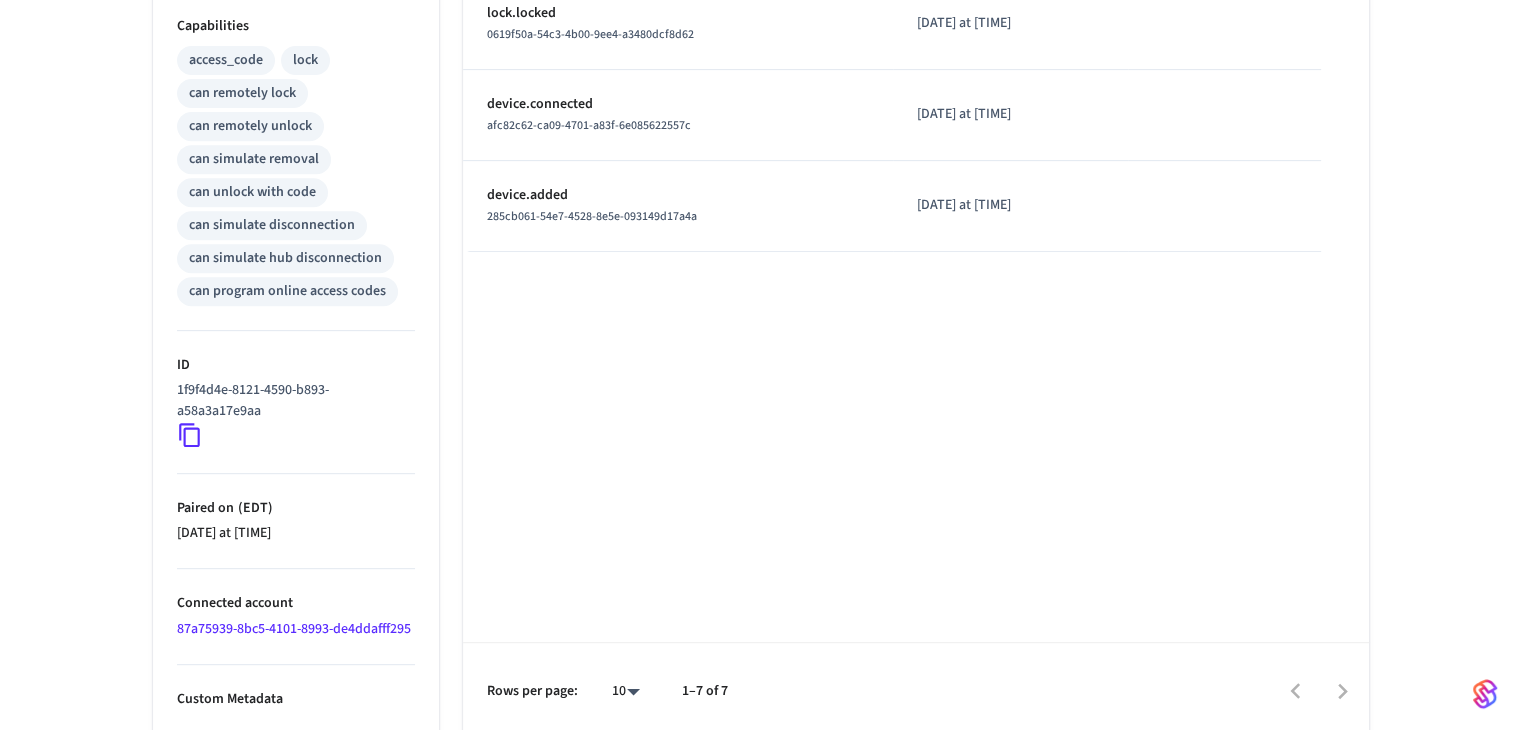 scroll, scrollTop: 828, scrollLeft: 0, axis: vertical 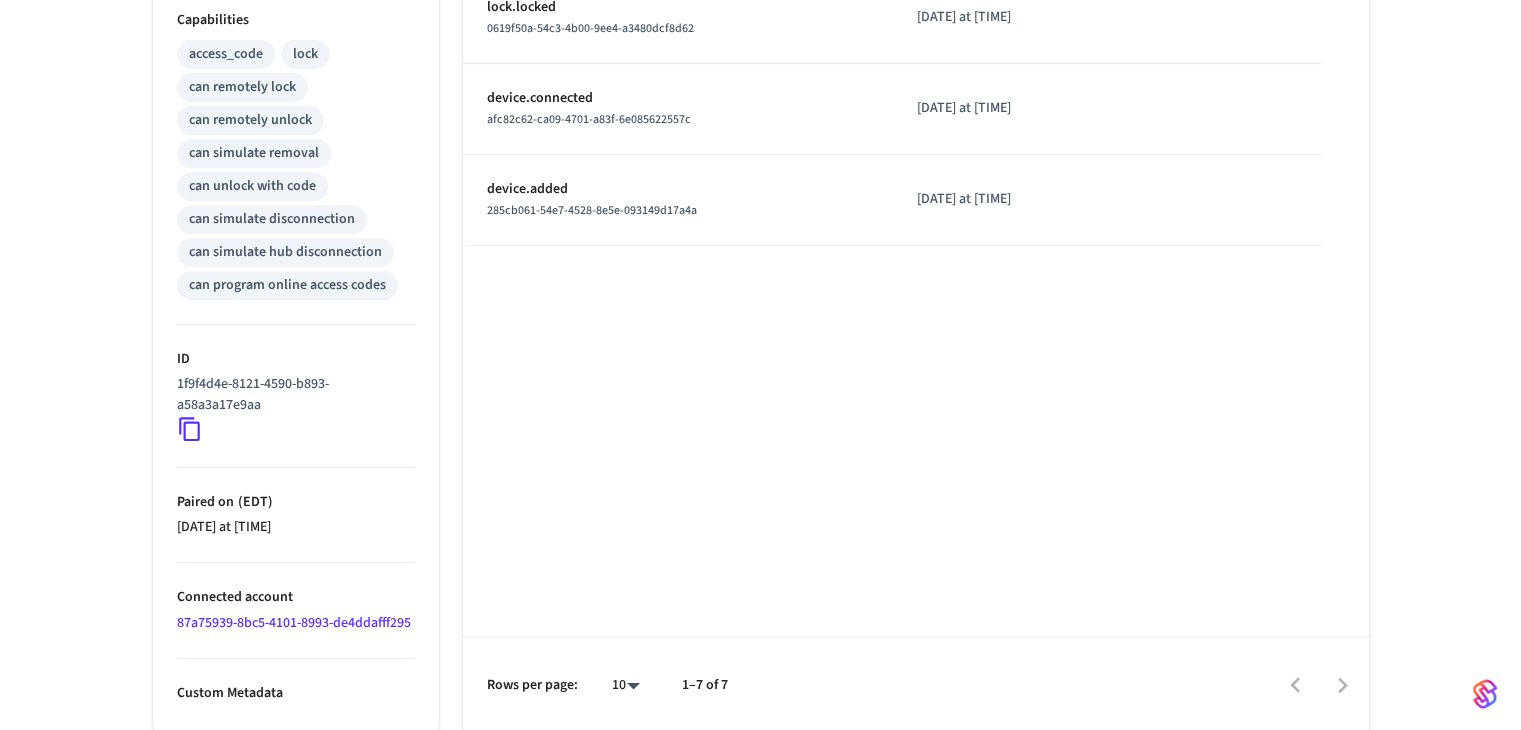 click on "87a75939-8bc5-4101-8993-de4ddafff295" at bounding box center (294, 623) 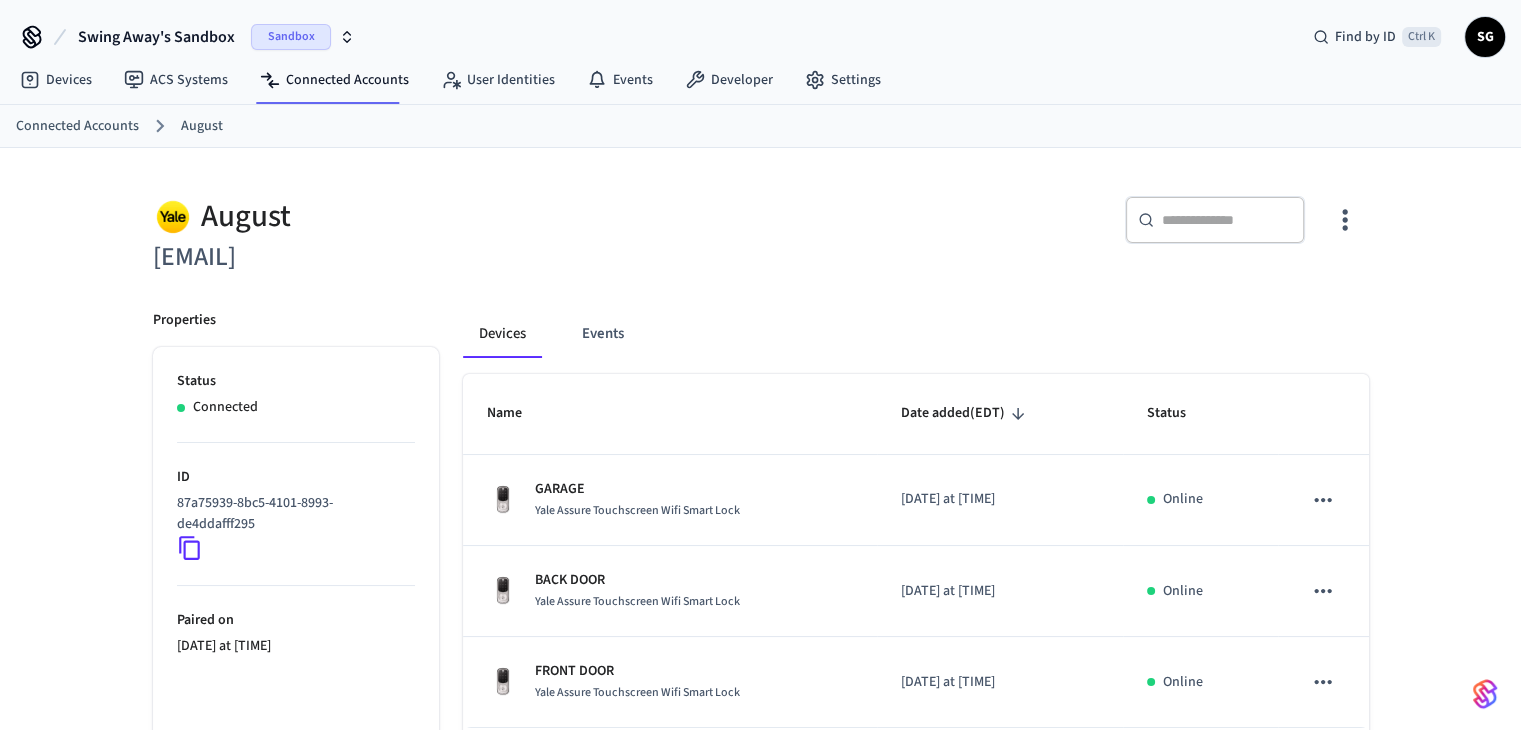 click on "Connected Accounts" at bounding box center (77, 126) 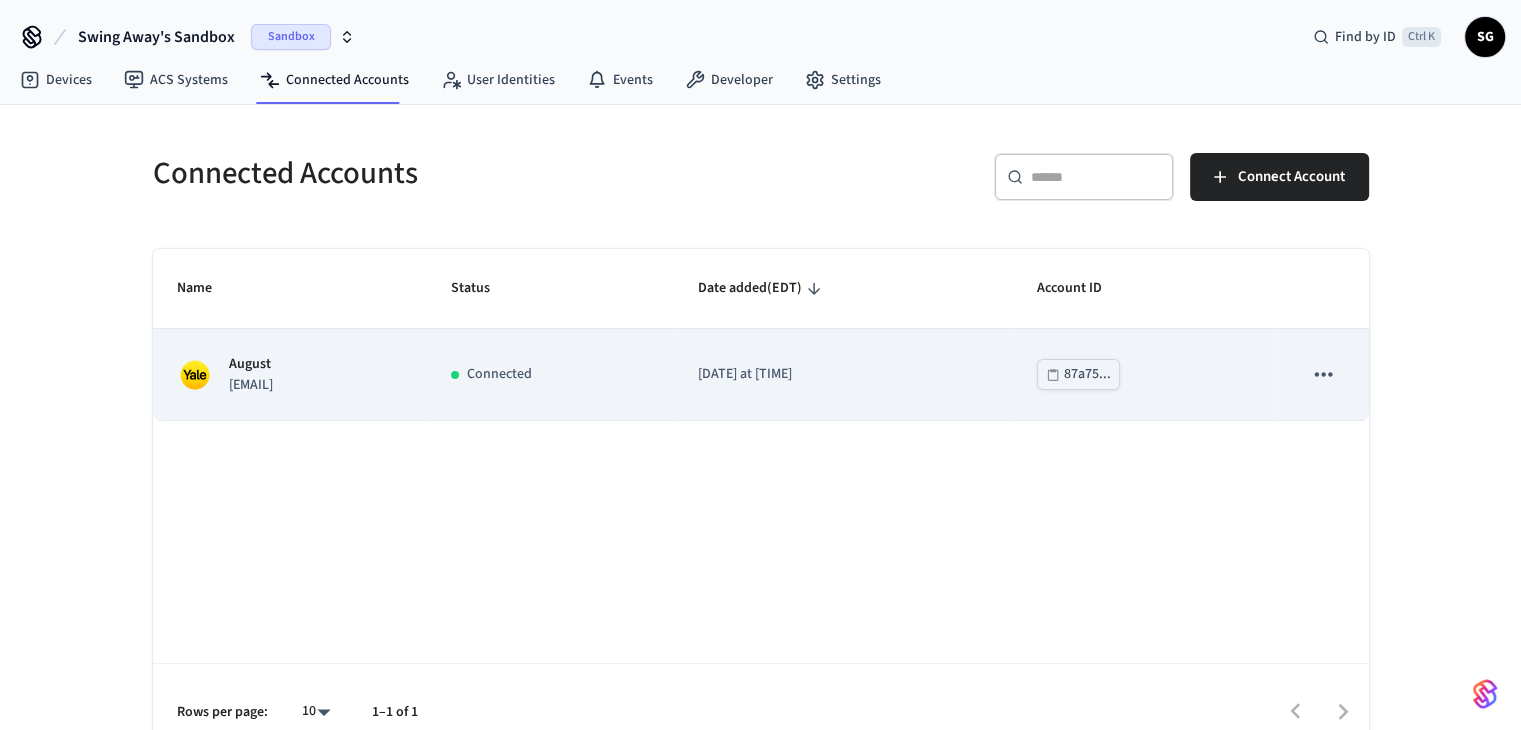 click on "August [EMAIL]" at bounding box center [290, 375] 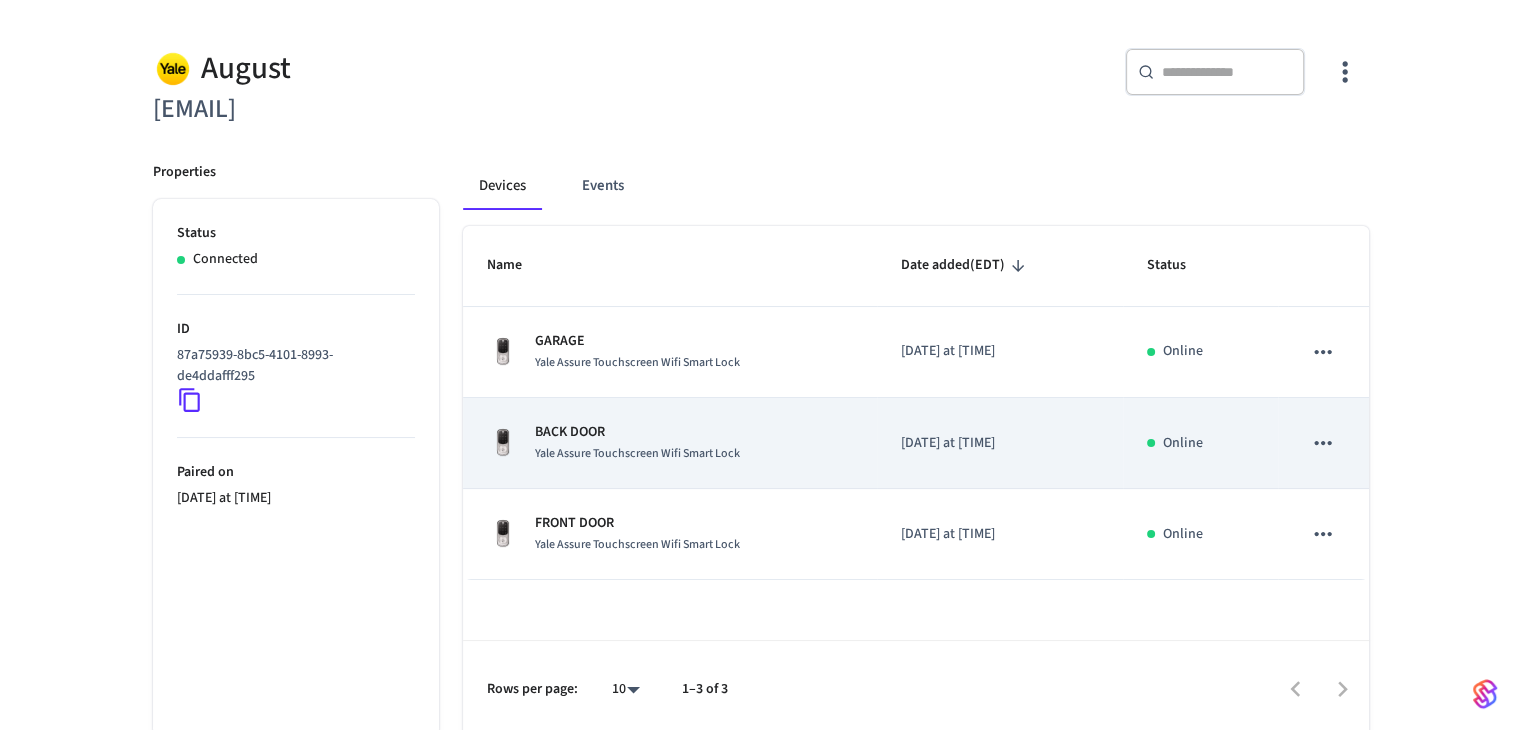 scroll, scrollTop: 154, scrollLeft: 0, axis: vertical 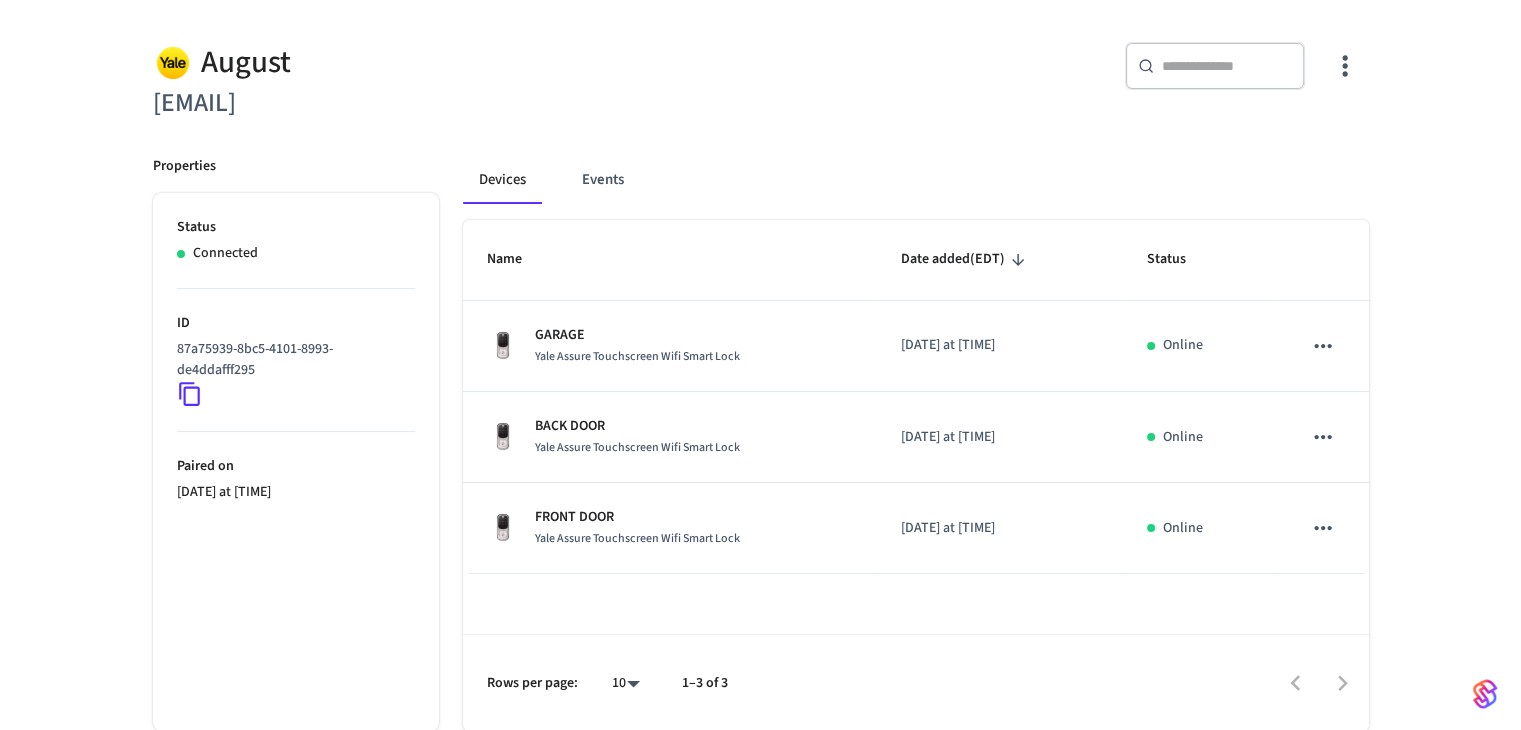 click on "Paired on [DATE] at [TIME]" at bounding box center (296, 467) 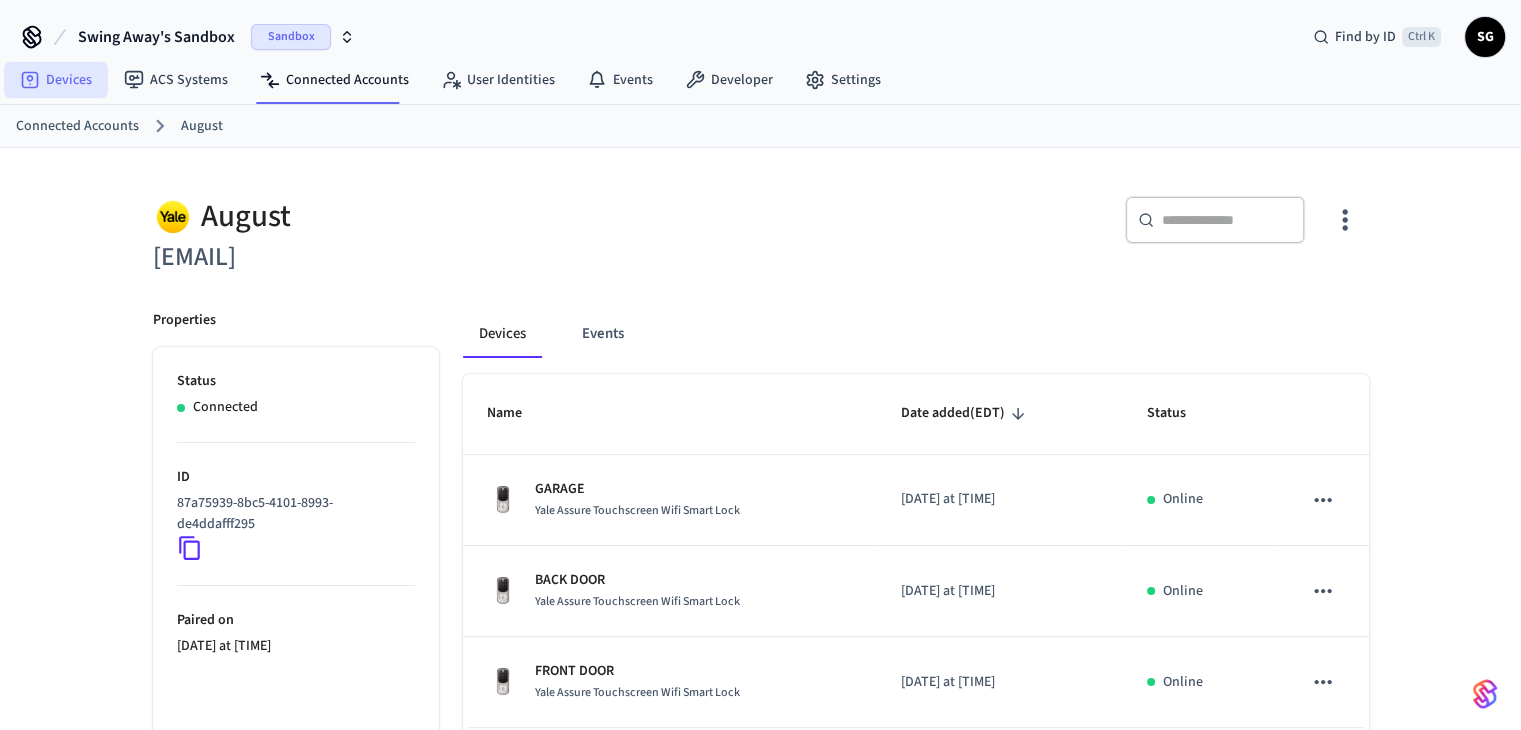 click on "Devices" at bounding box center [56, 80] 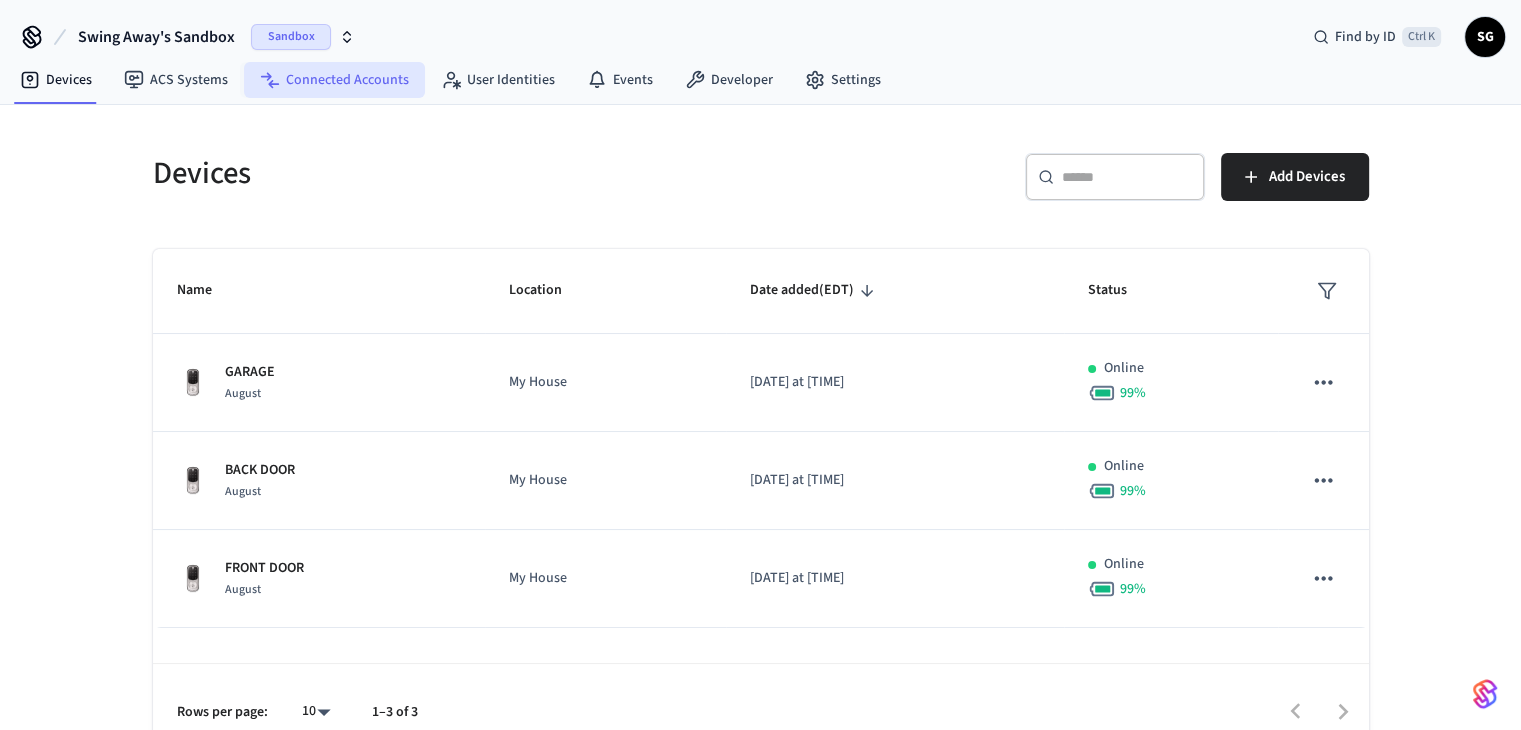 click on "Connected Accounts" at bounding box center (334, 80) 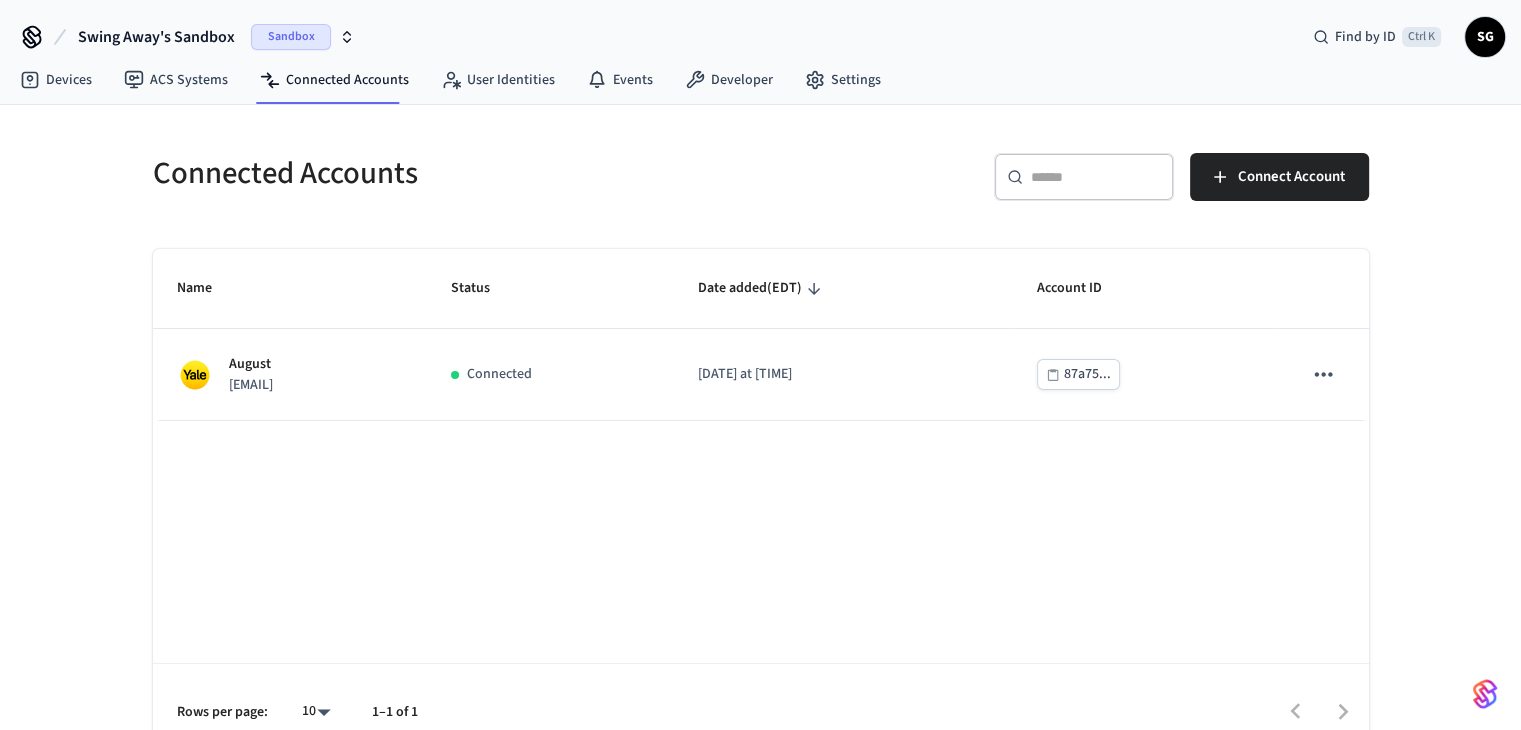 click on "Swing Away's Sandbox" at bounding box center [156, 37] 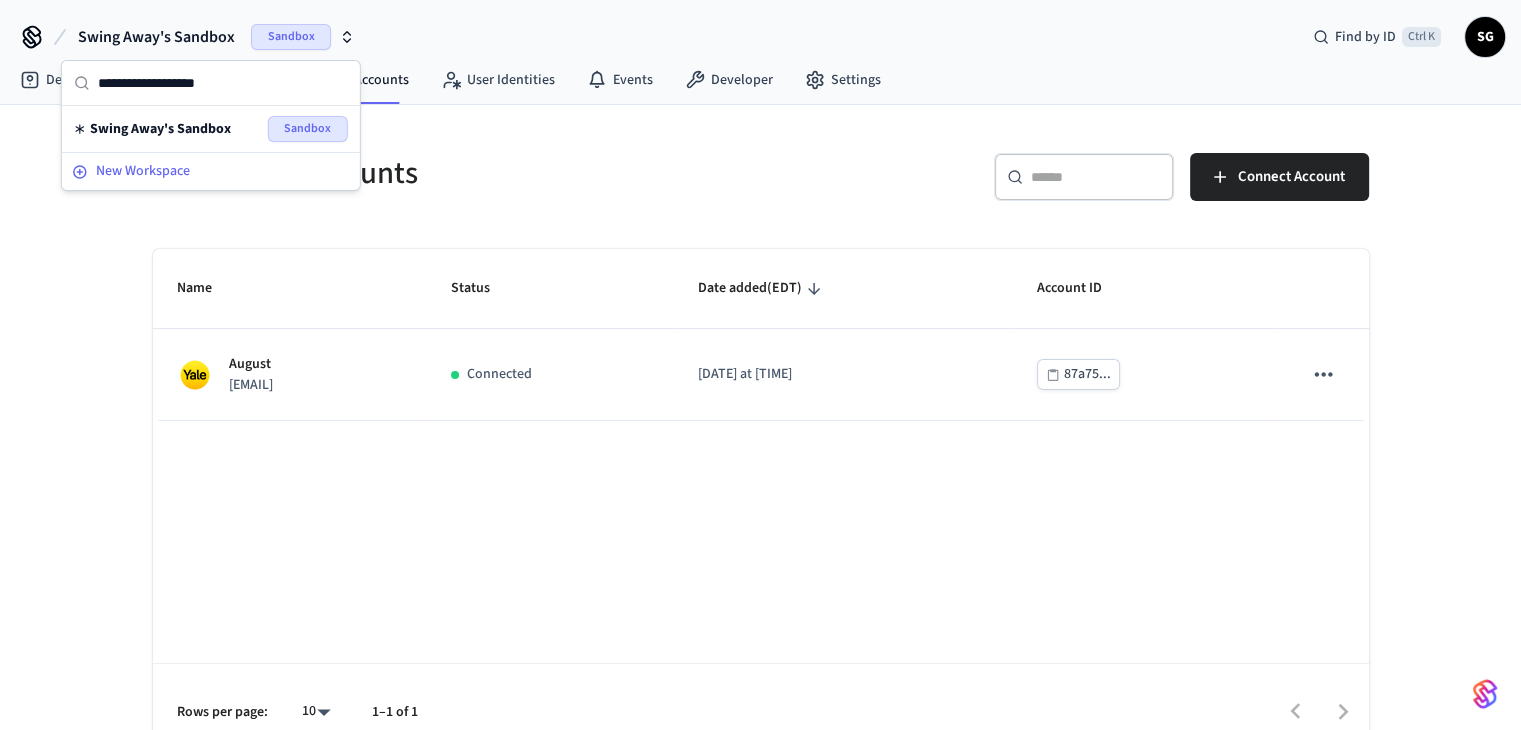 click on "New Workspace" at bounding box center [143, 171] 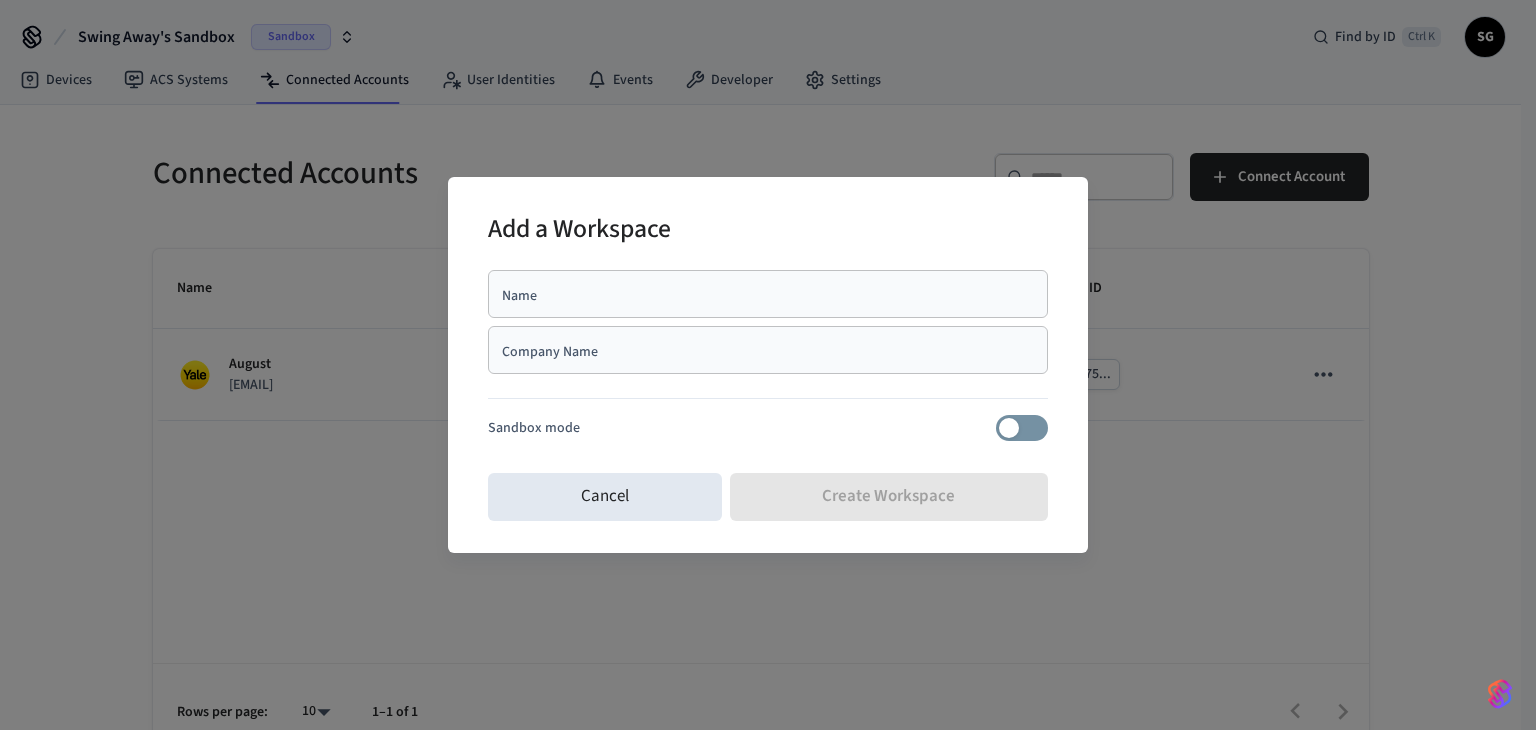 click on "Company Name" at bounding box center [768, 350] 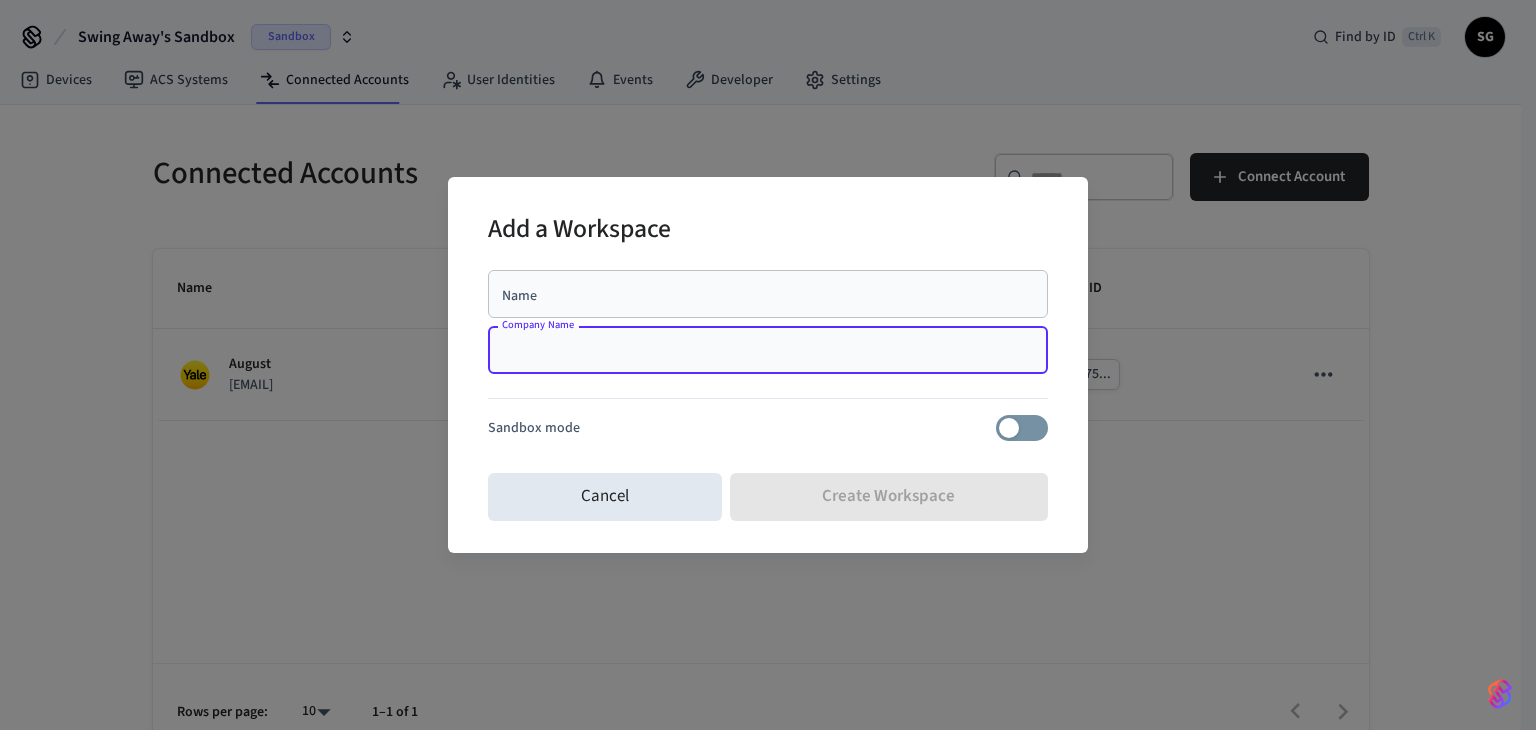 click on "Name" at bounding box center (768, 294) 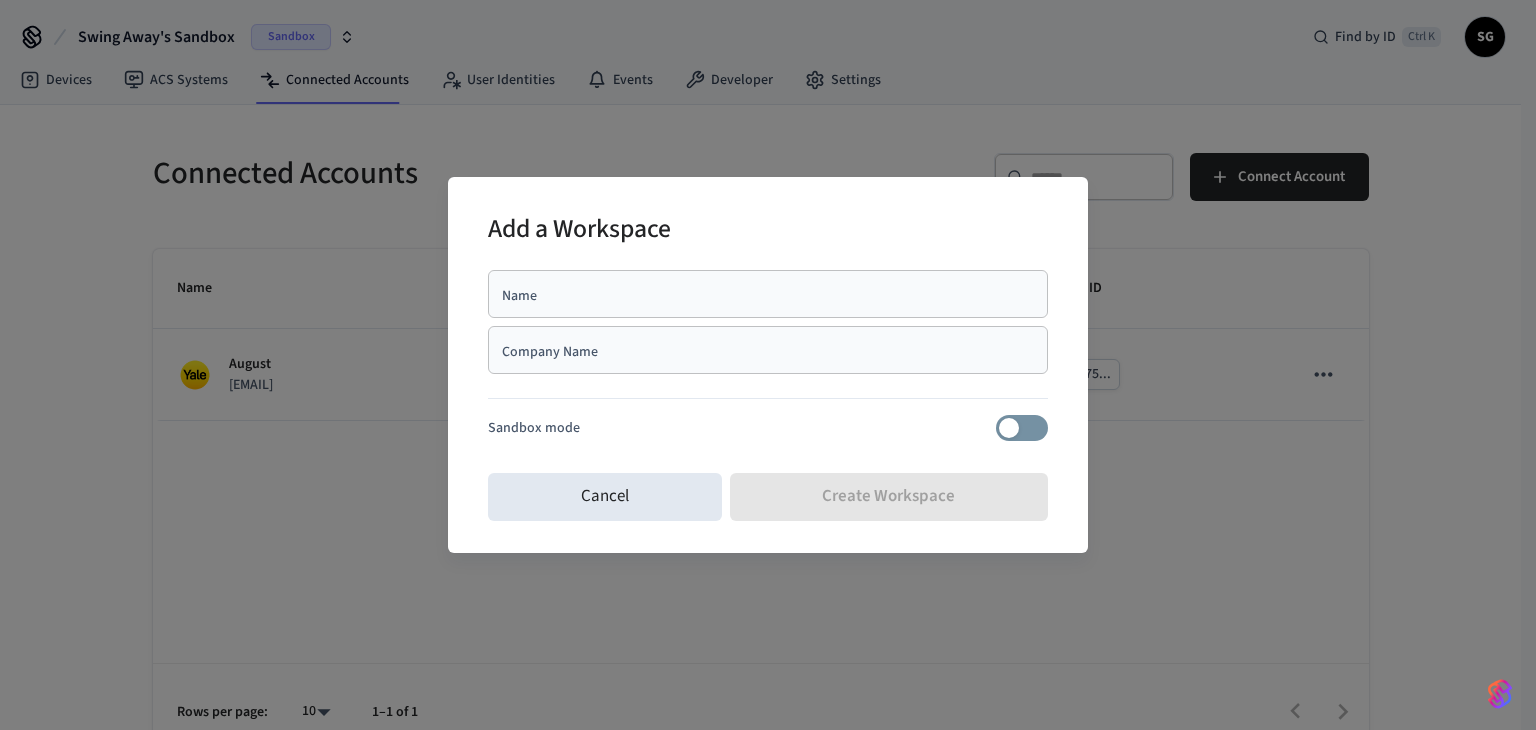 drag, startPoint x: 947, startPoint y: 429, endPoint x: 994, endPoint y: 425, distance: 47.169907 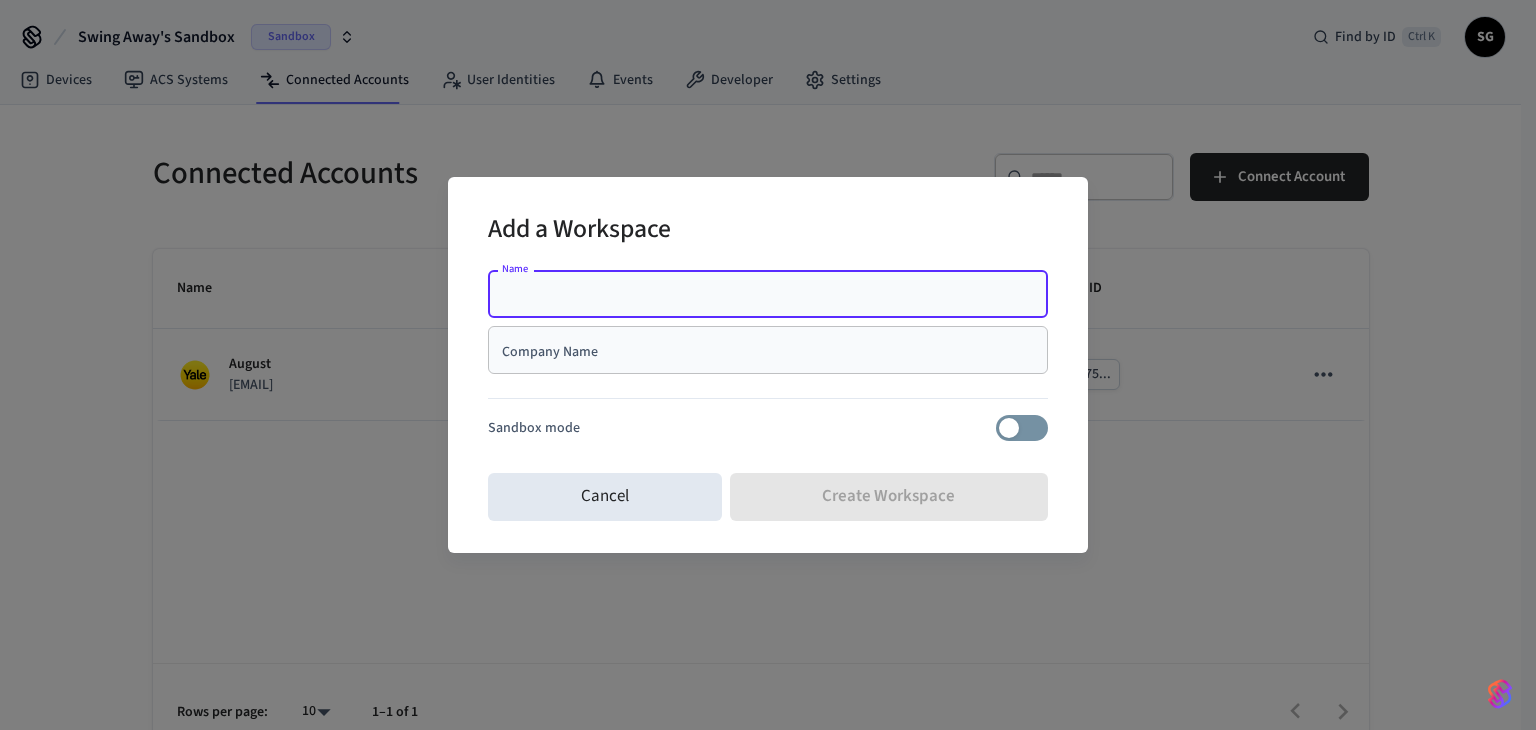 click on "Name" at bounding box center (768, 294) 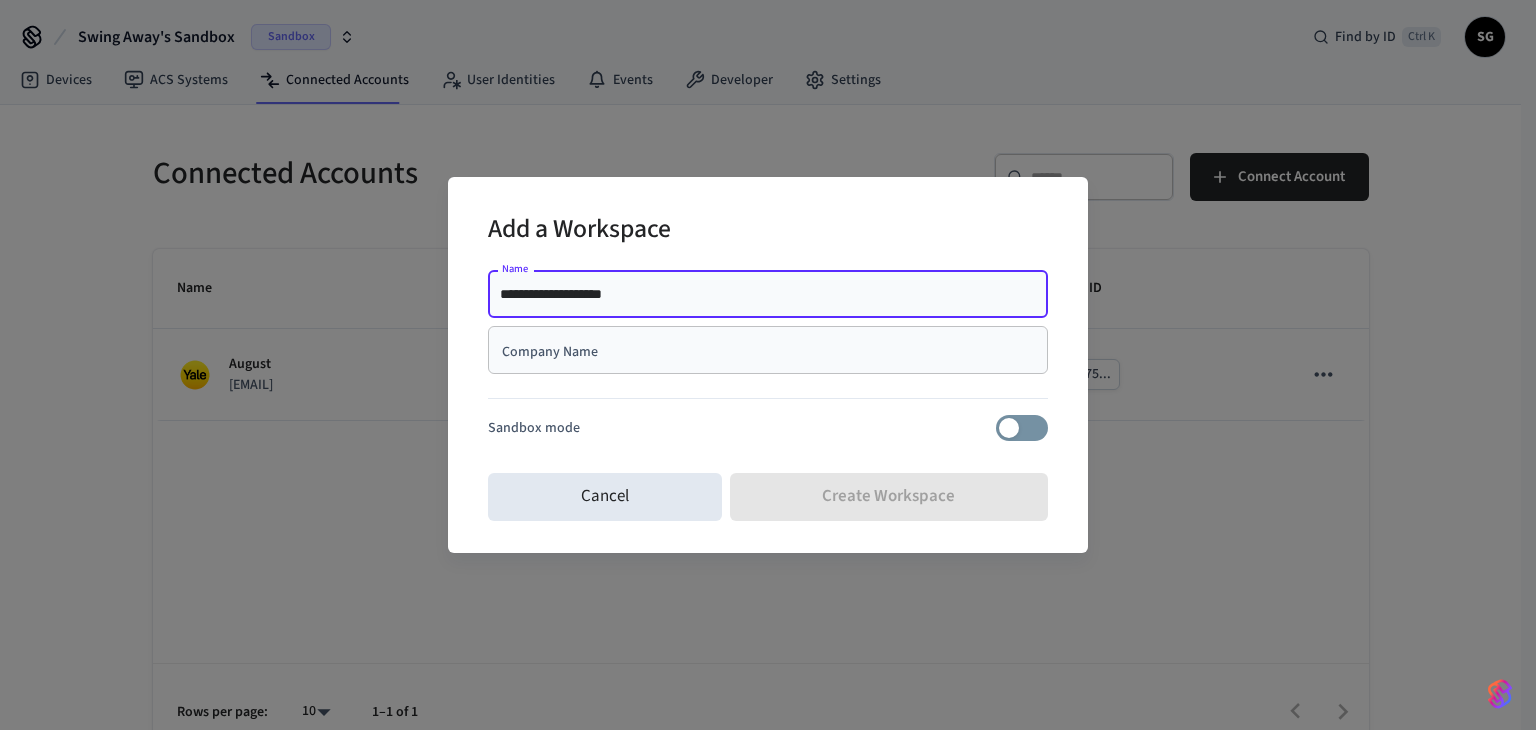 type on "**********" 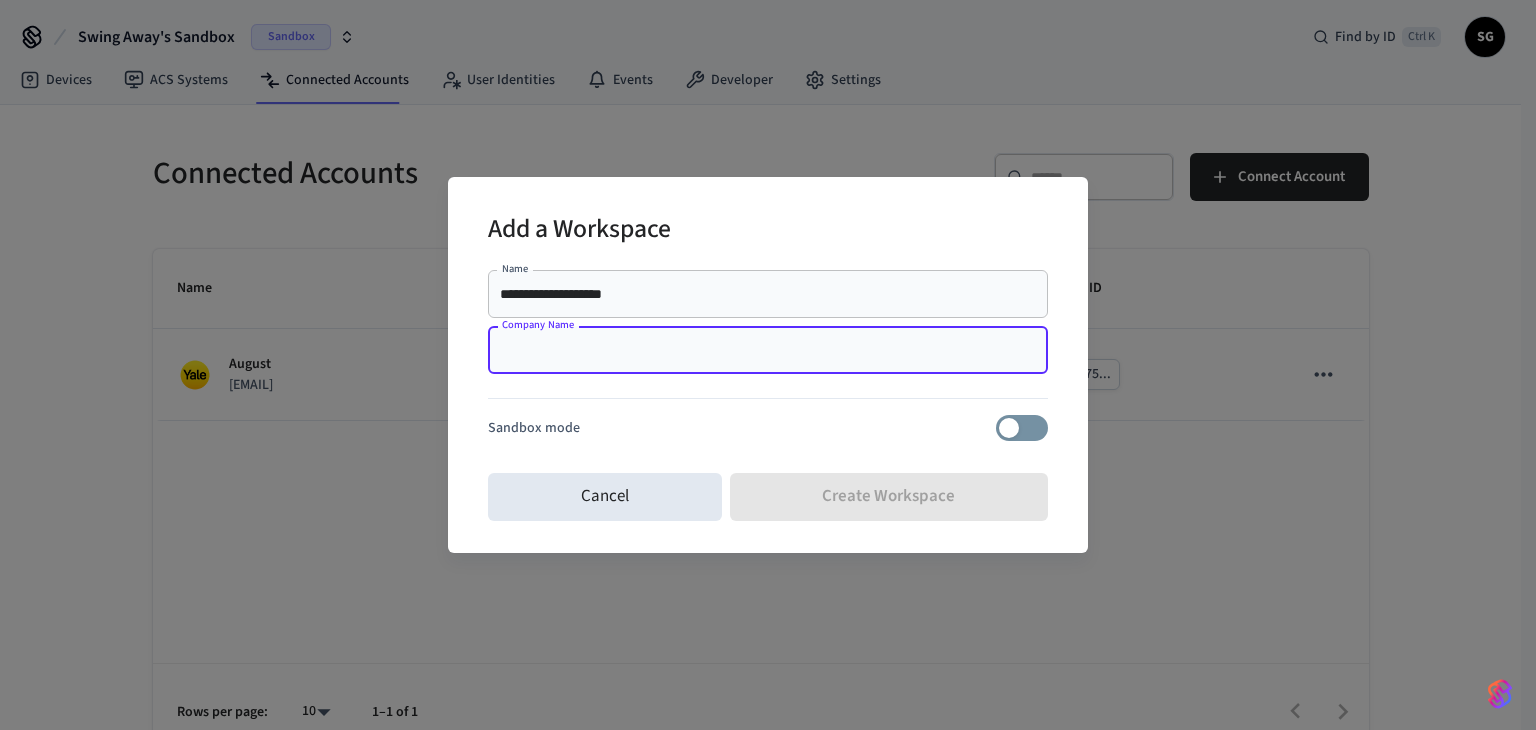 click on "Company Name" at bounding box center [768, 350] 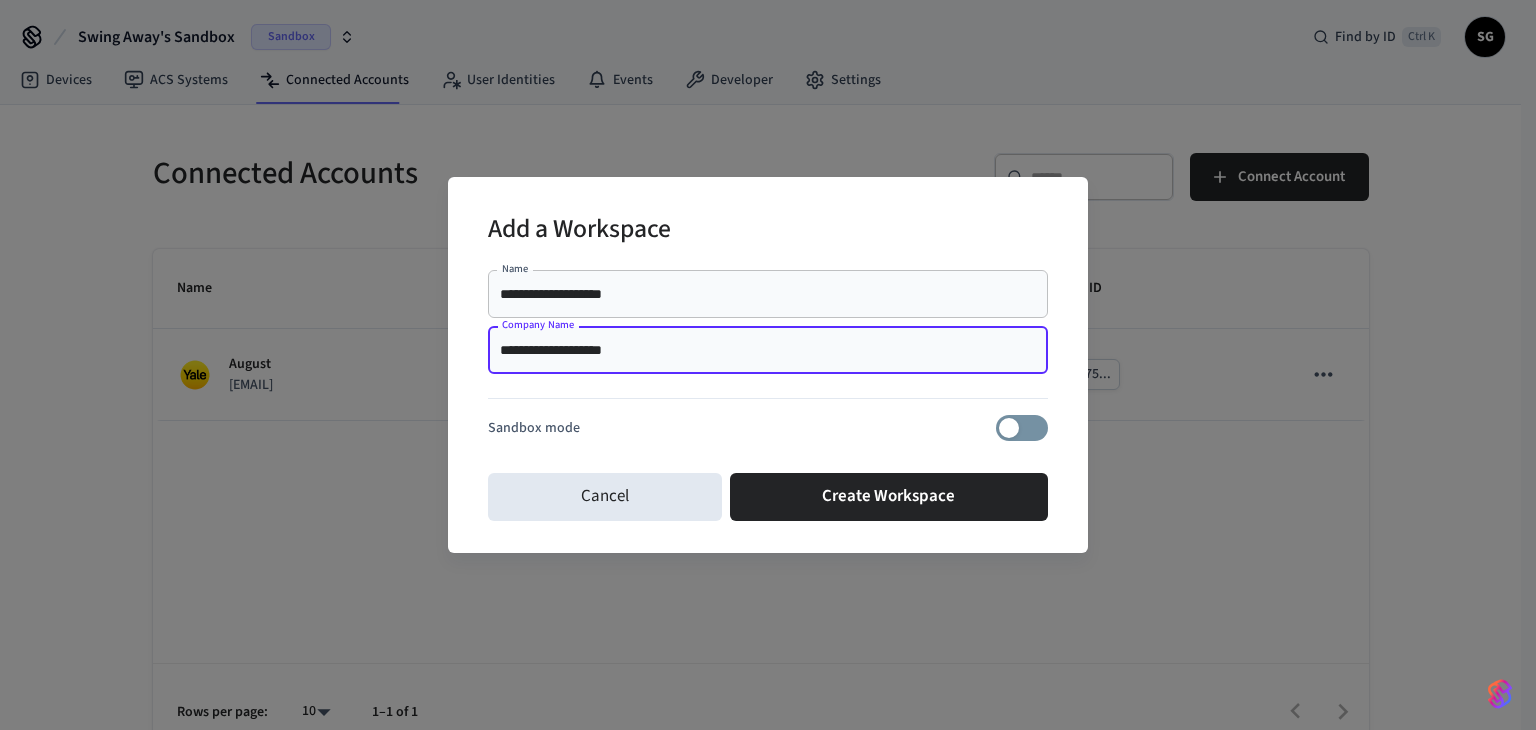type on "**********" 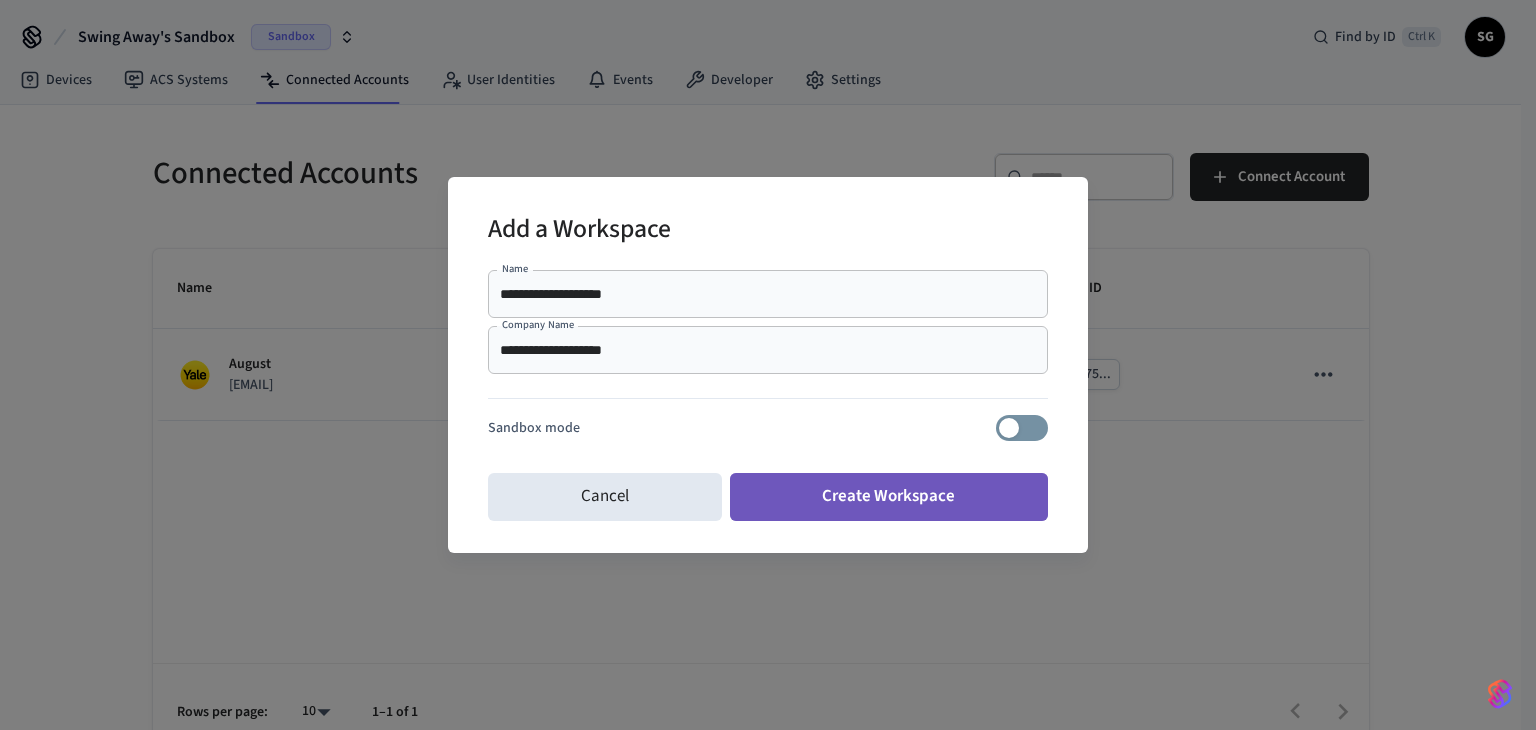 click on "Create Workspace" at bounding box center (889, 497) 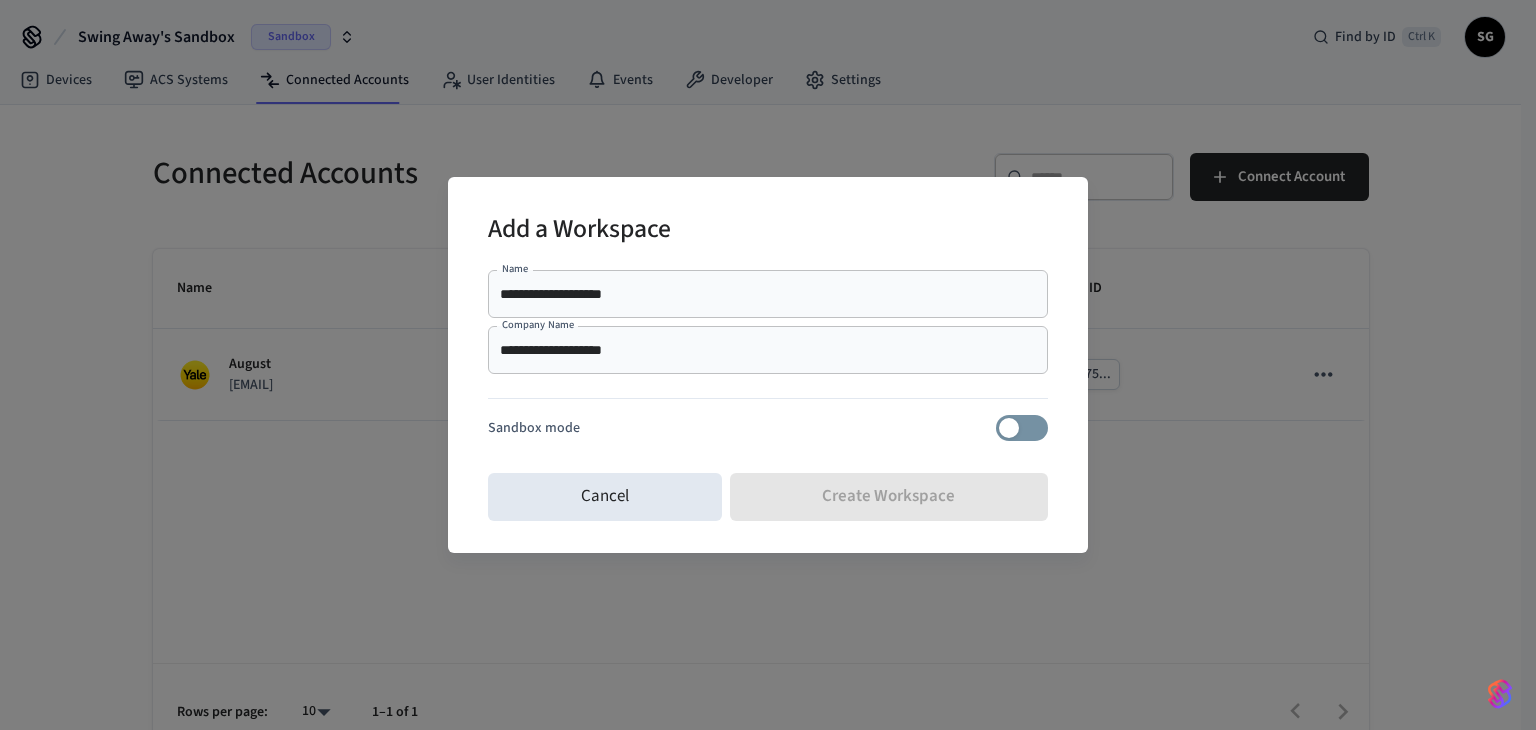 type 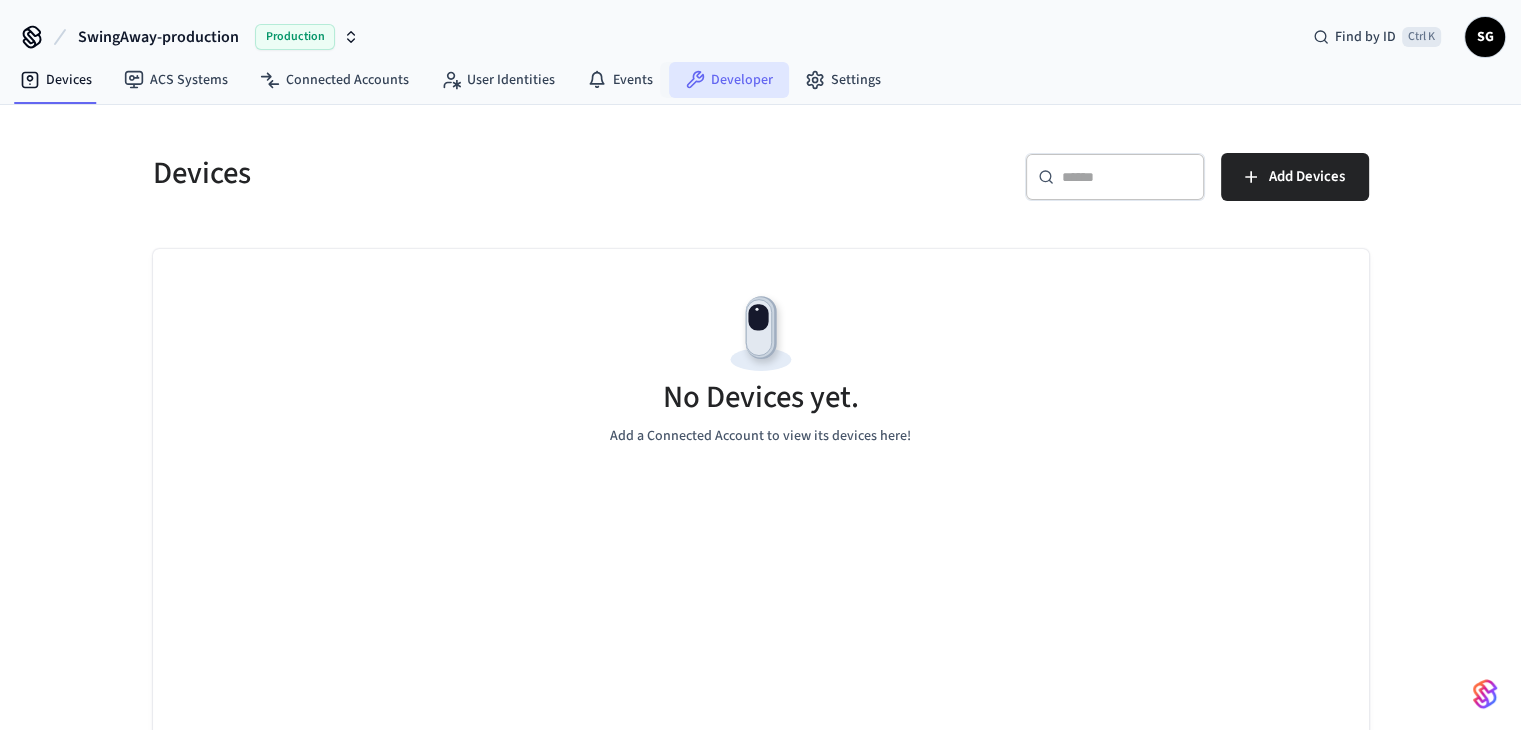 click on "Developer" at bounding box center (729, 80) 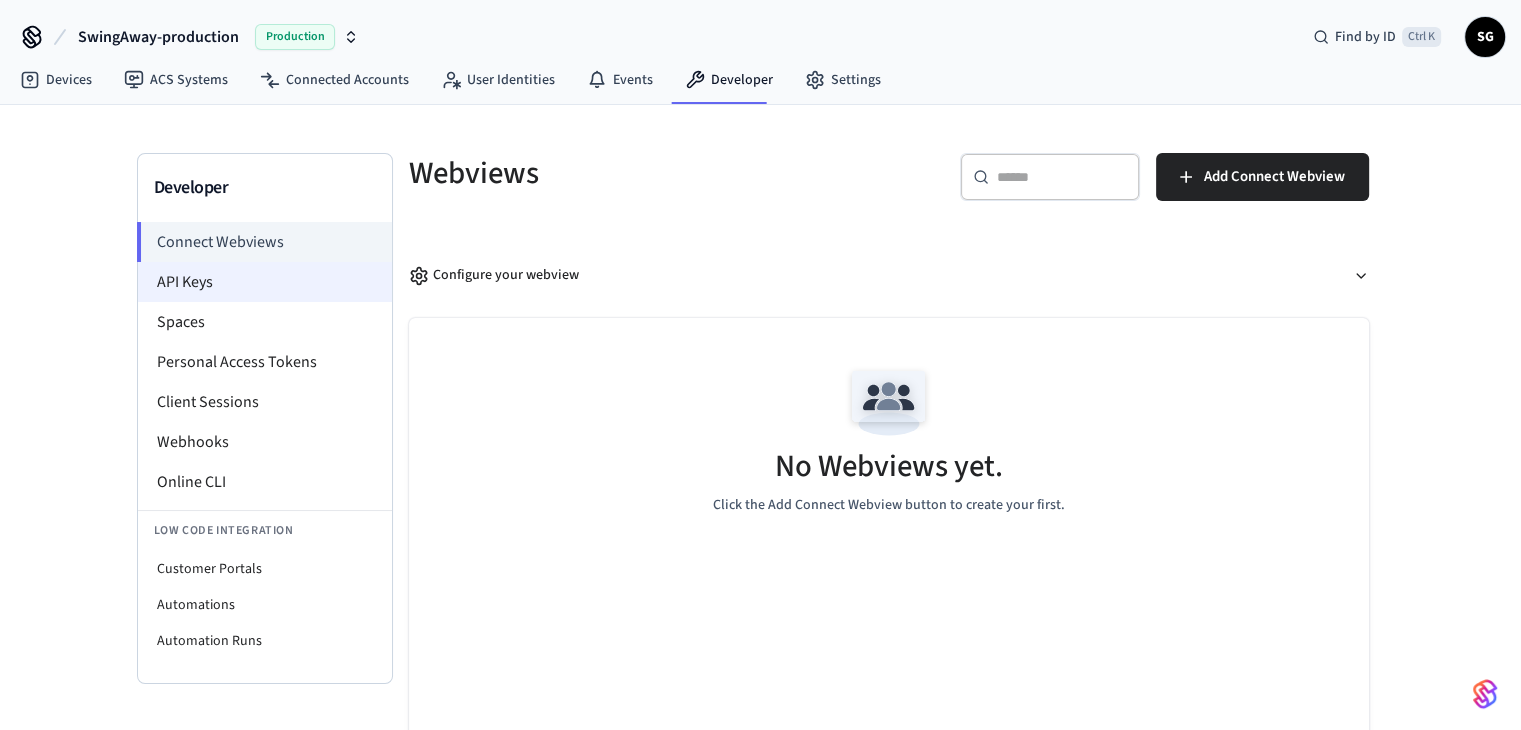 click on "API Keys" at bounding box center (265, 282) 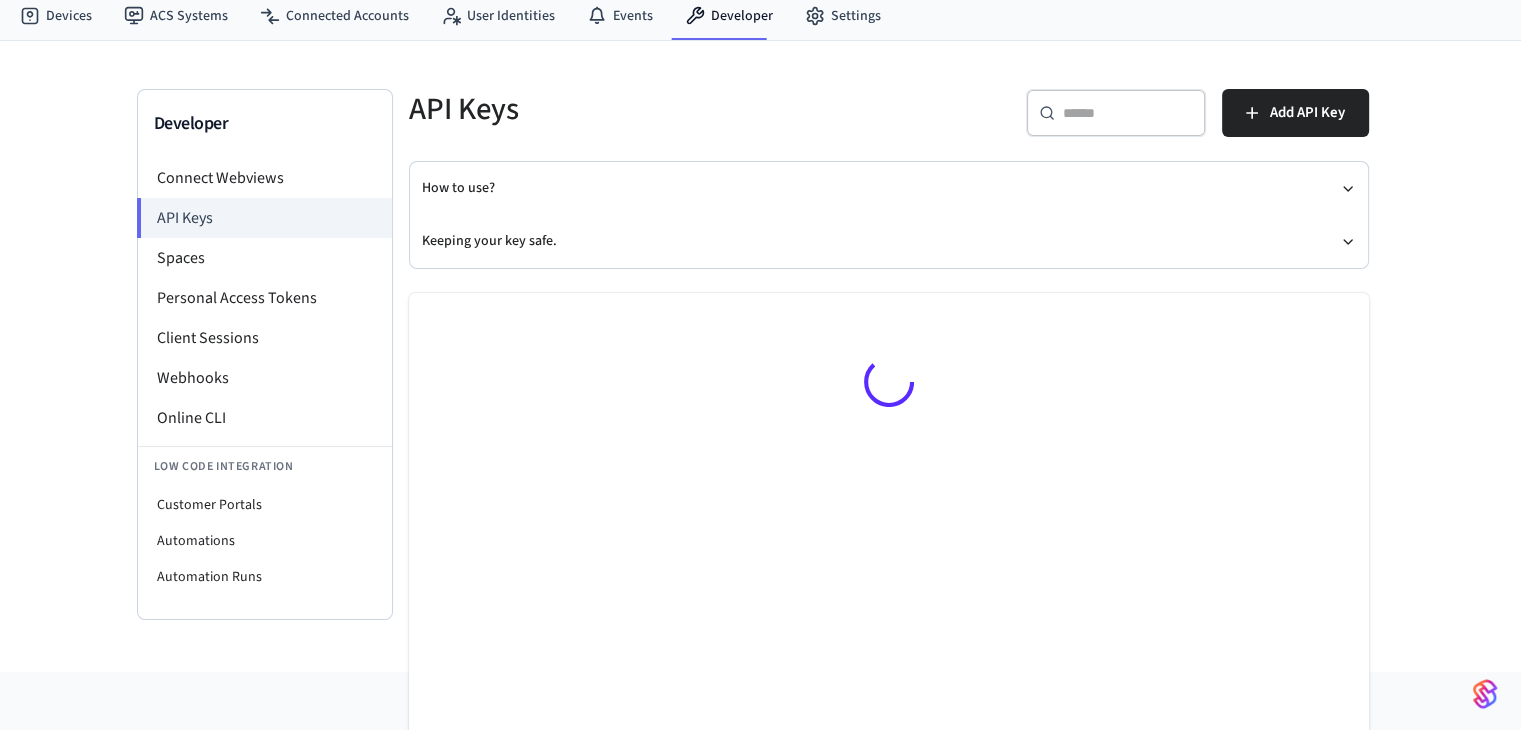 scroll, scrollTop: 100, scrollLeft: 0, axis: vertical 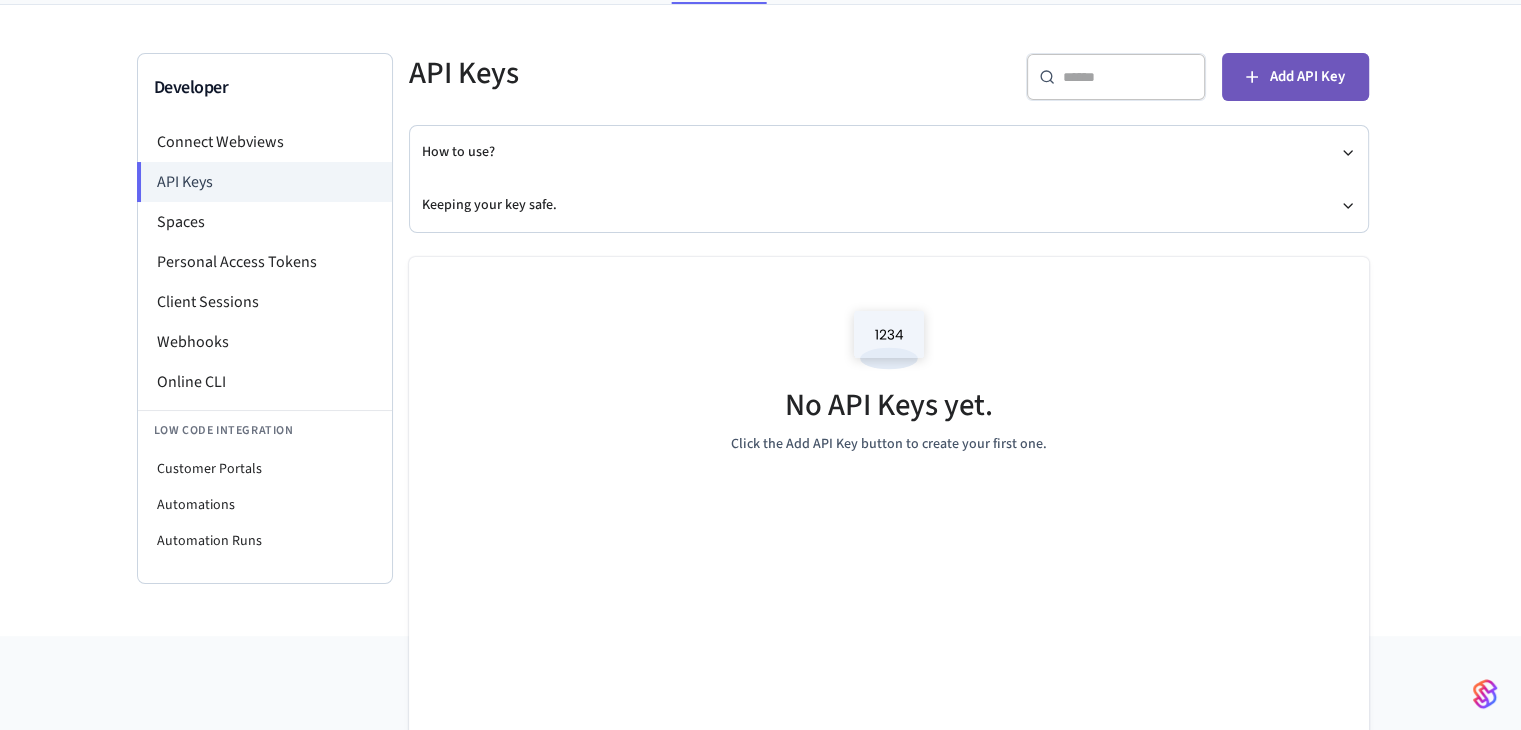 click on "Add API Key" at bounding box center [1307, 77] 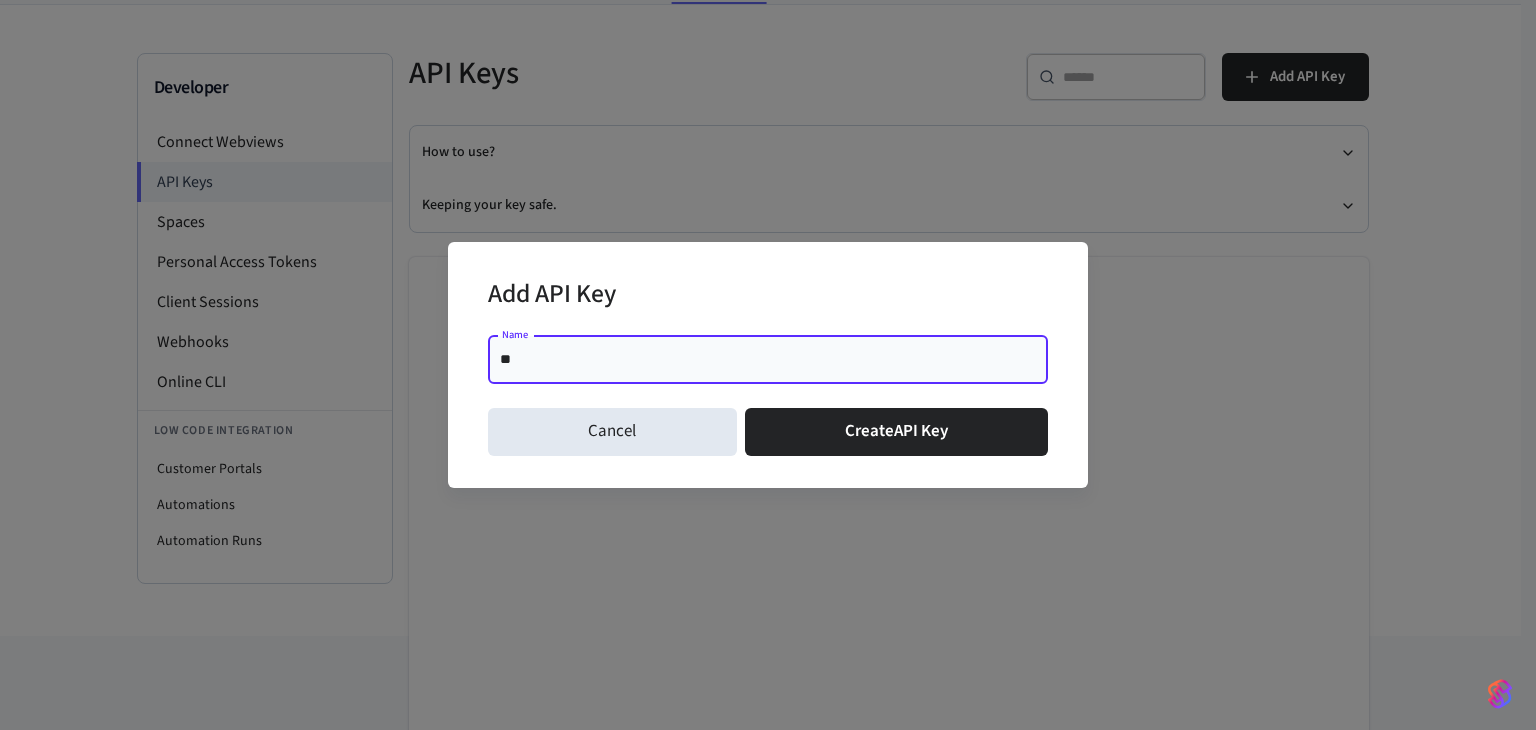 type on "*" 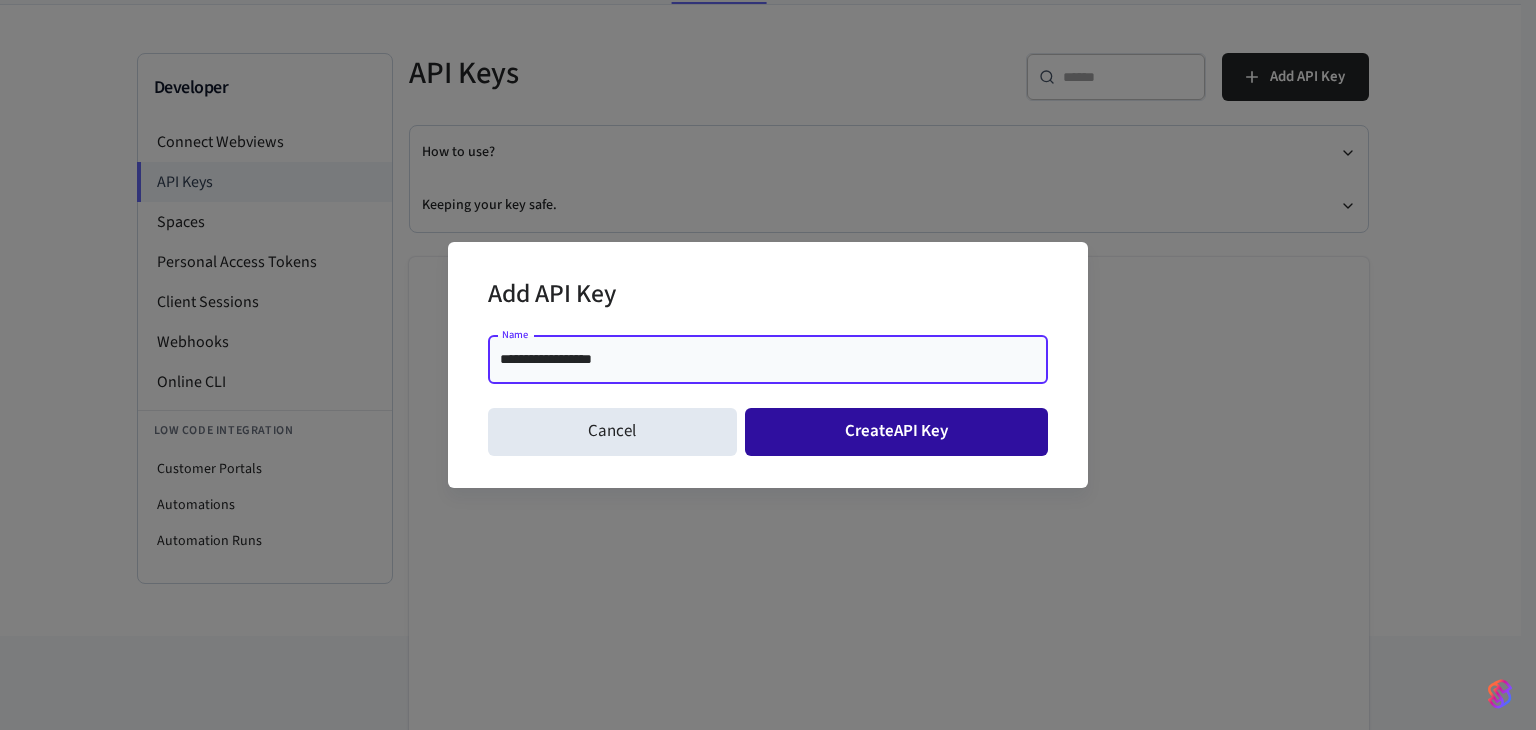 type on "**********" 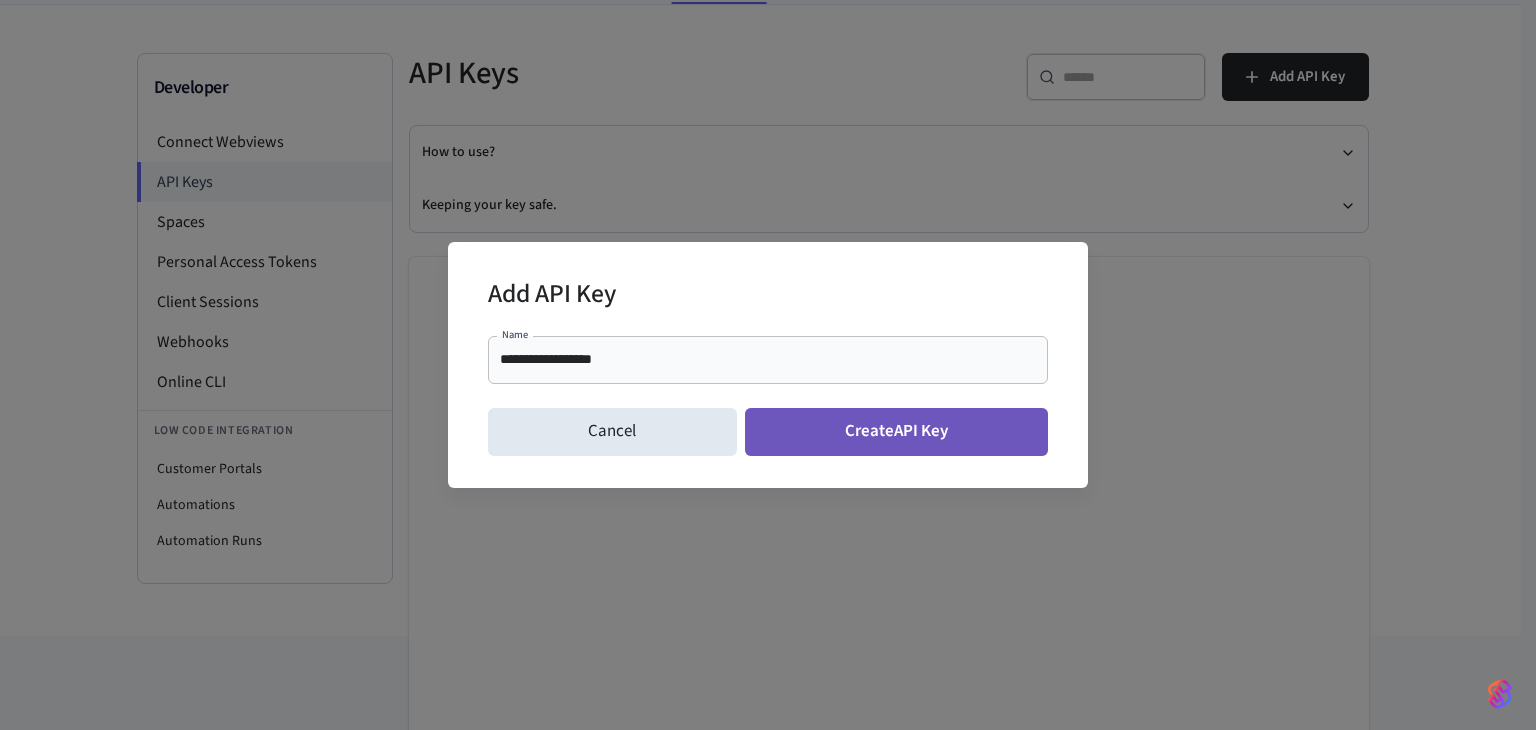 click on "Create  API Key" at bounding box center [897, 432] 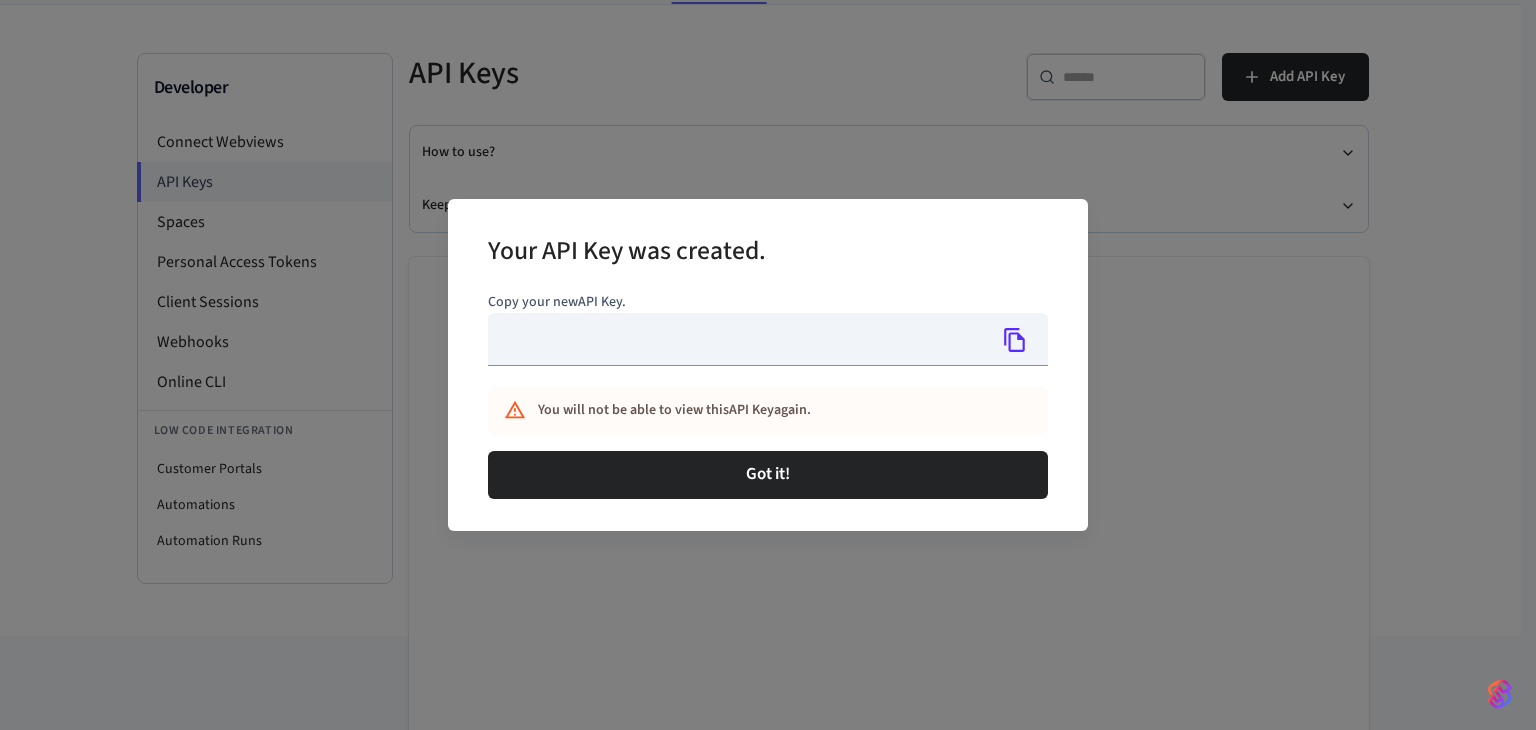 type on "**********" 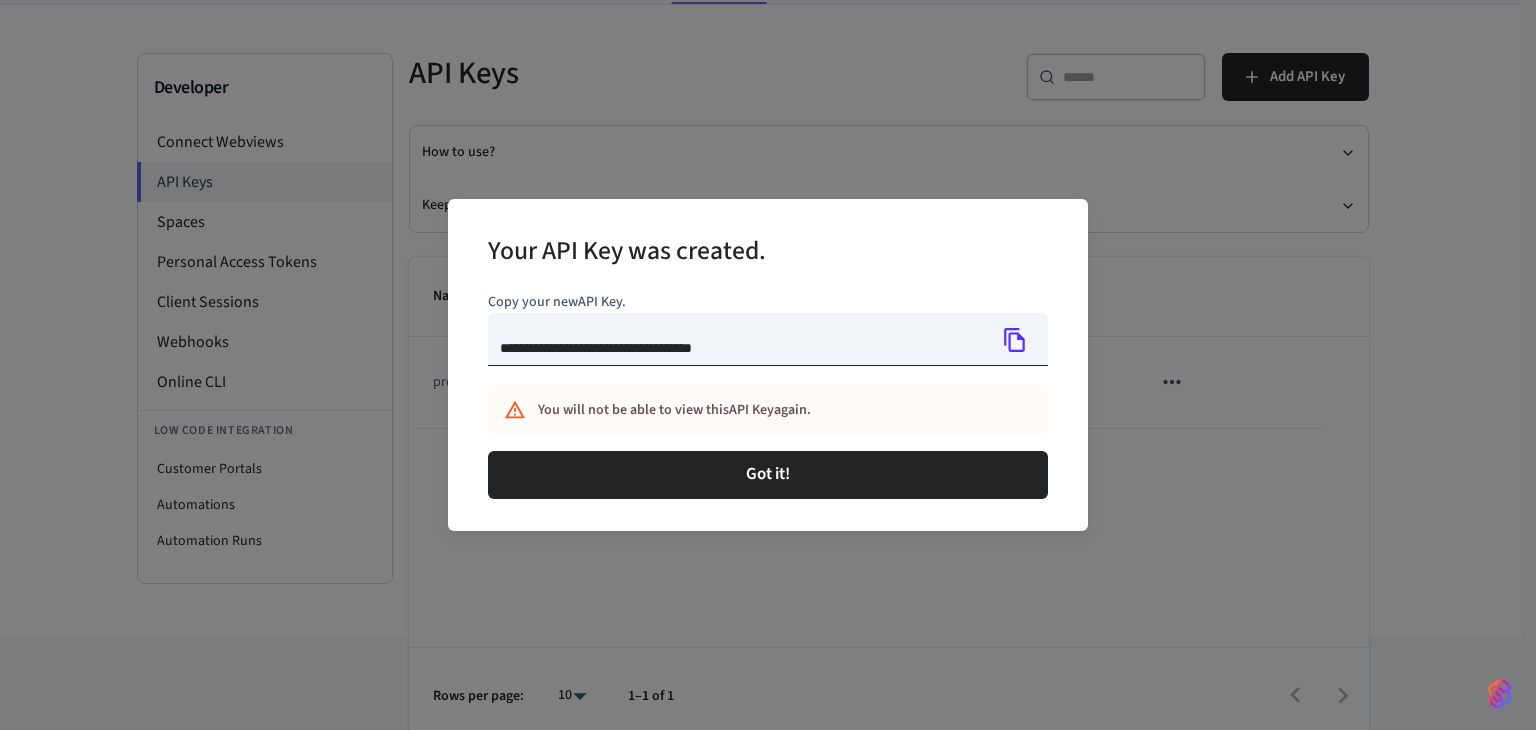 click 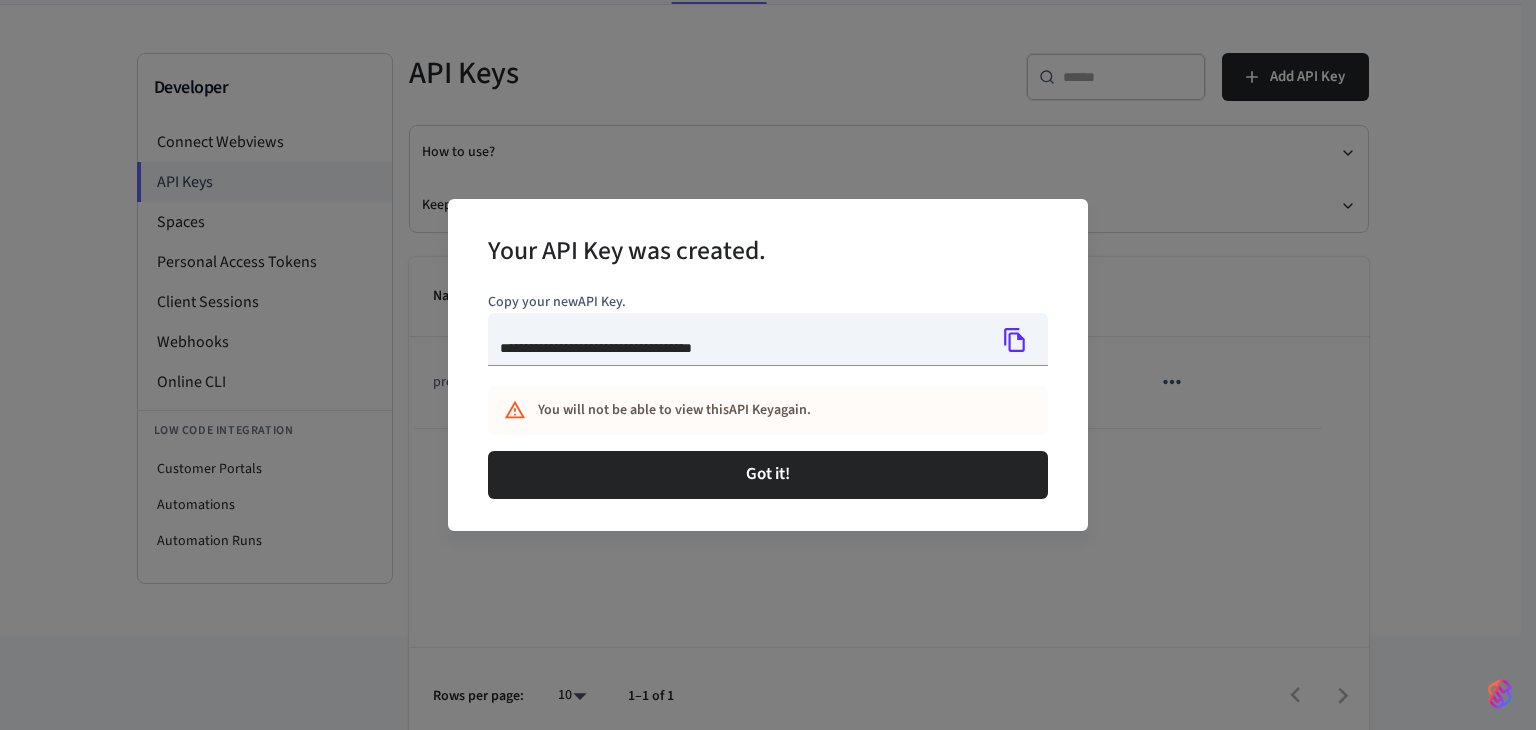 type 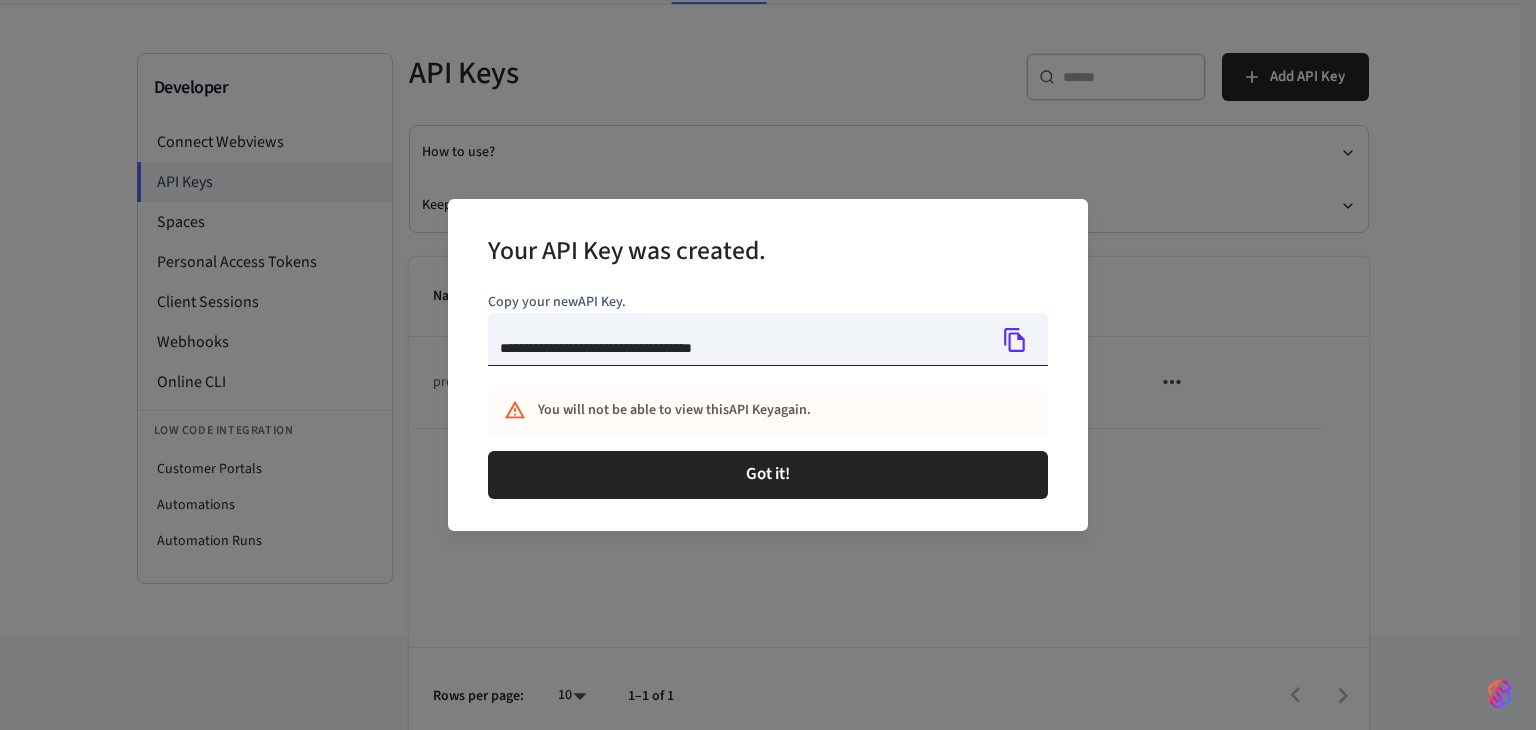click 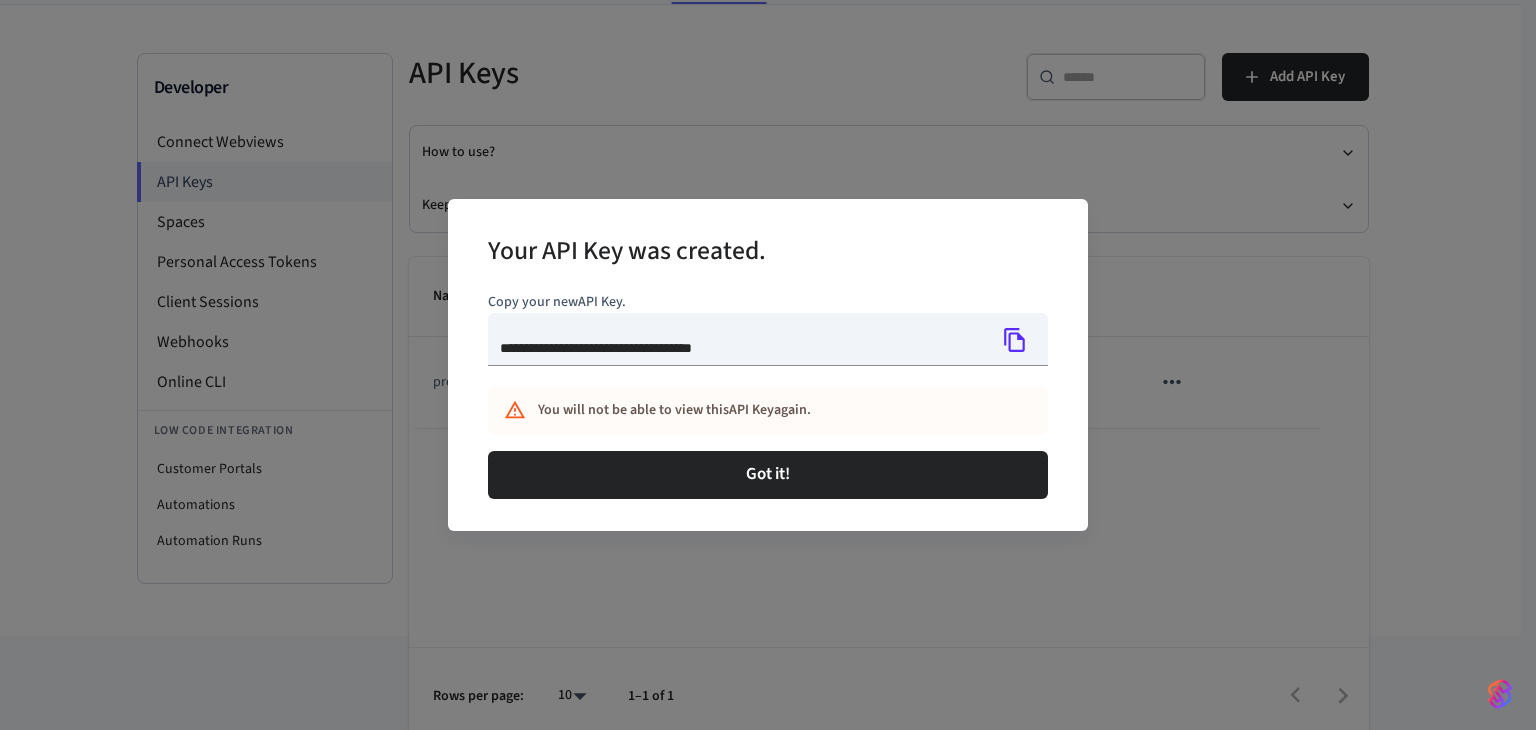 drag, startPoint x: 1024, startPoint y: 343, endPoint x: 862, endPoint y: 269, distance: 178.10109 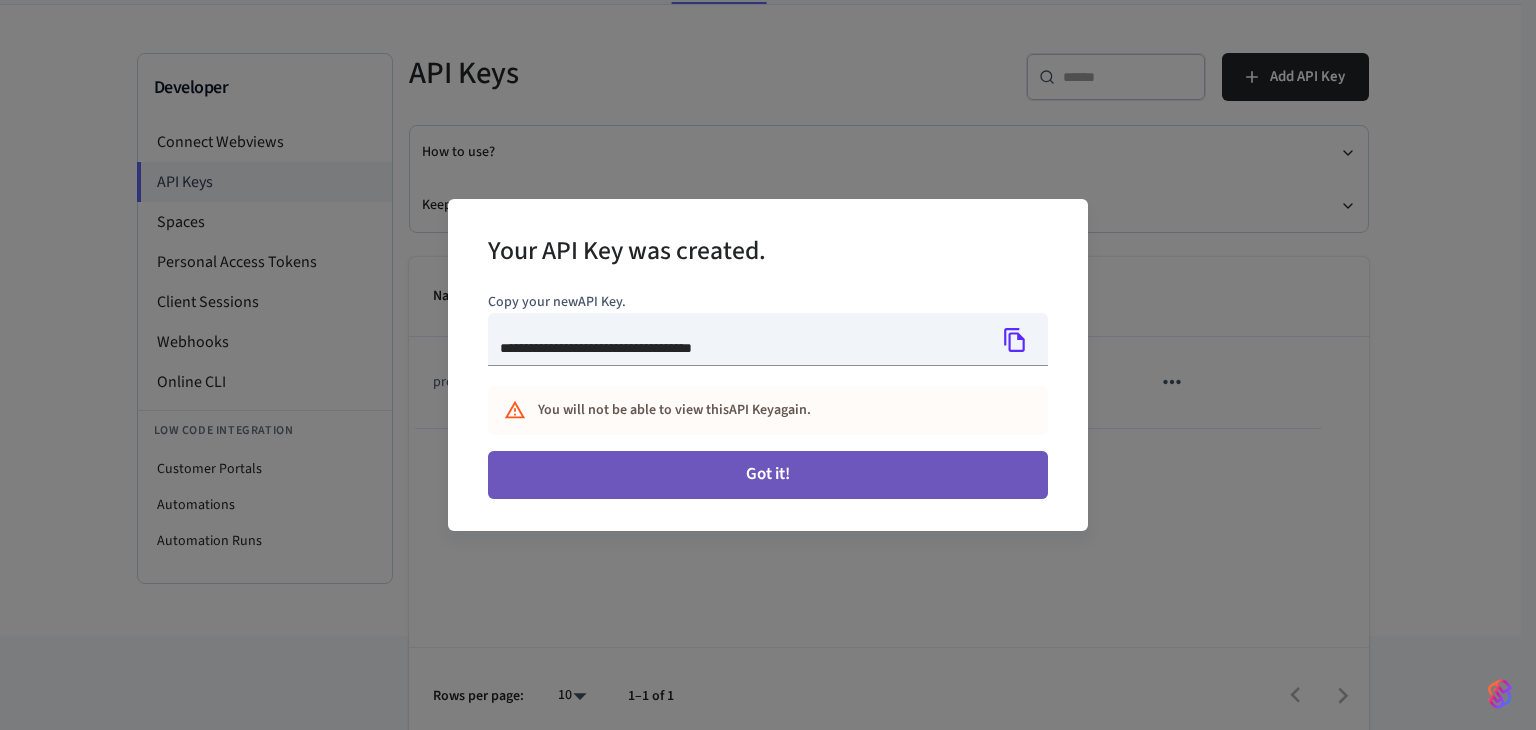 click on "Got it!" at bounding box center [768, 475] 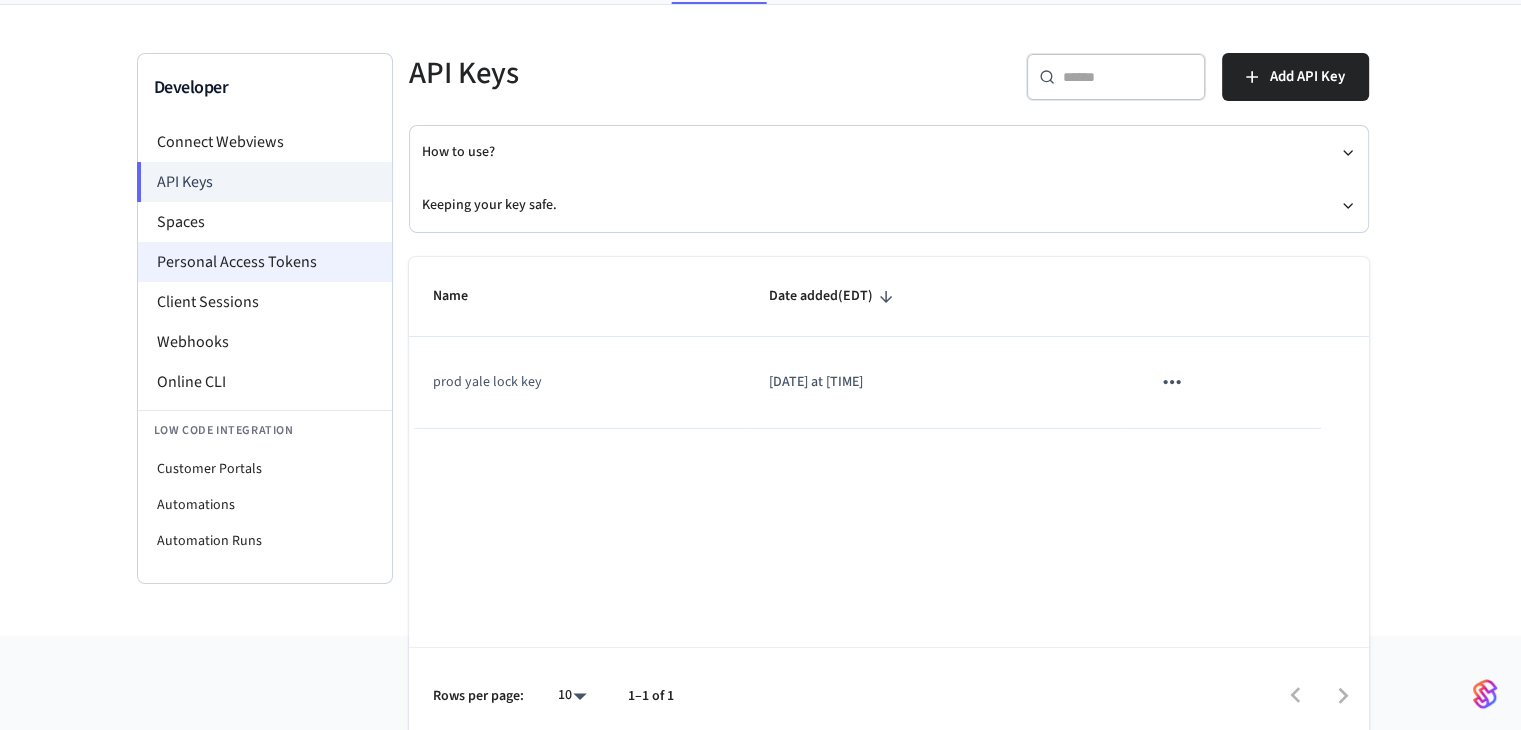 click on "Personal Access Tokens" at bounding box center (265, 262) 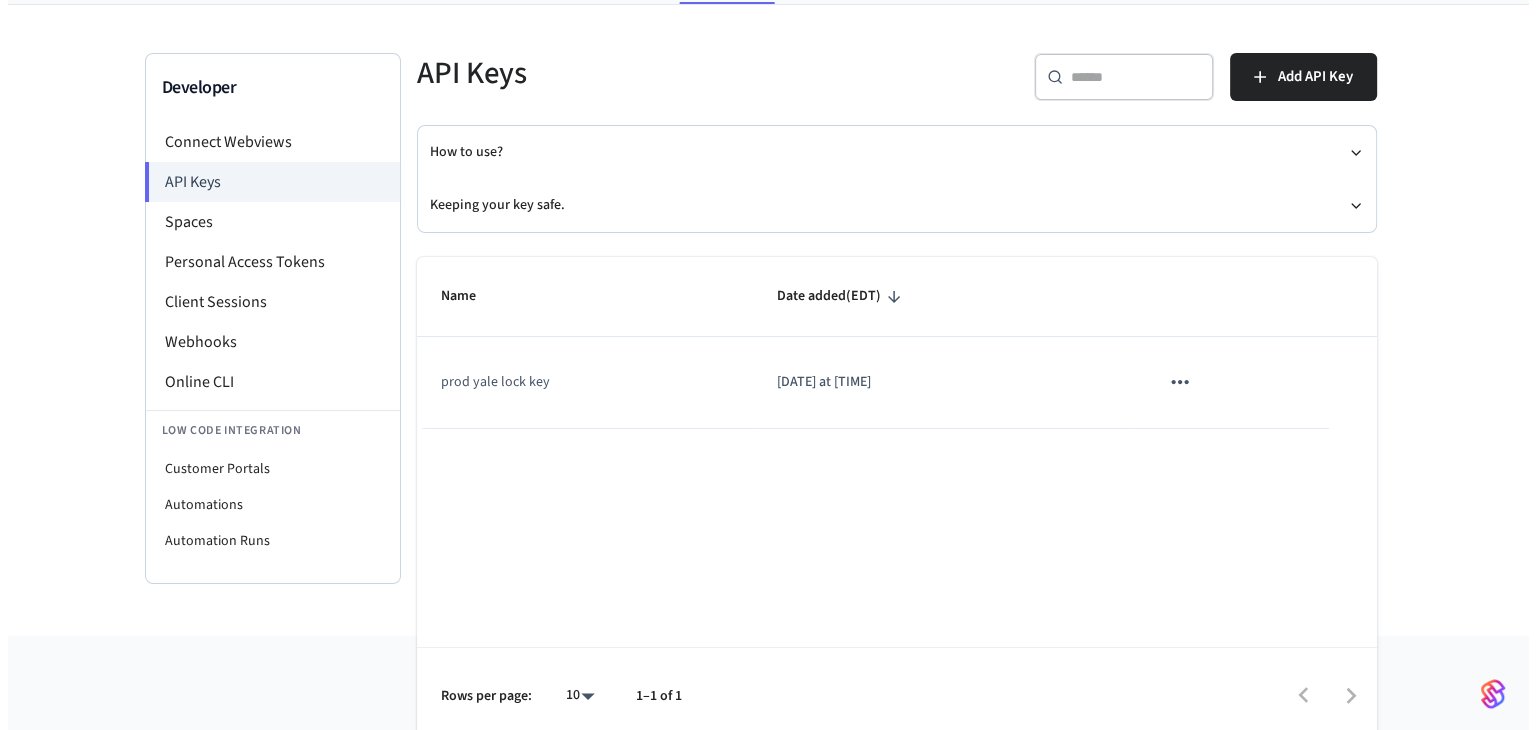 scroll, scrollTop: 0, scrollLeft: 0, axis: both 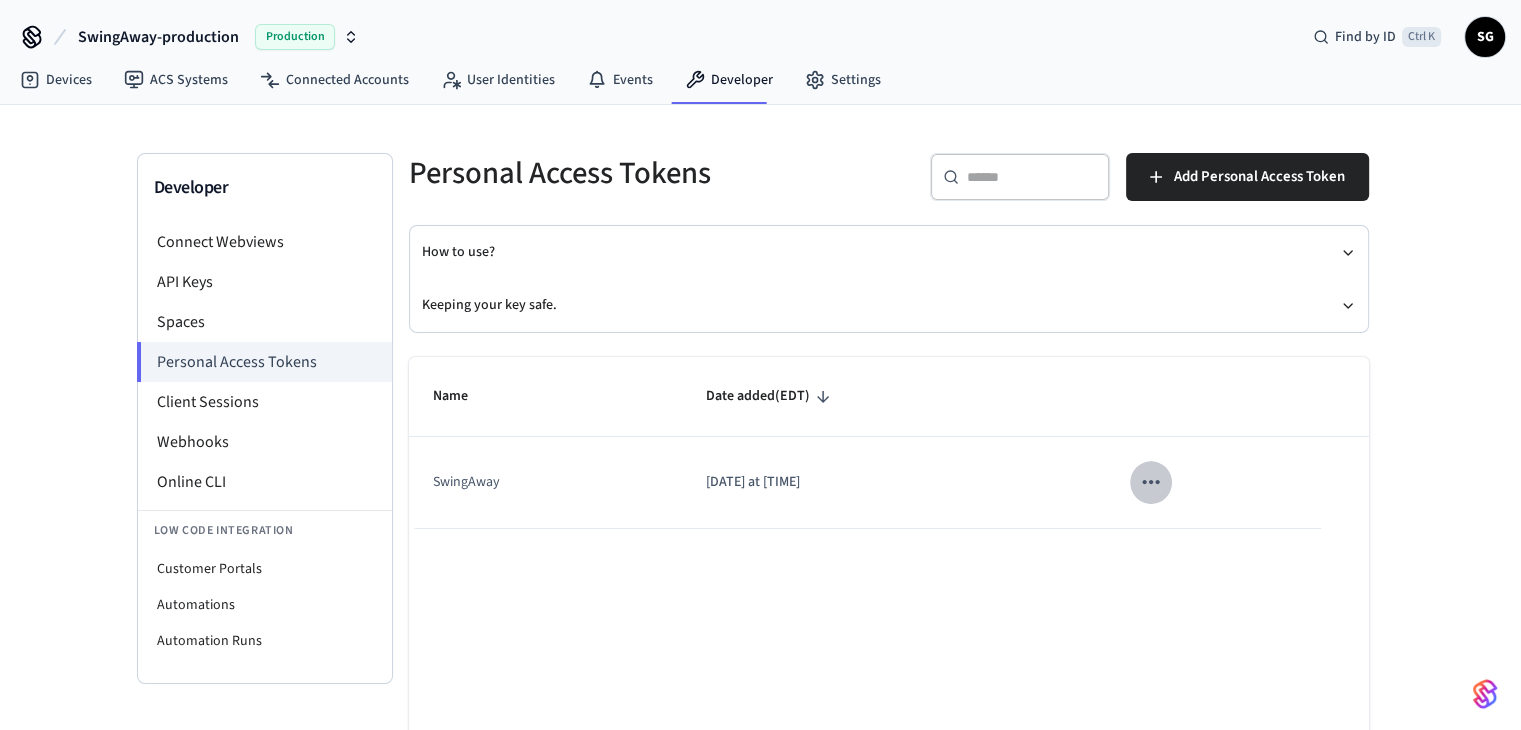 click 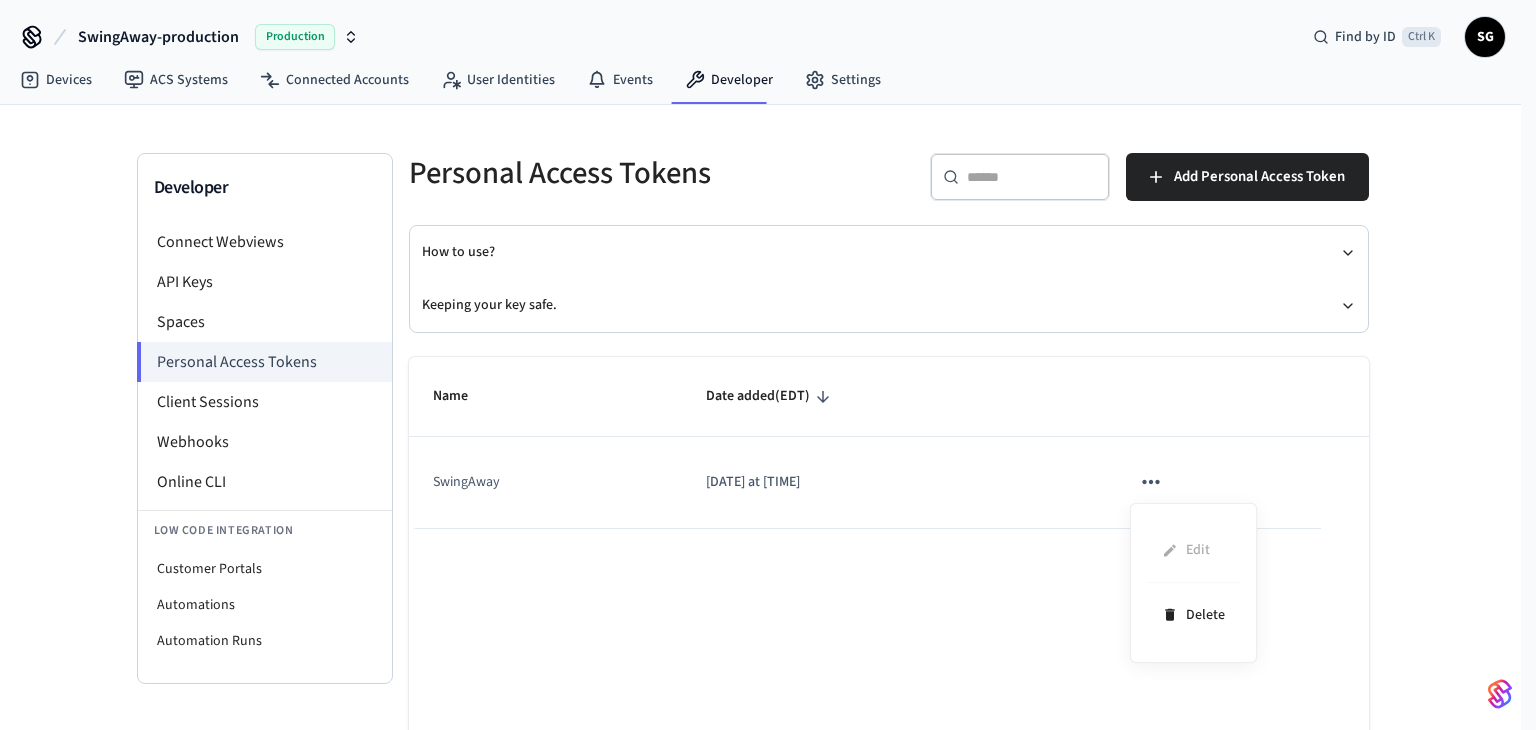 click at bounding box center (768, 365) 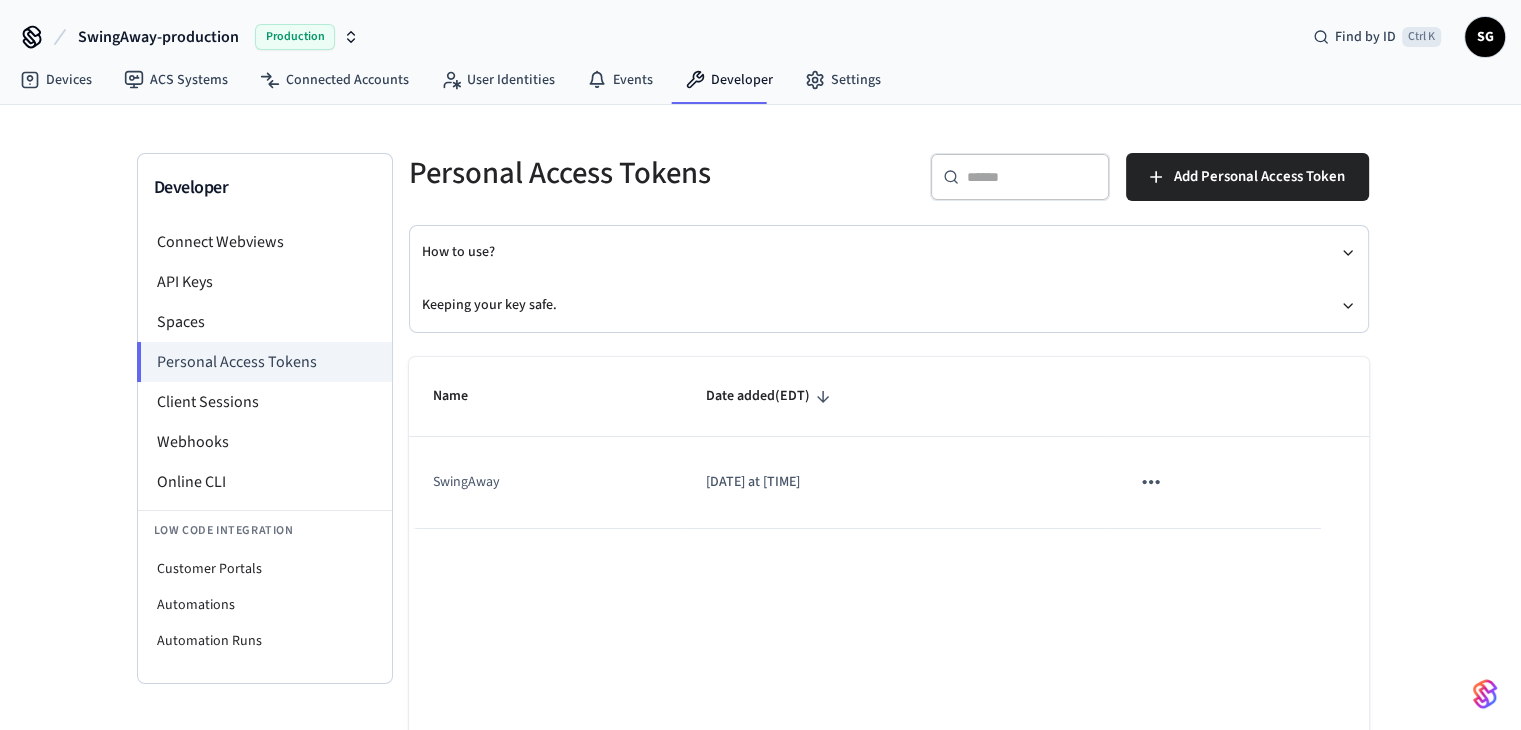 click on "Name Date added  (EDT) SwingAway [DATE] at [TIME] Rows per page: 10 ** 1–1 of 1" at bounding box center [889, 600] 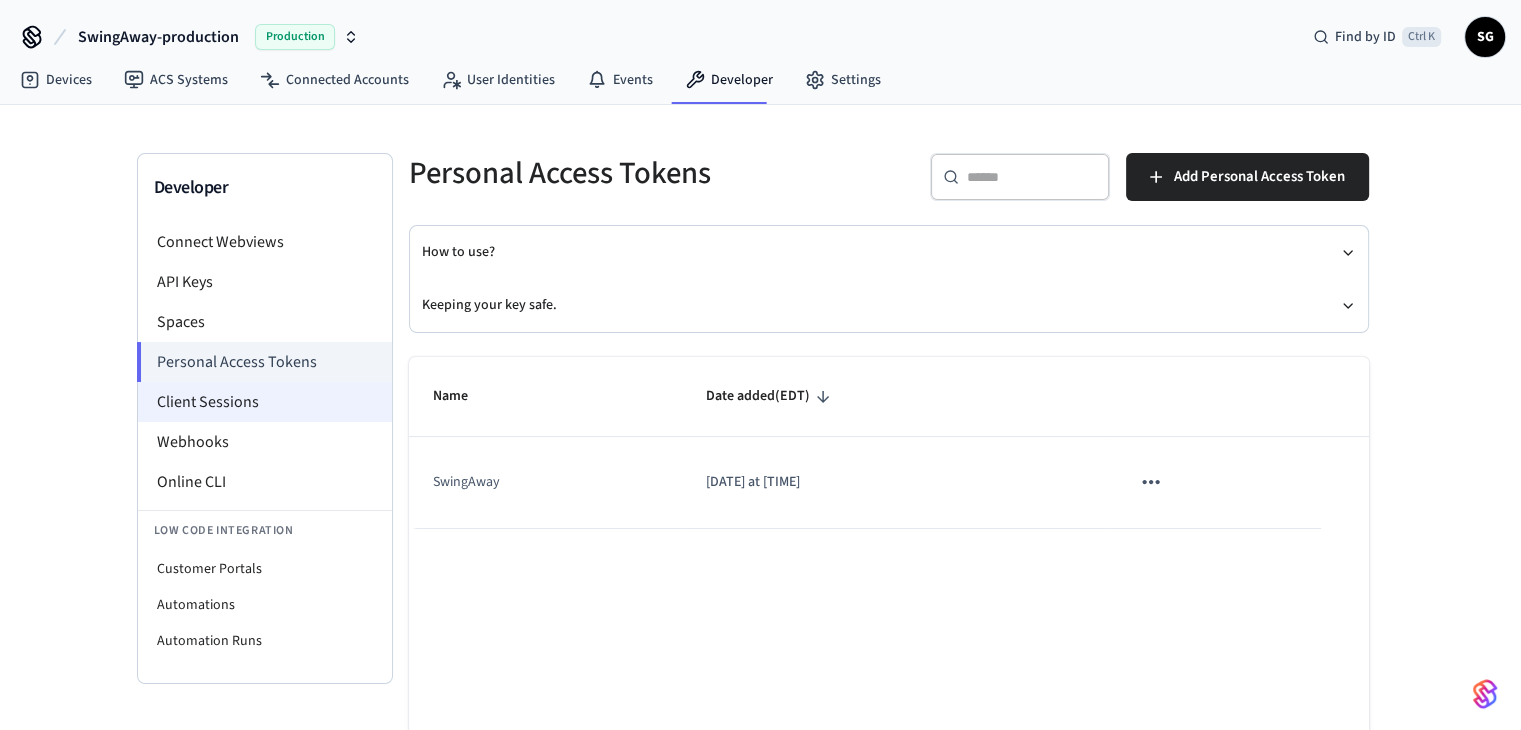 click on "Client Sessions" at bounding box center (265, 402) 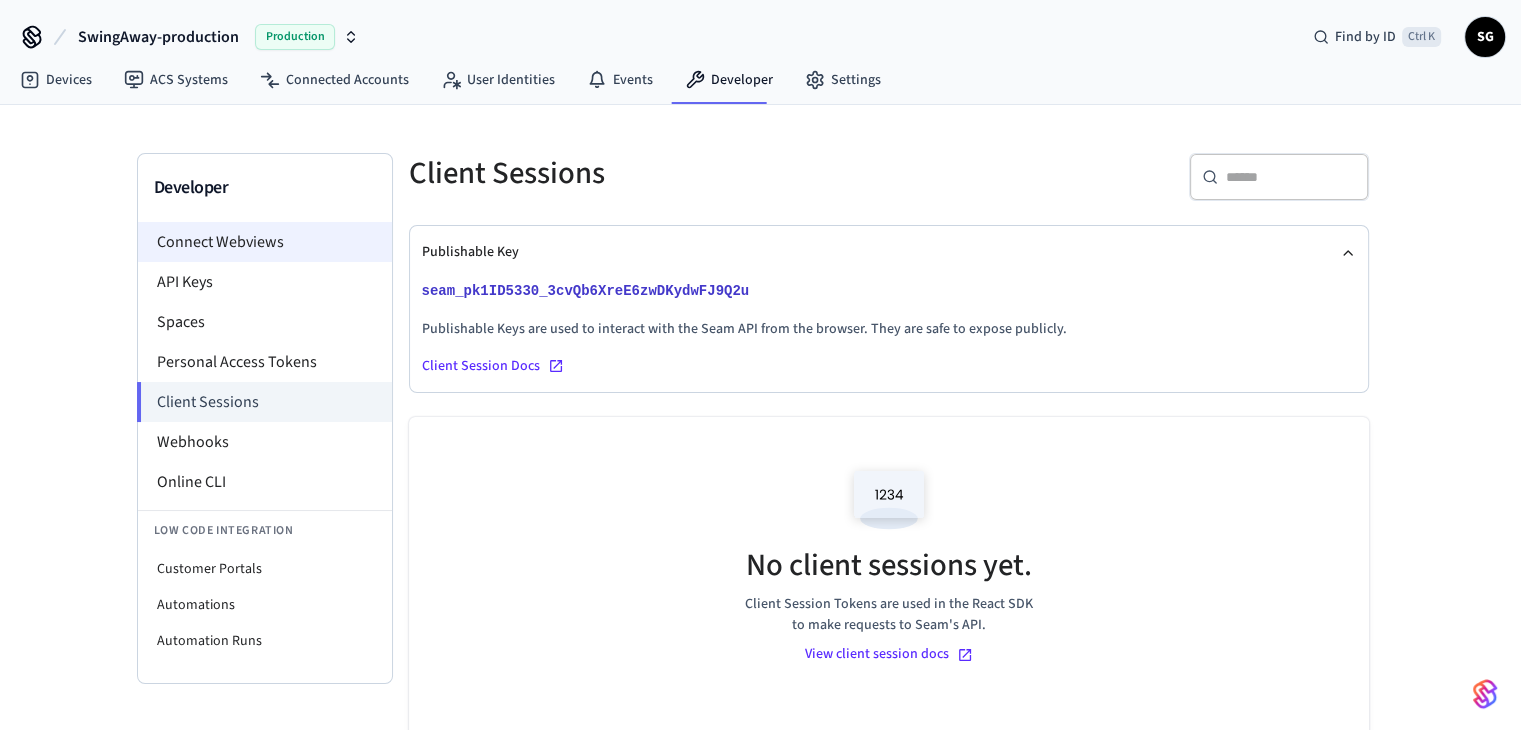 click on "Connect Webviews" at bounding box center (265, 242) 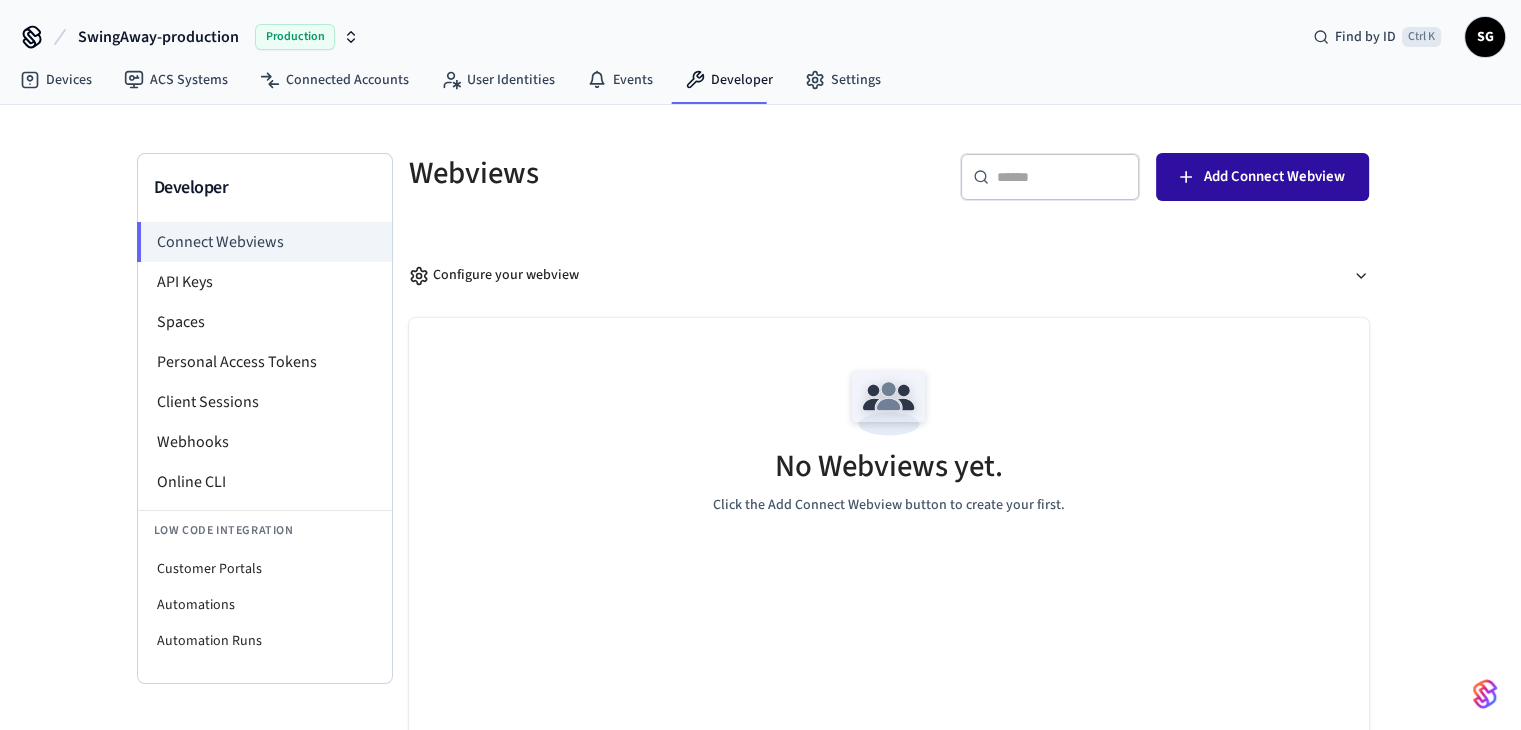 click on "Add Connect Webview" at bounding box center [1274, 177] 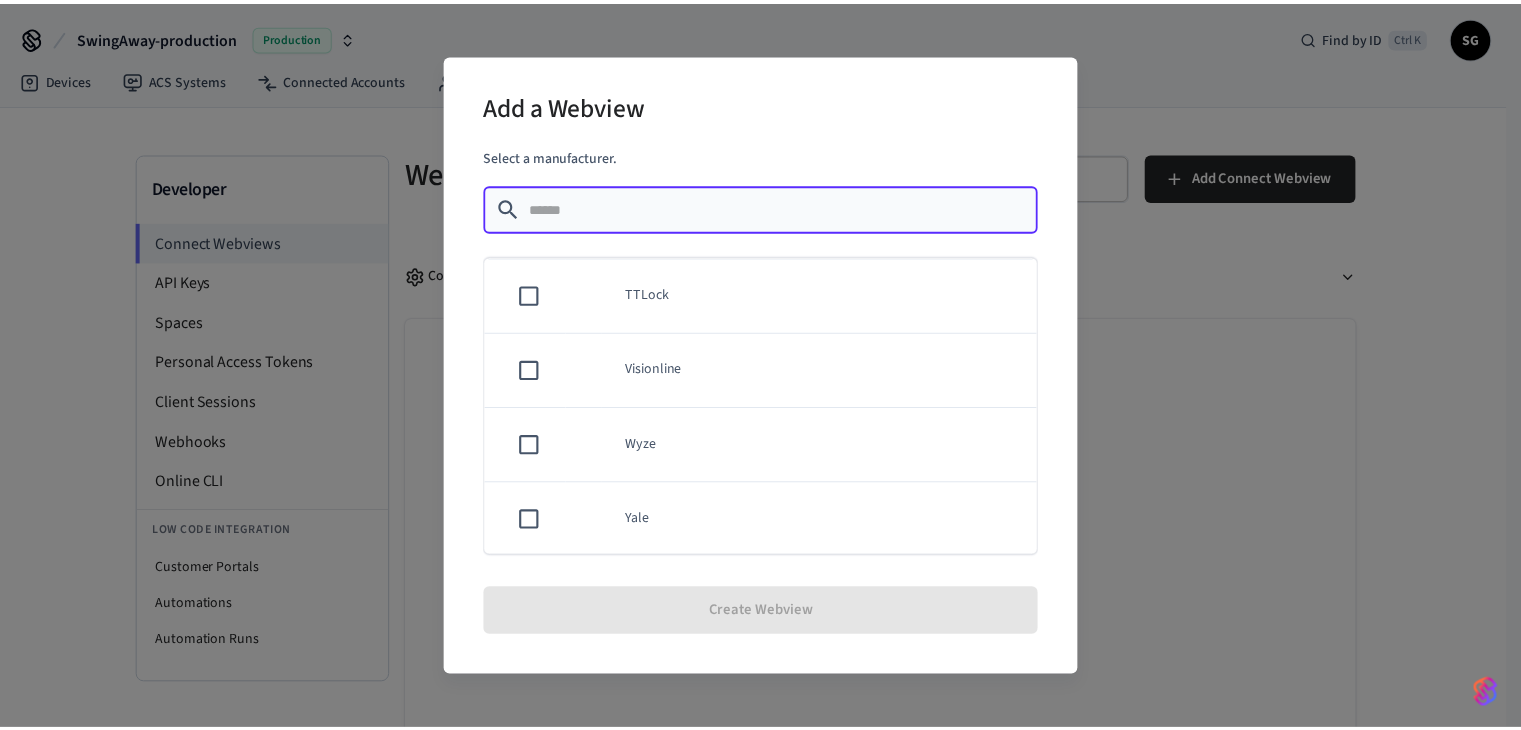 scroll, scrollTop: 1739, scrollLeft: 0, axis: vertical 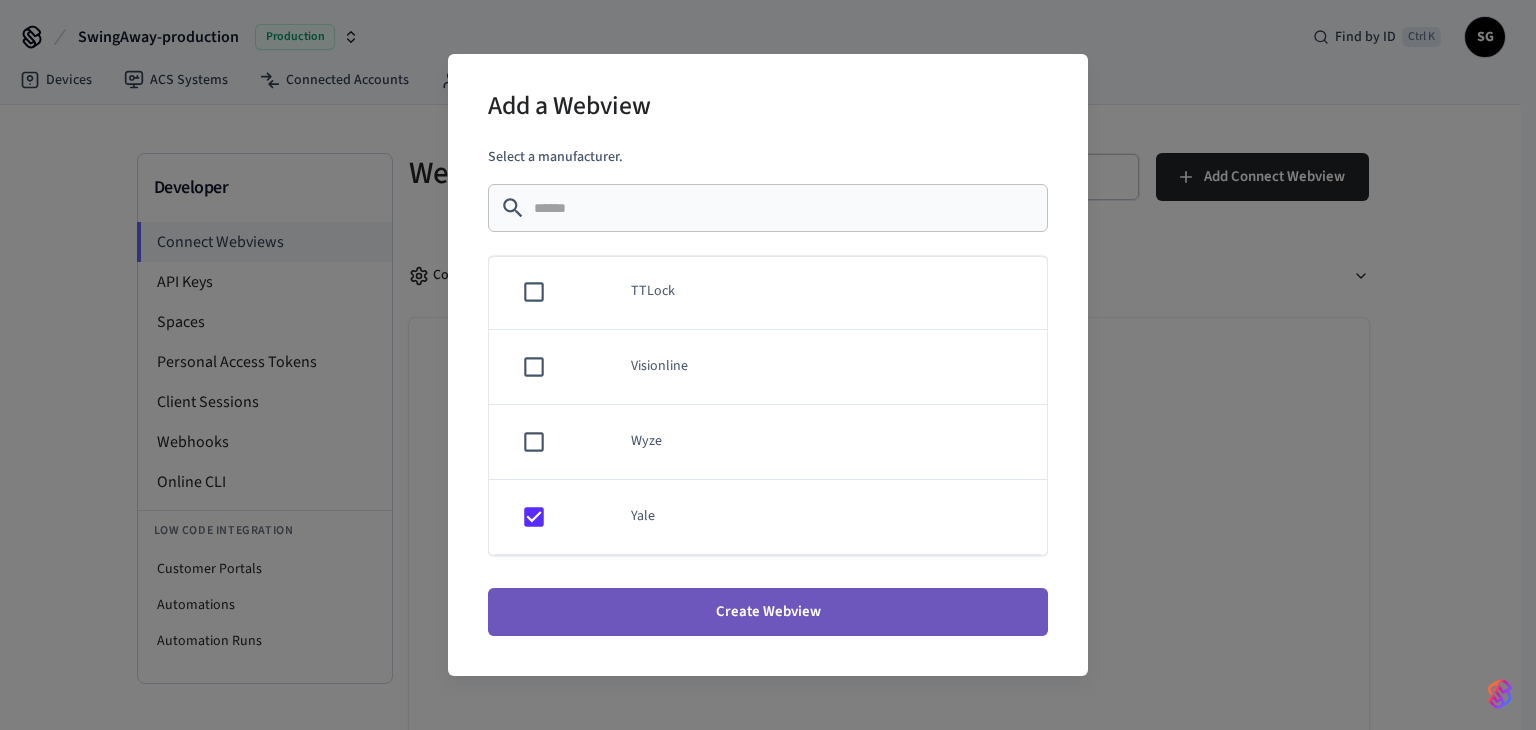 click on "Create Webview" at bounding box center (768, 612) 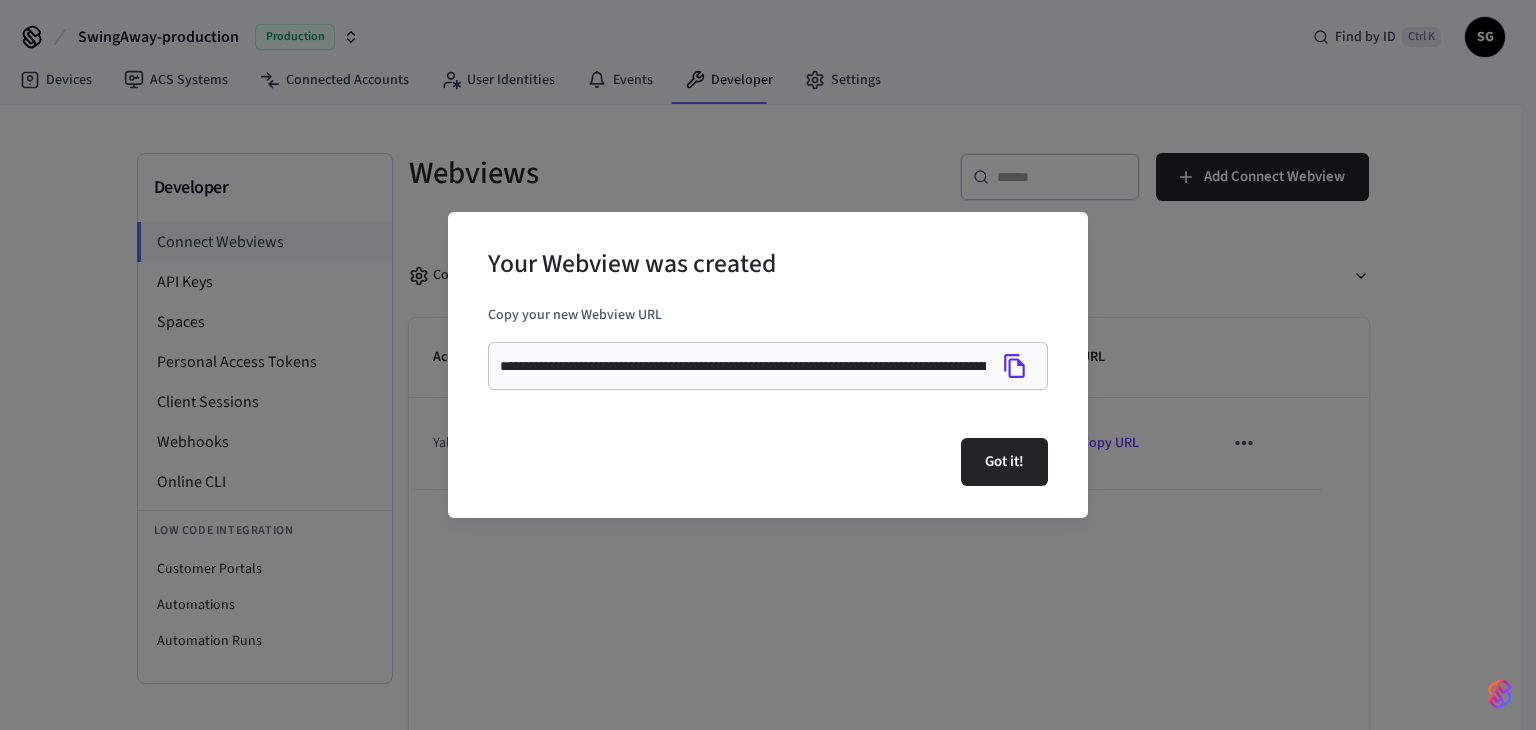 click 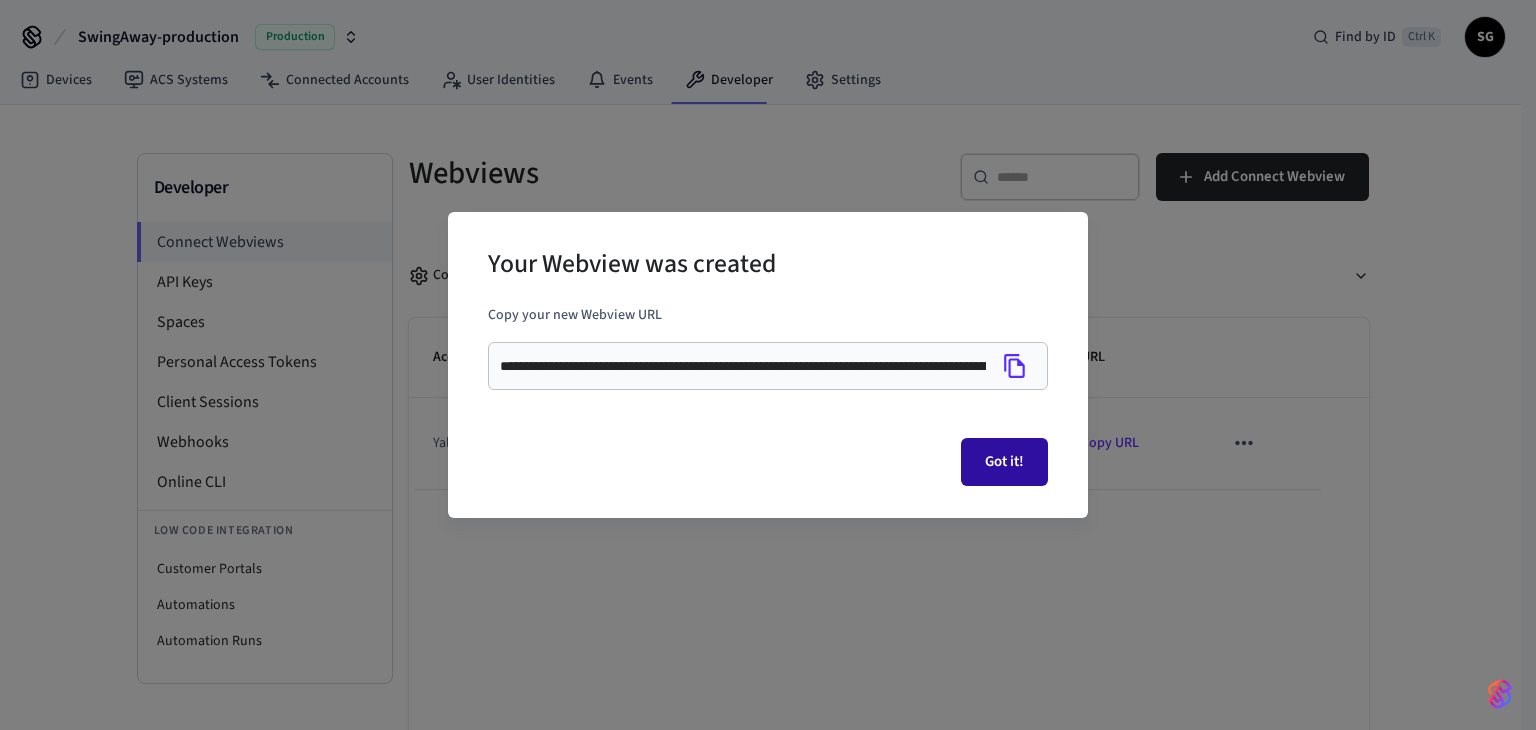 click on "Got it!" at bounding box center [1004, 462] 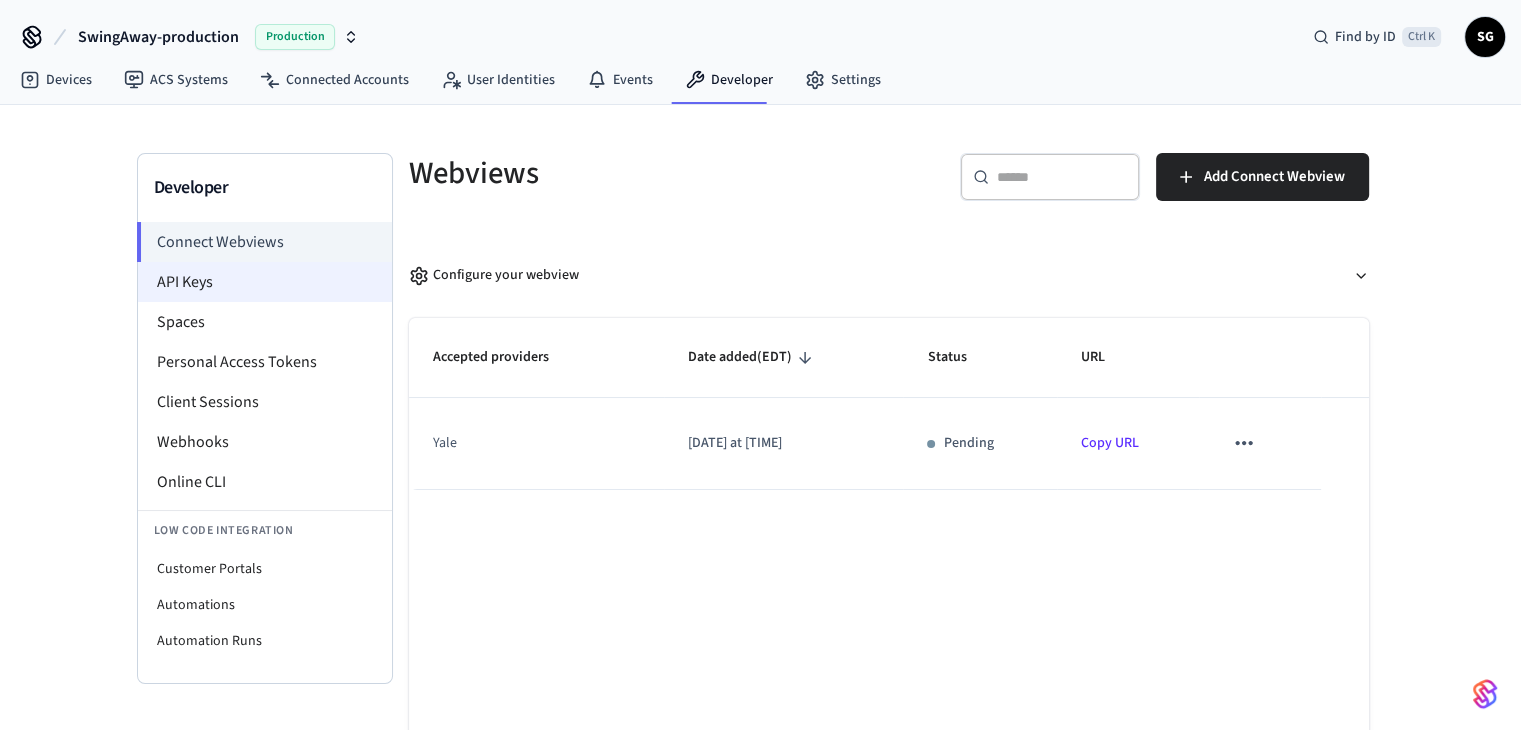click on "API Keys" at bounding box center [265, 282] 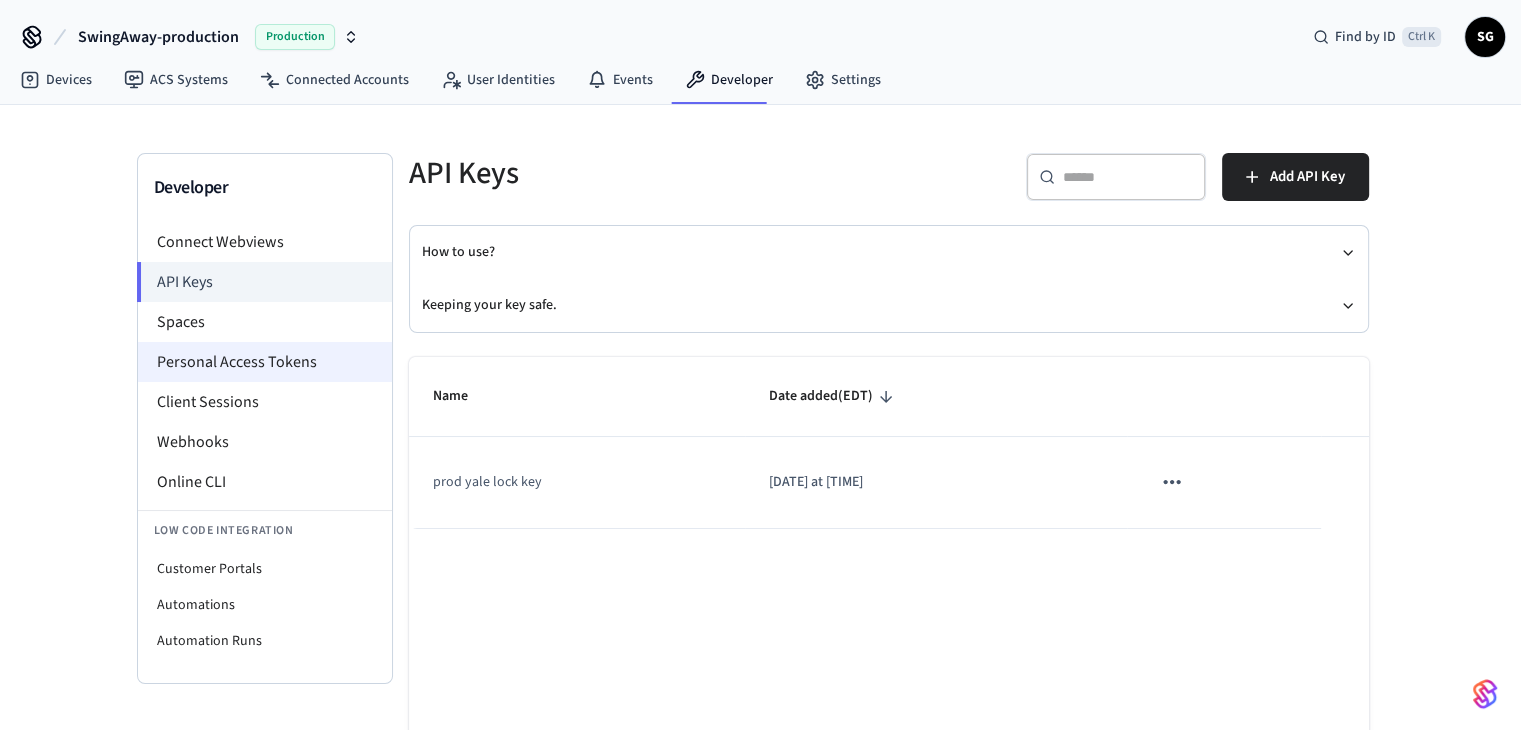 click on "Personal Access Tokens" at bounding box center [265, 362] 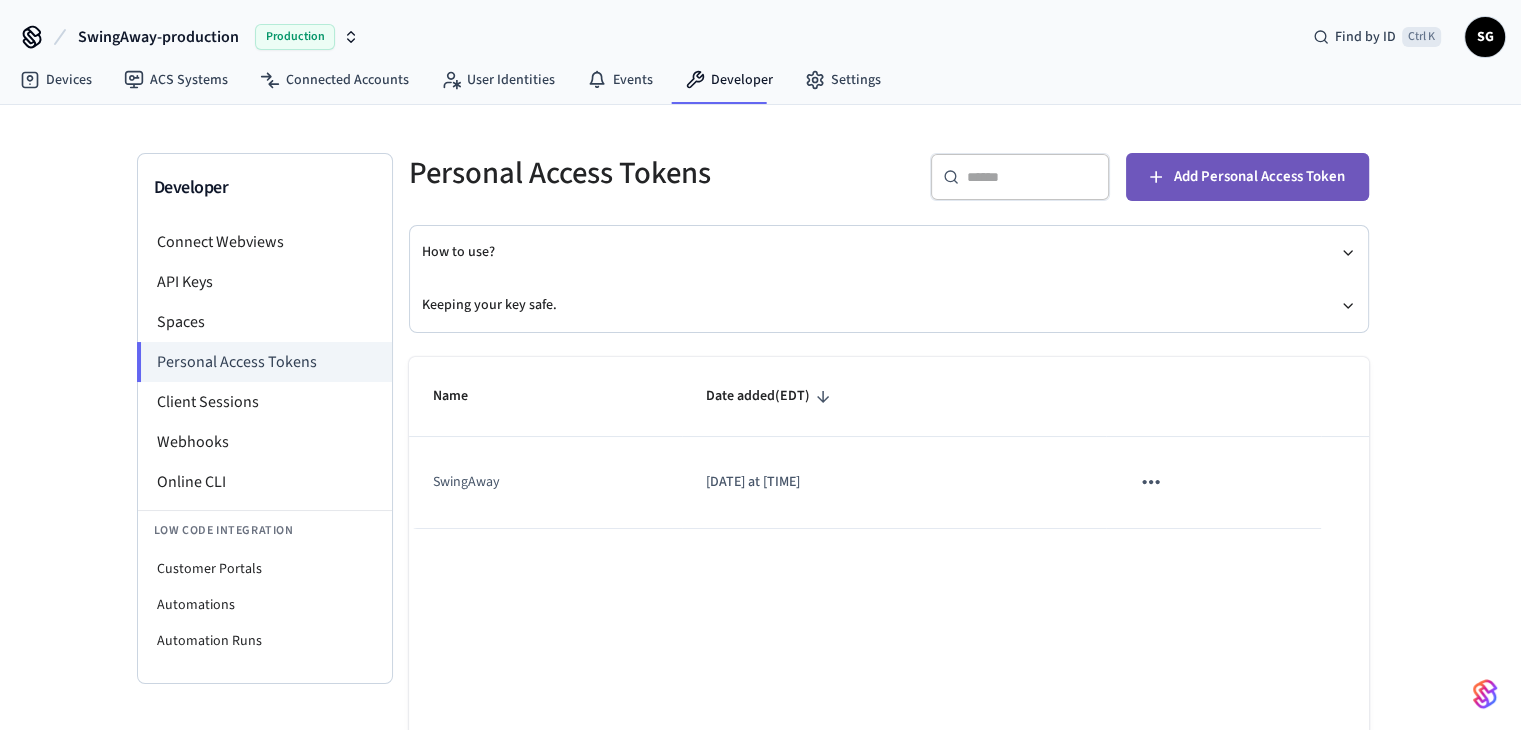 click on "Add Personal Access Token" at bounding box center [1259, 177] 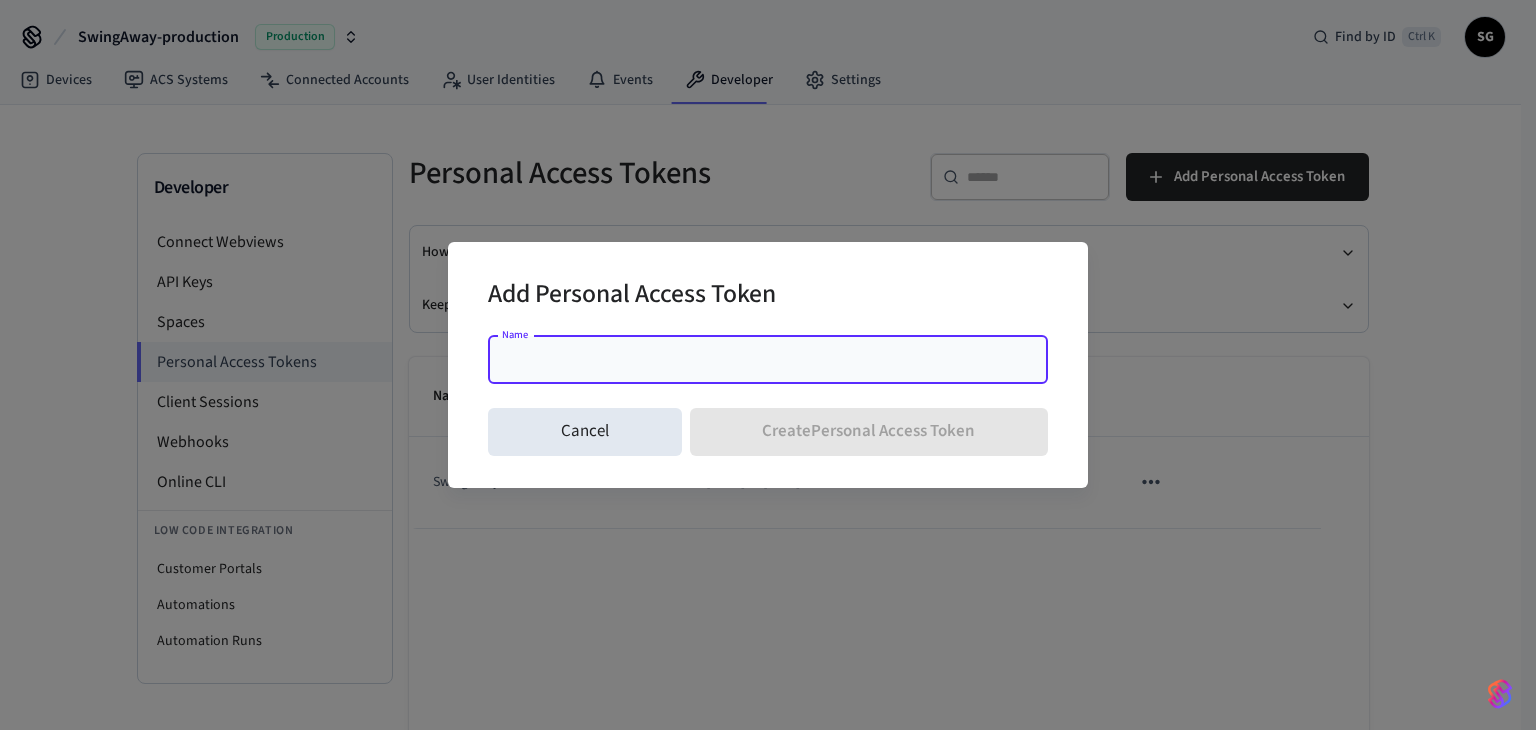 click on "Name" at bounding box center (768, 360) 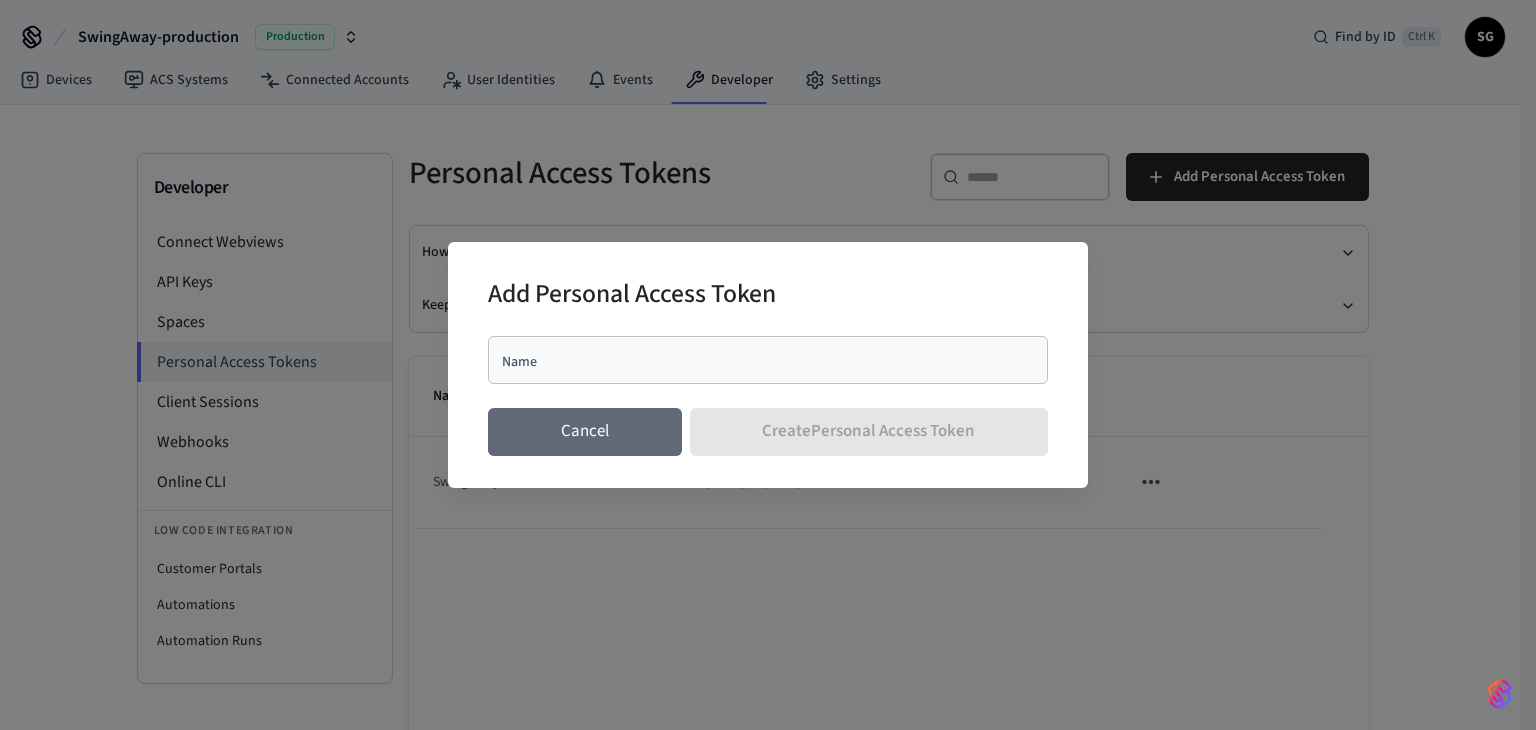 click on "Cancel" at bounding box center [585, 432] 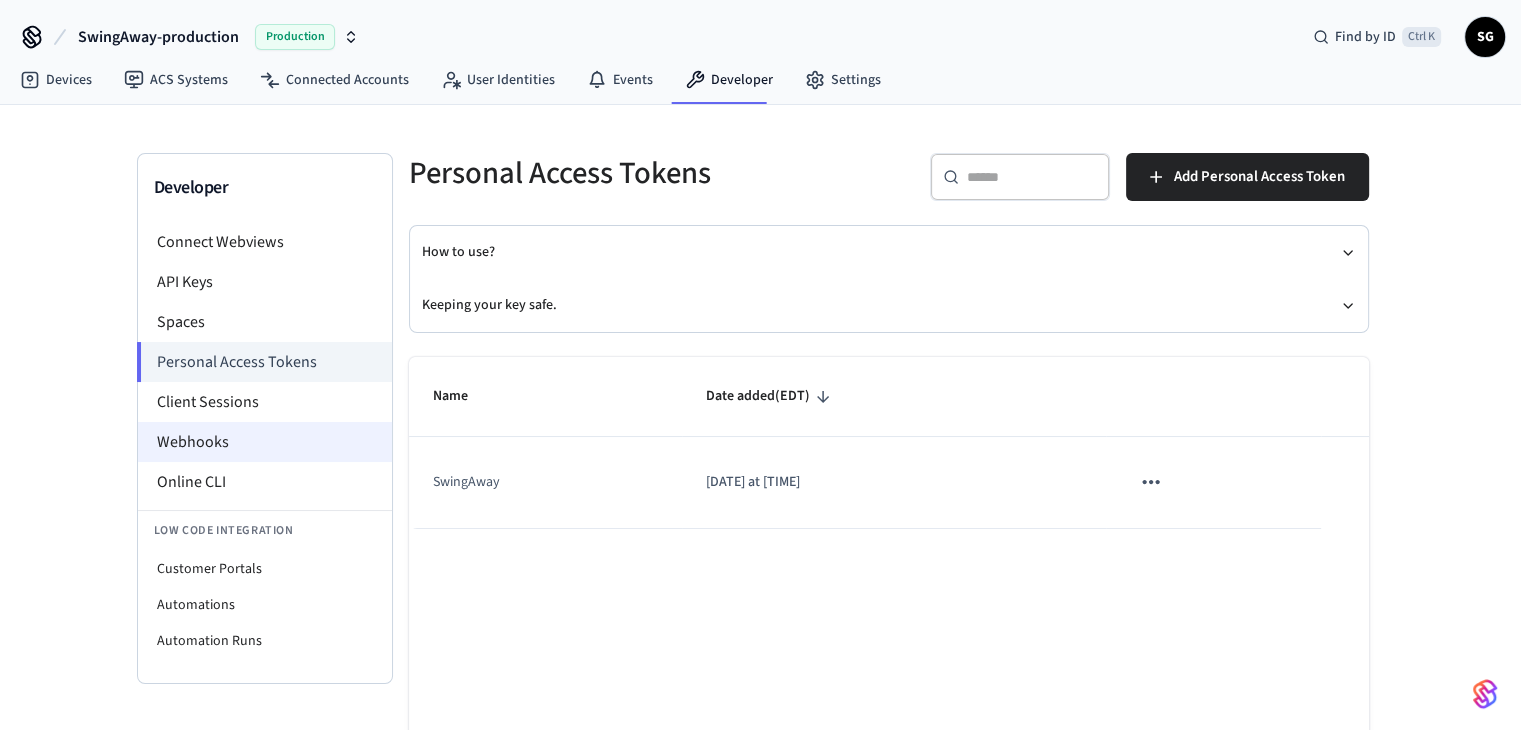click on "Webhooks" at bounding box center [265, 442] 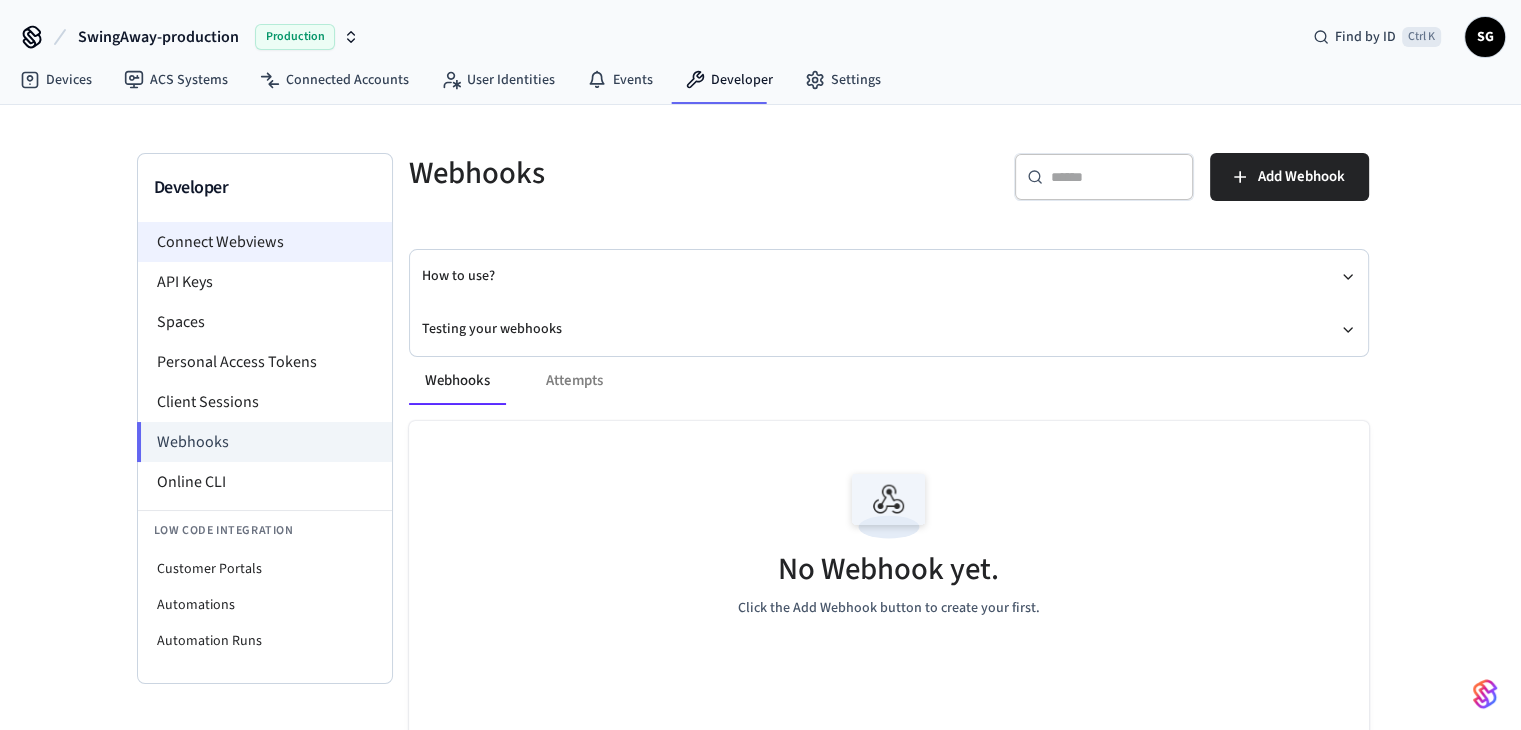click on "Connect Webviews" at bounding box center (265, 242) 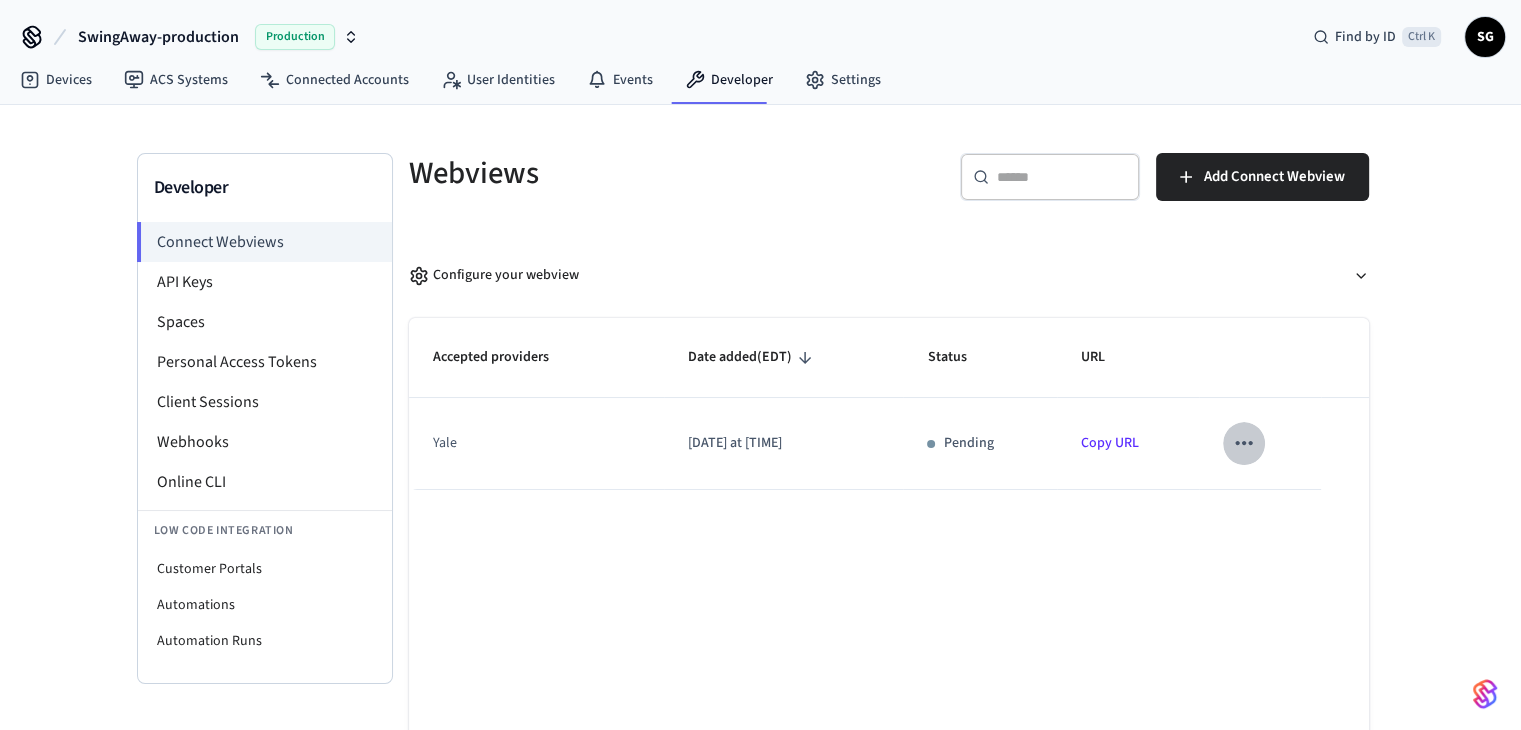 click 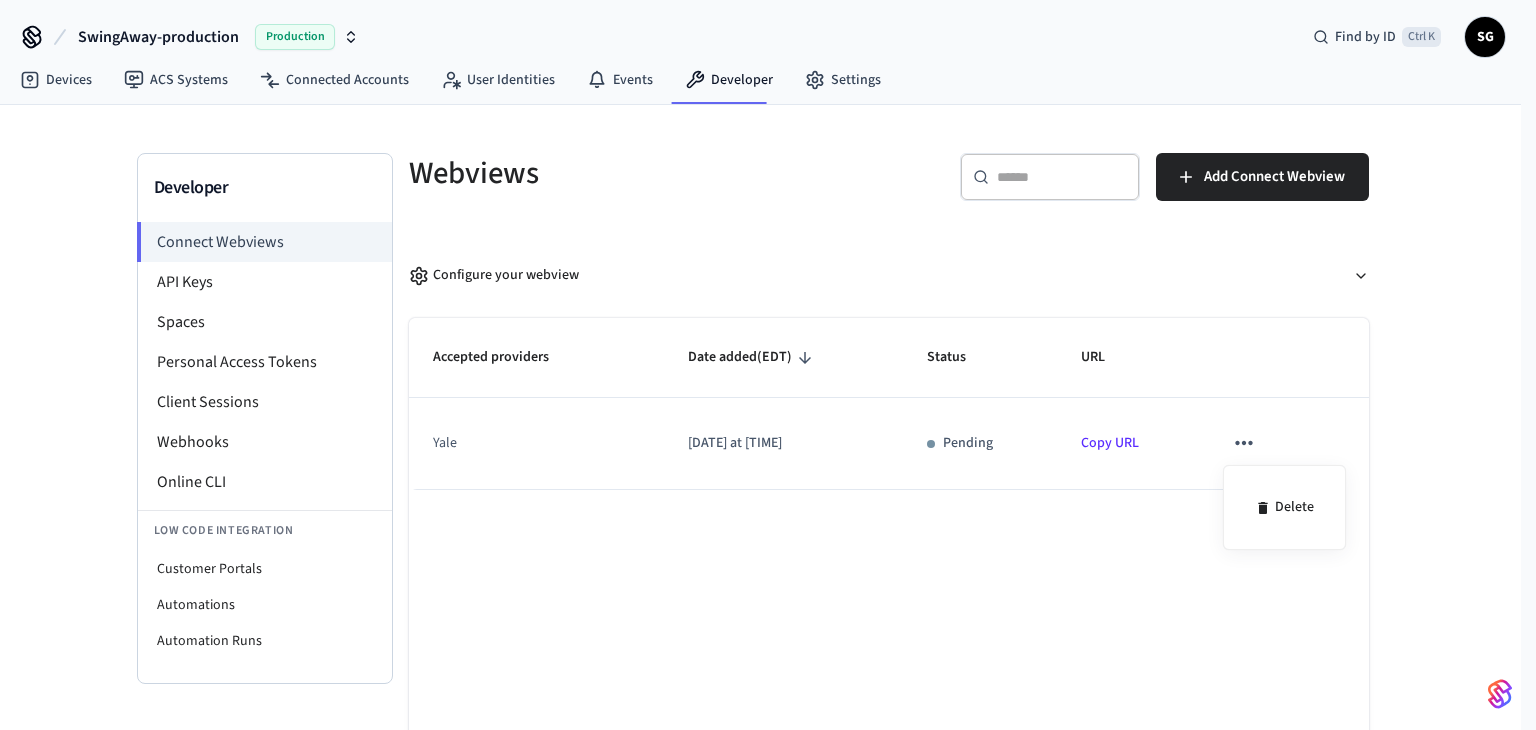click at bounding box center [768, 365] 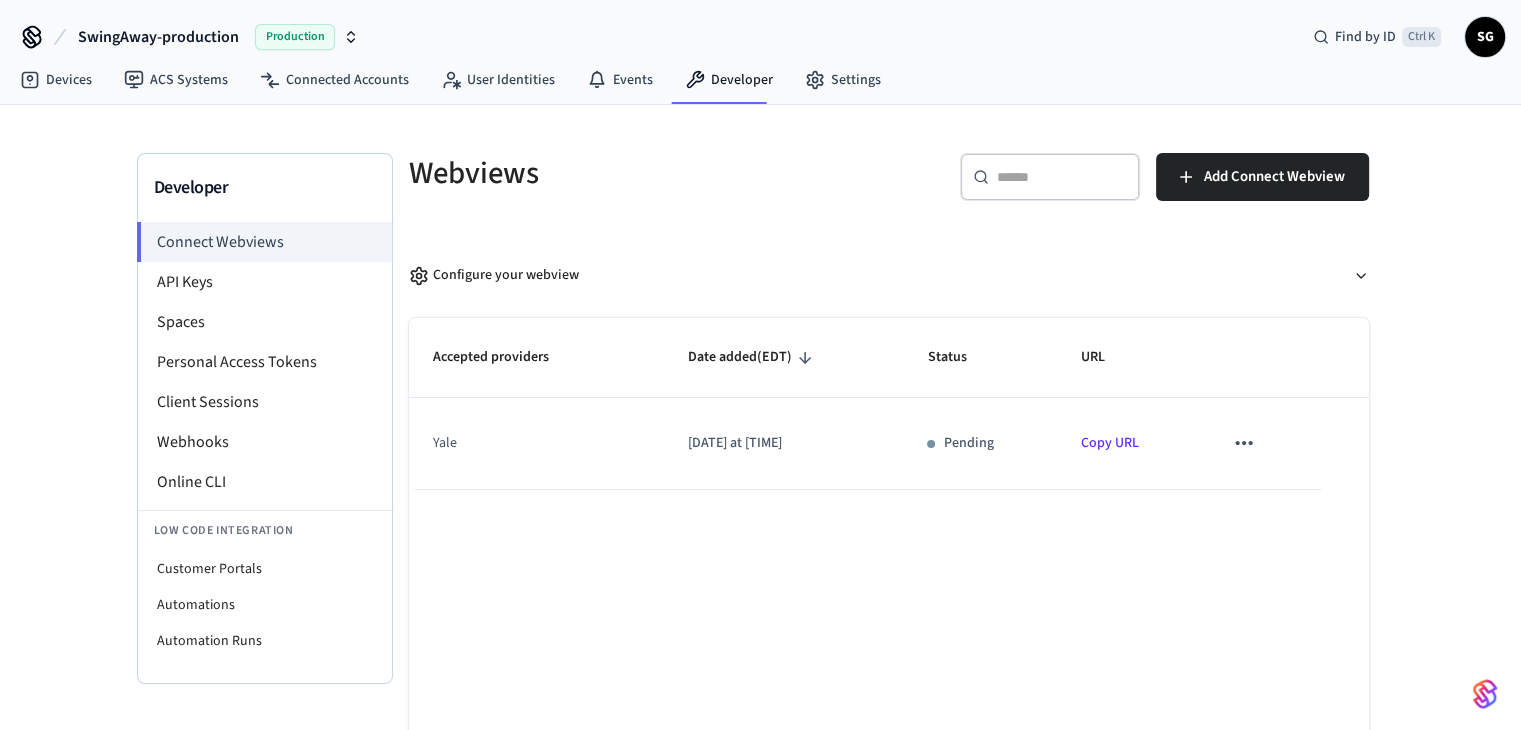 click on "Webviews" at bounding box center (631, 173) 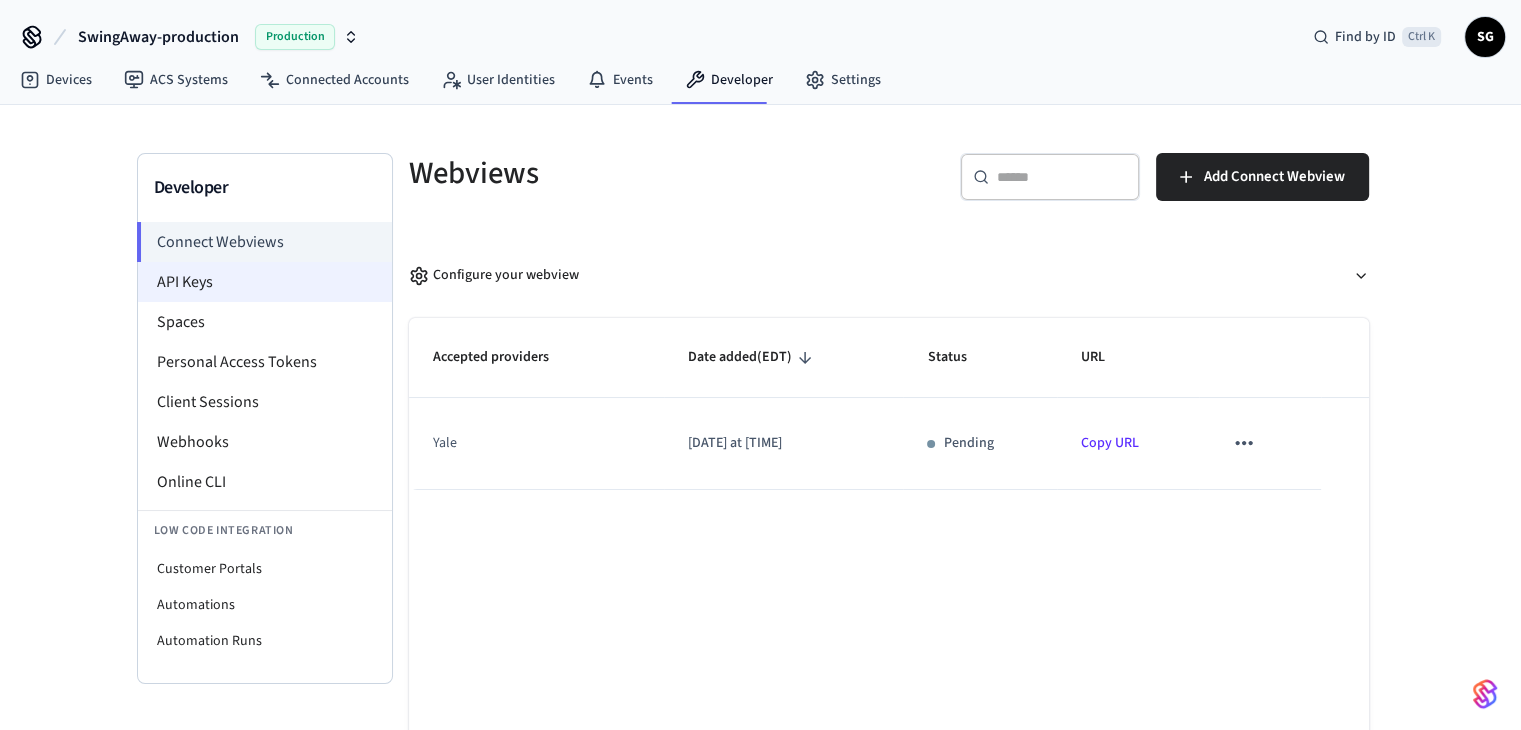 click on "API Keys" at bounding box center (265, 282) 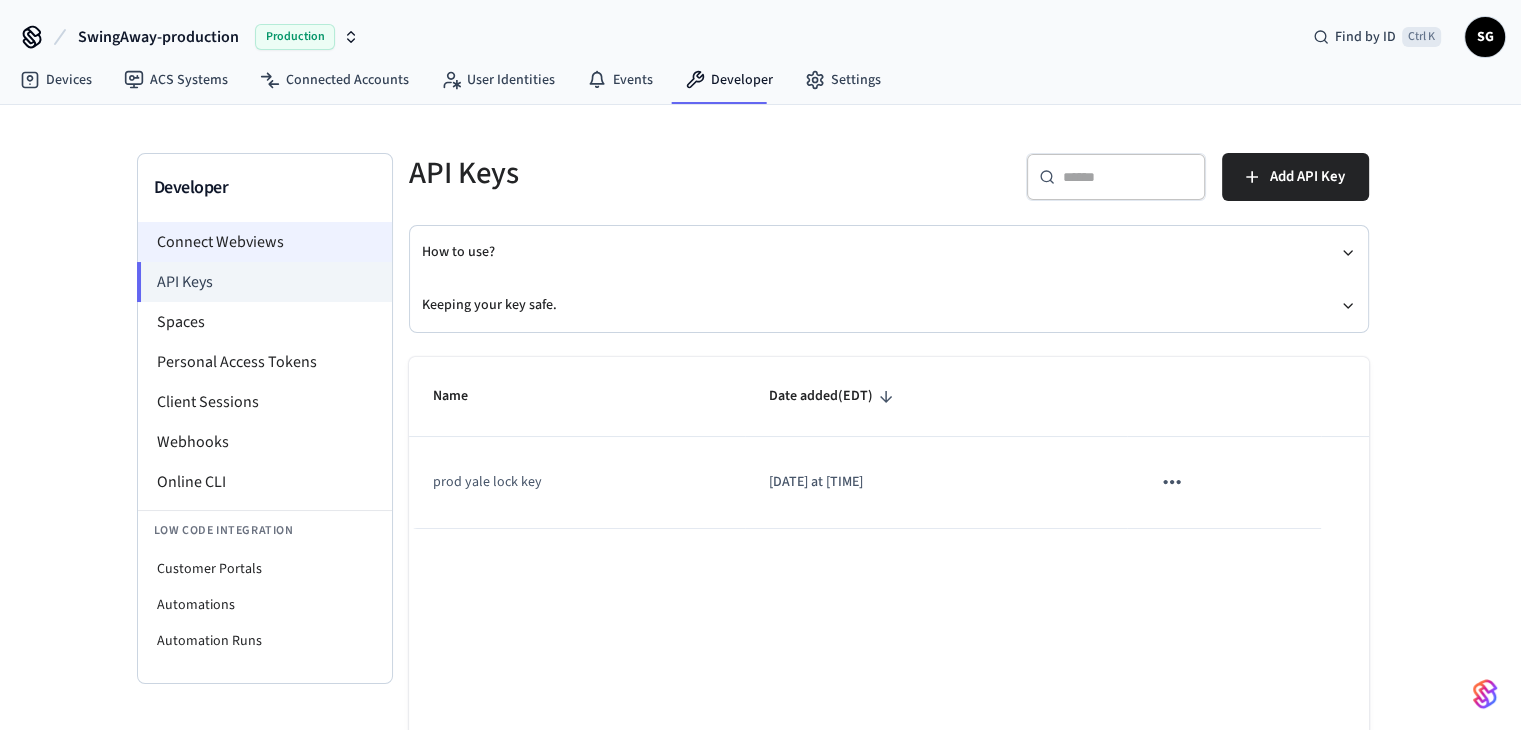 click on "Connect Webviews" at bounding box center [265, 242] 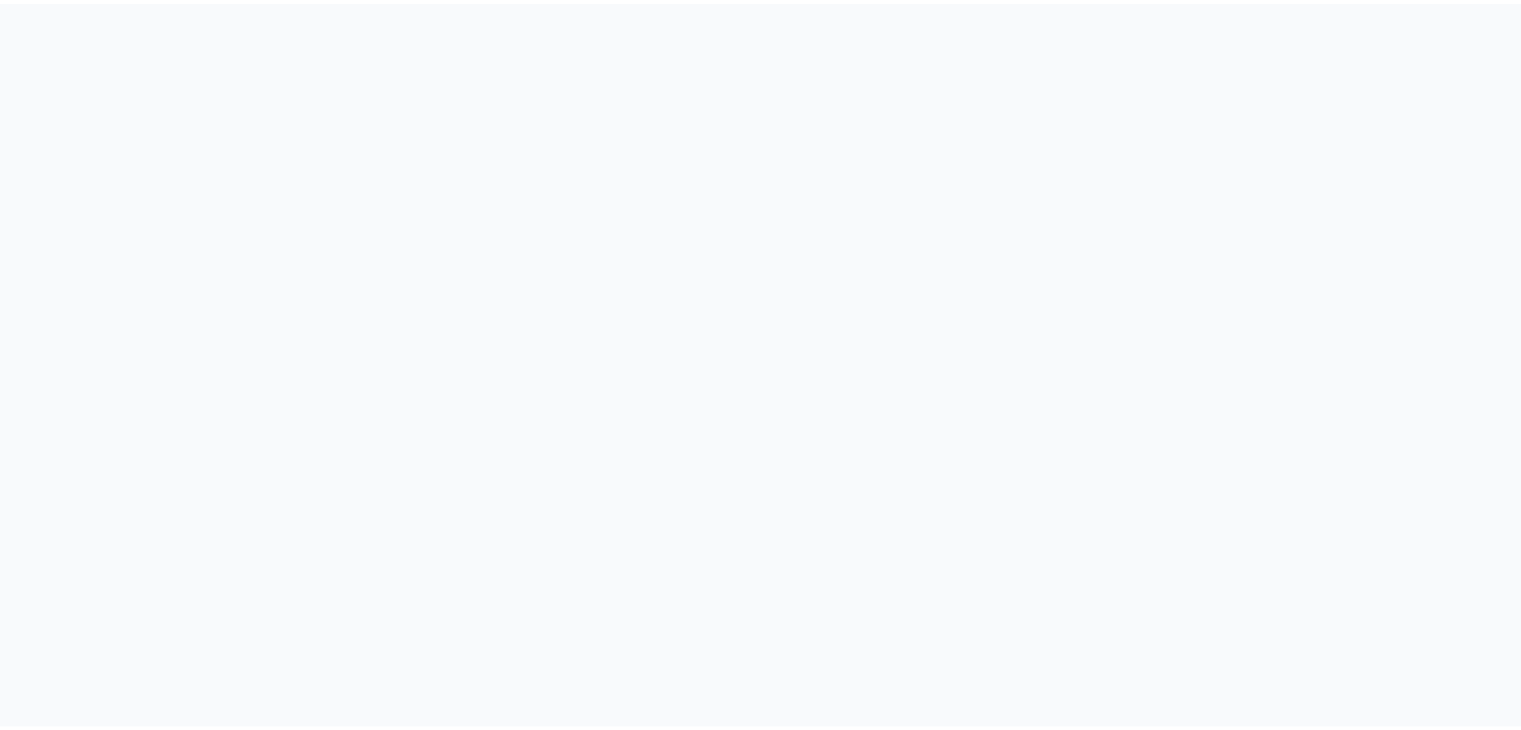 scroll, scrollTop: 0, scrollLeft: 0, axis: both 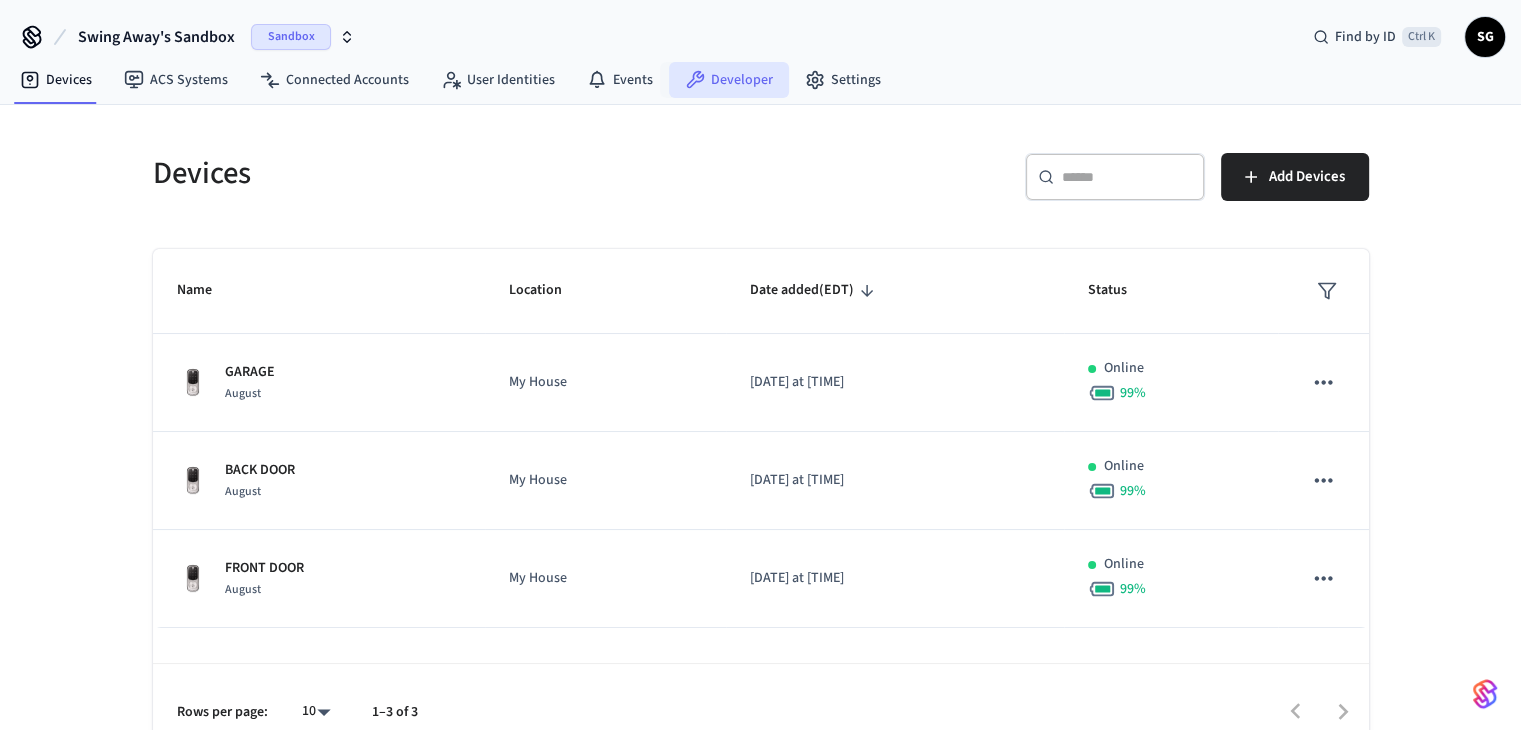 click on "Developer" at bounding box center (729, 80) 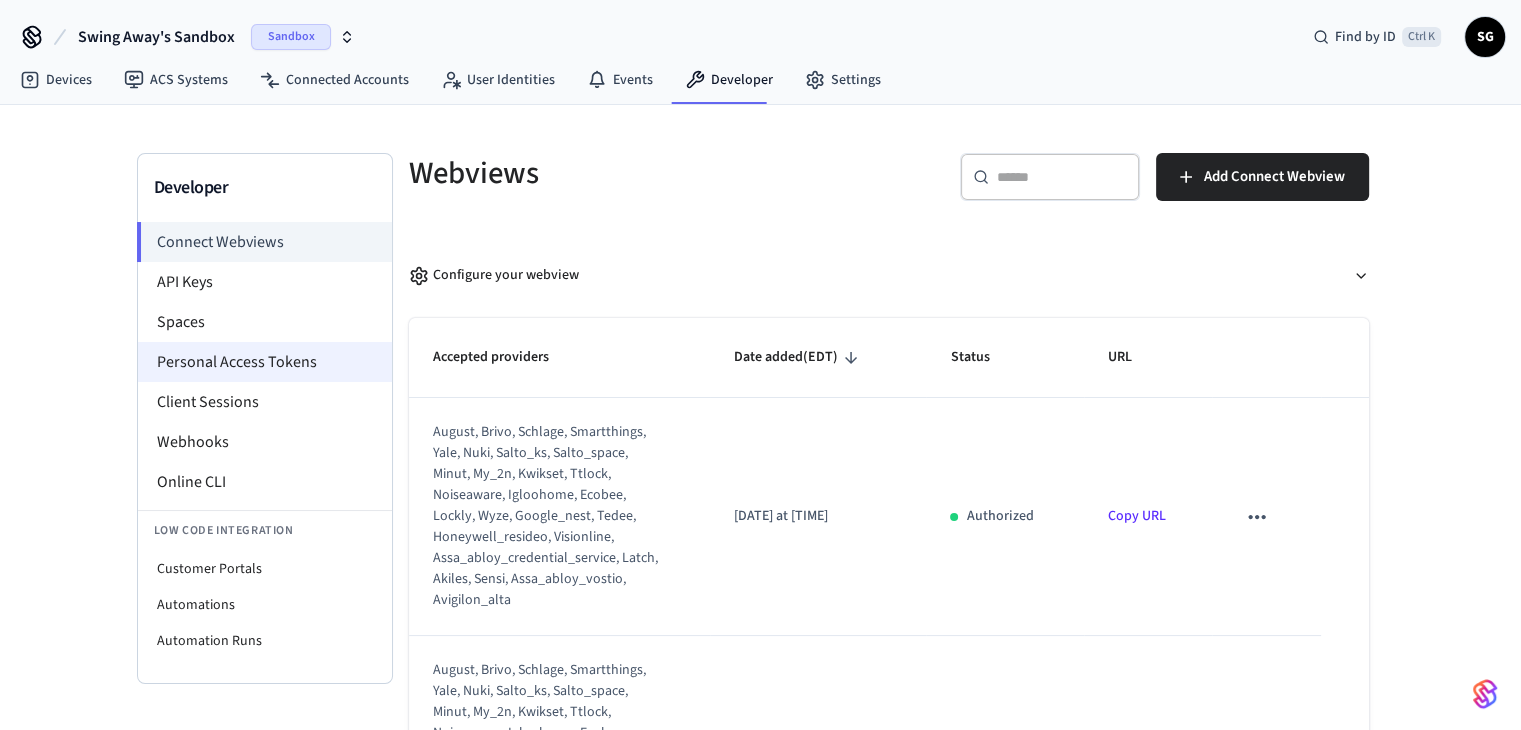 click on "Personal Access Tokens" at bounding box center (265, 362) 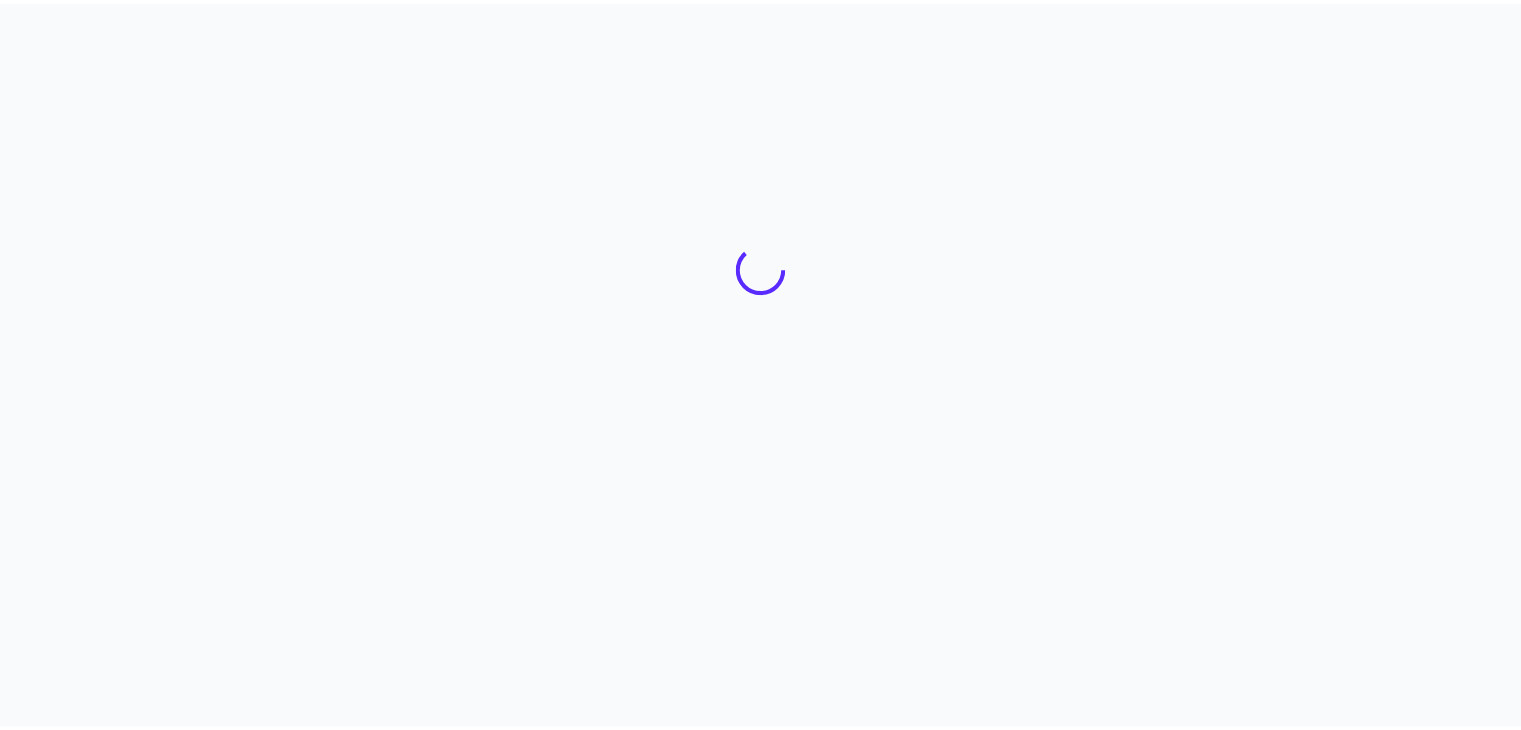scroll, scrollTop: 0, scrollLeft: 0, axis: both 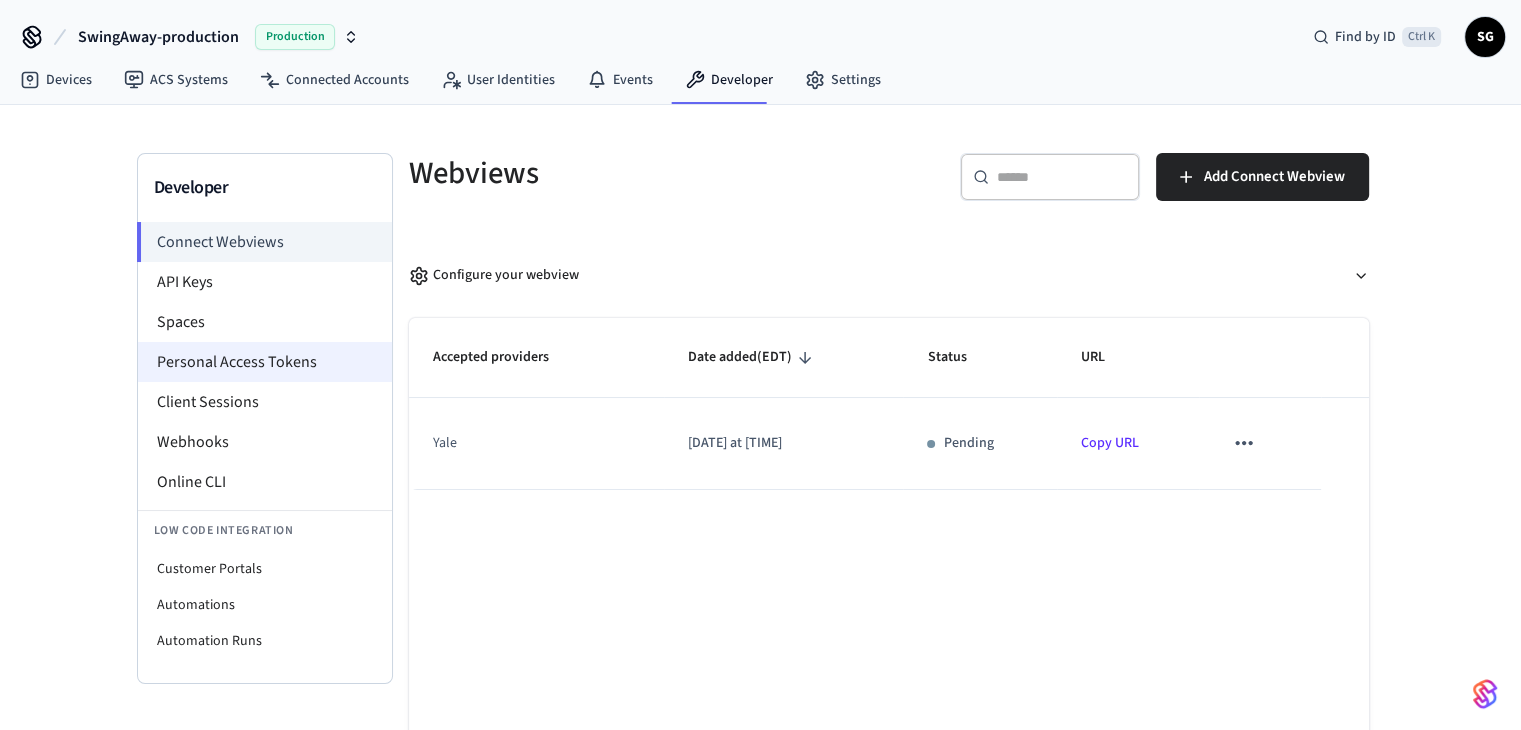 click on "Personal Access Tokens" at bounding box center [265, 362] 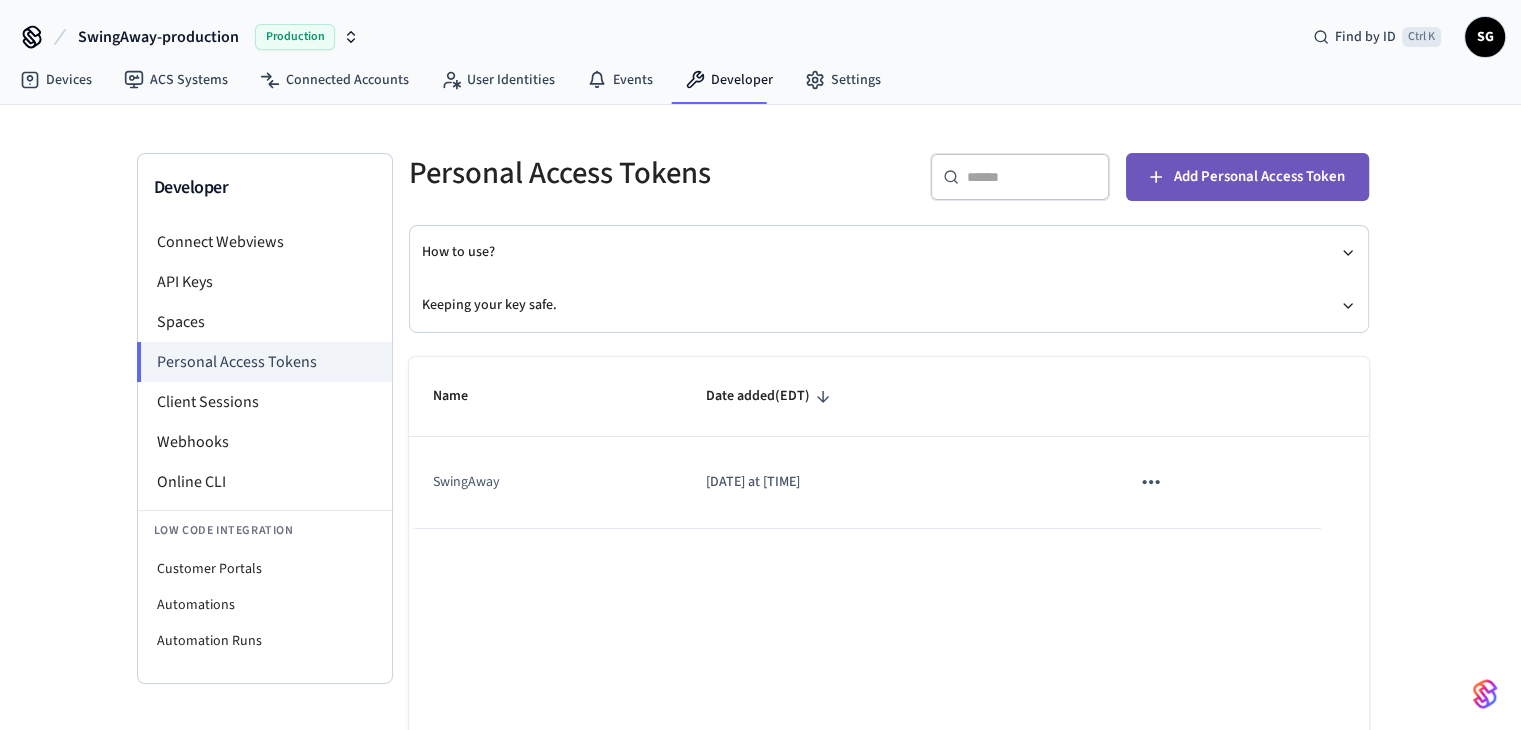 click on "Add Personal Access Token" at bounding box center (1259, 177) 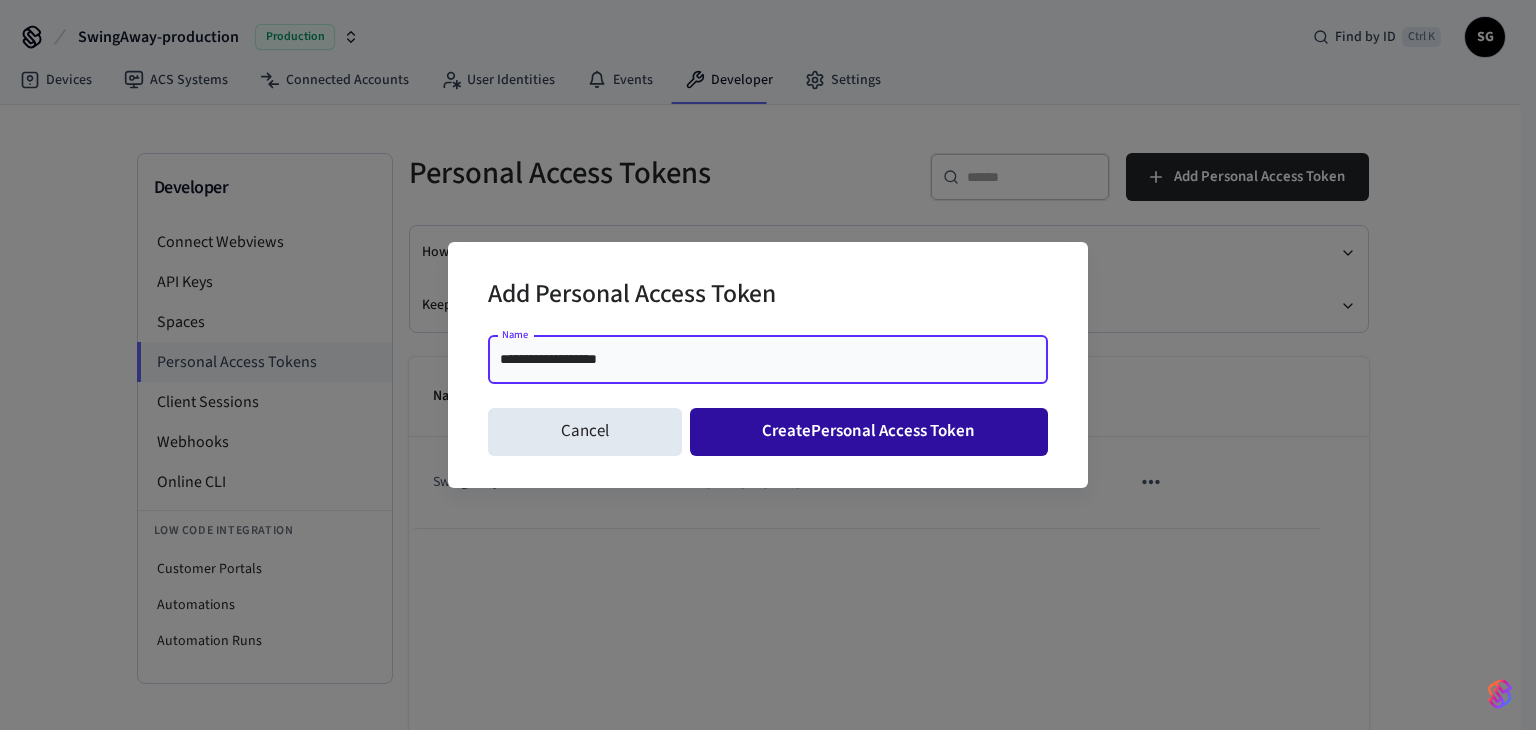type on "**********" 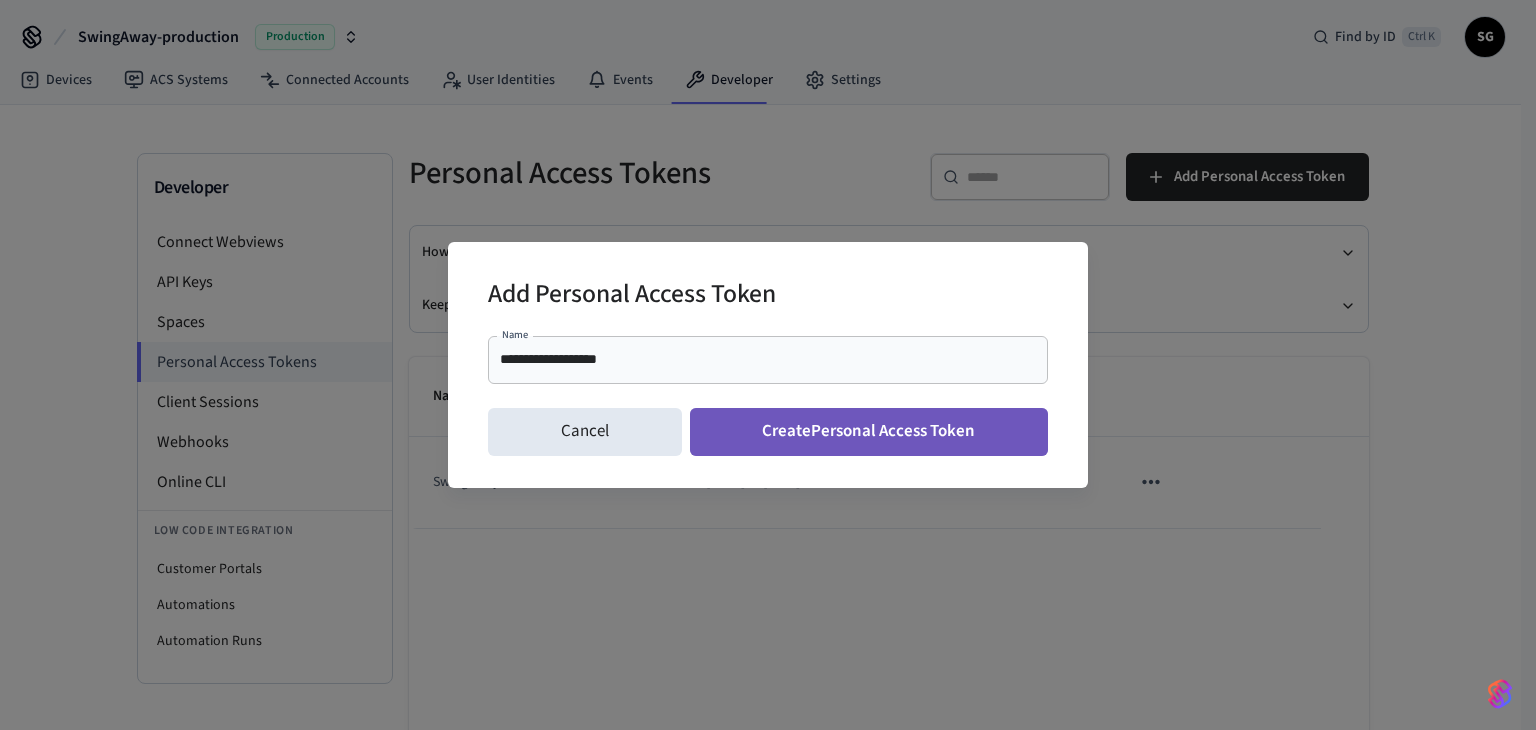 click on "Create  Personal Access Token" at bounding box center (869, 432) 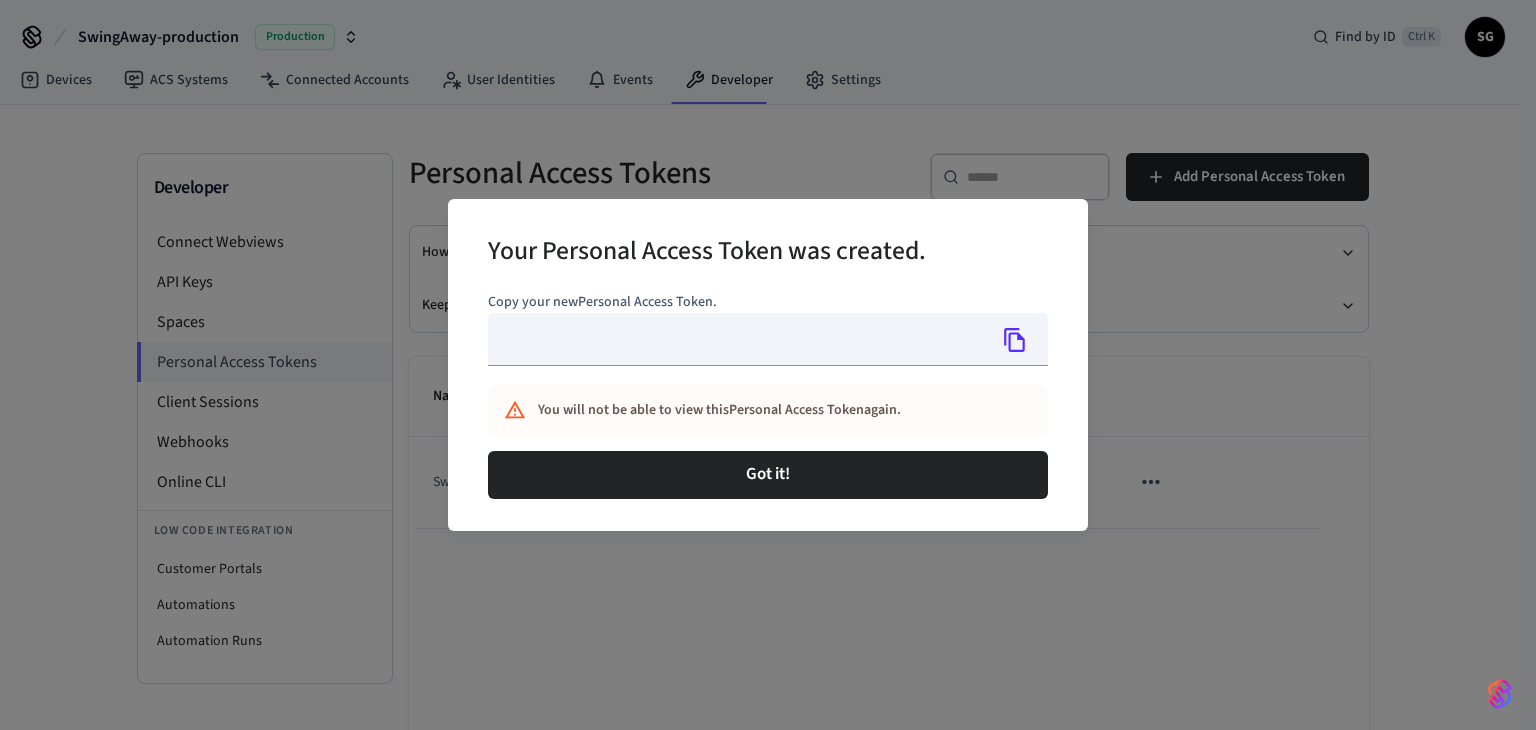 type on "**********" 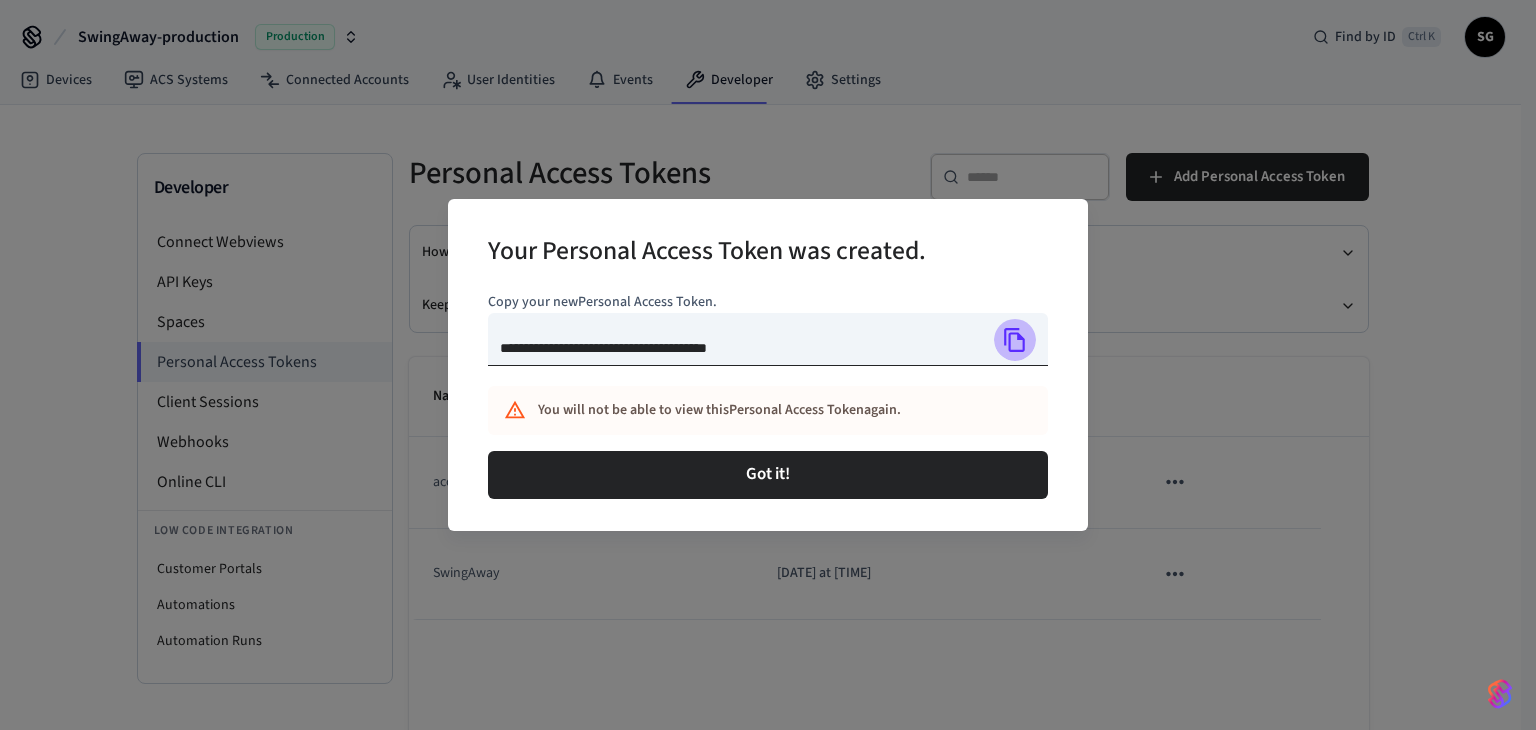 click 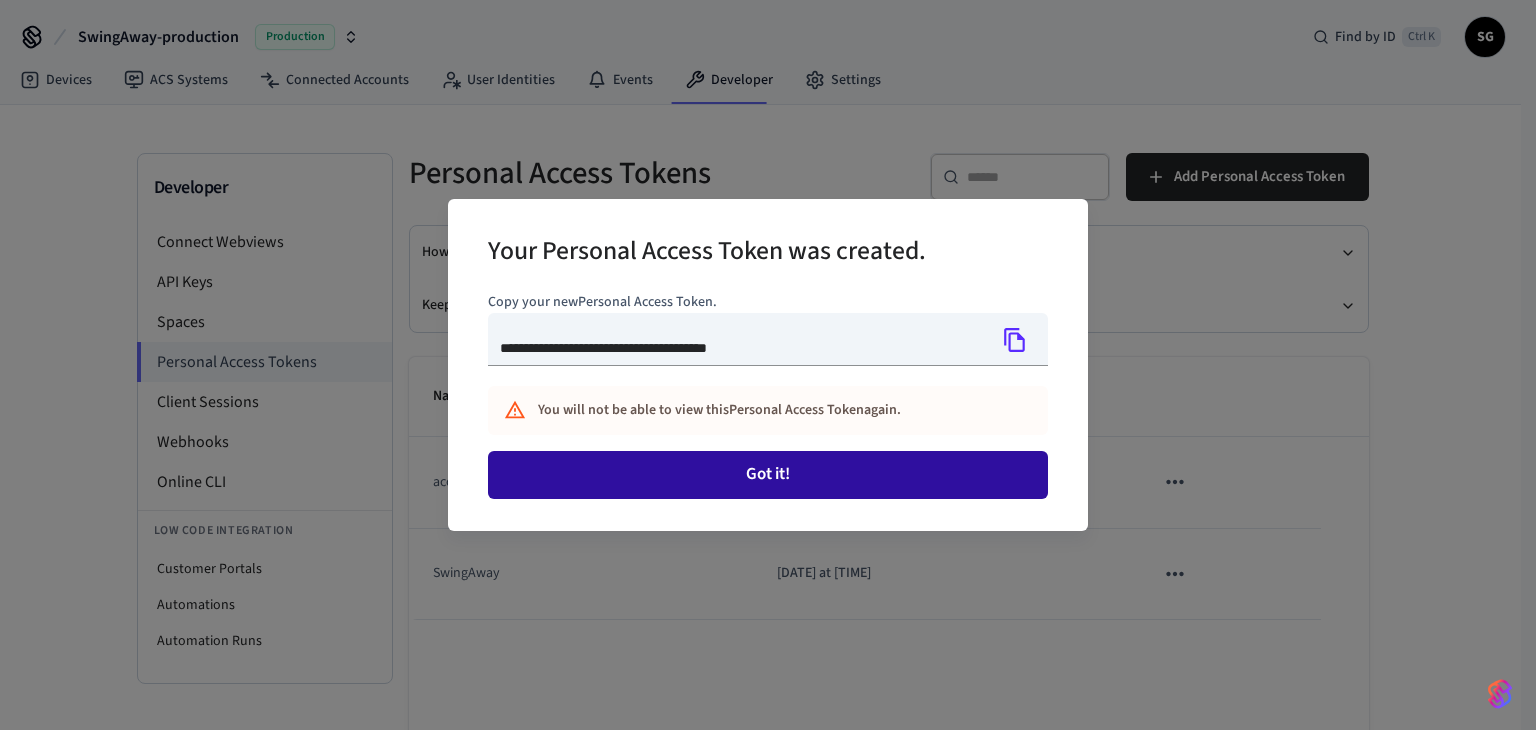type 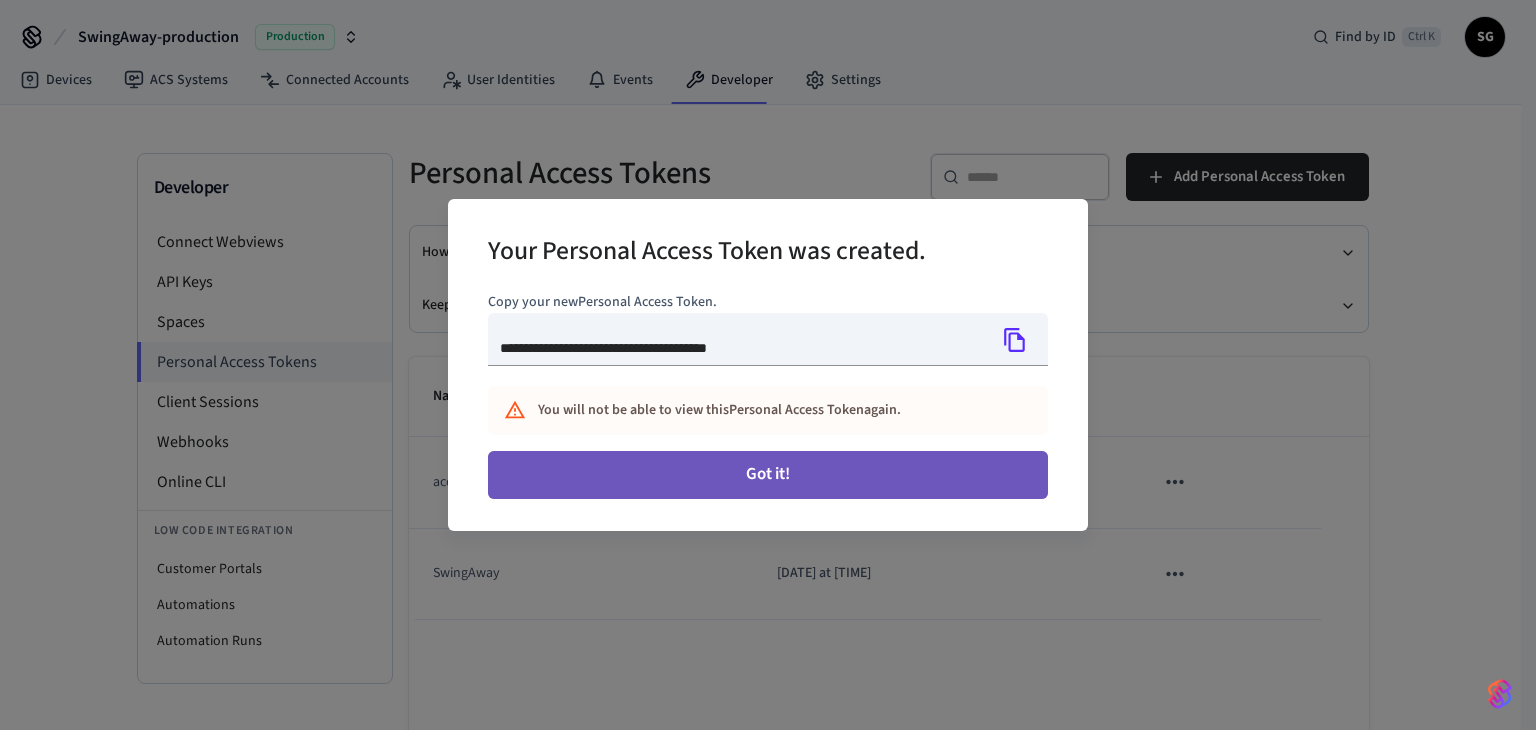click on "Got it!" at bounding box center (768, 475) 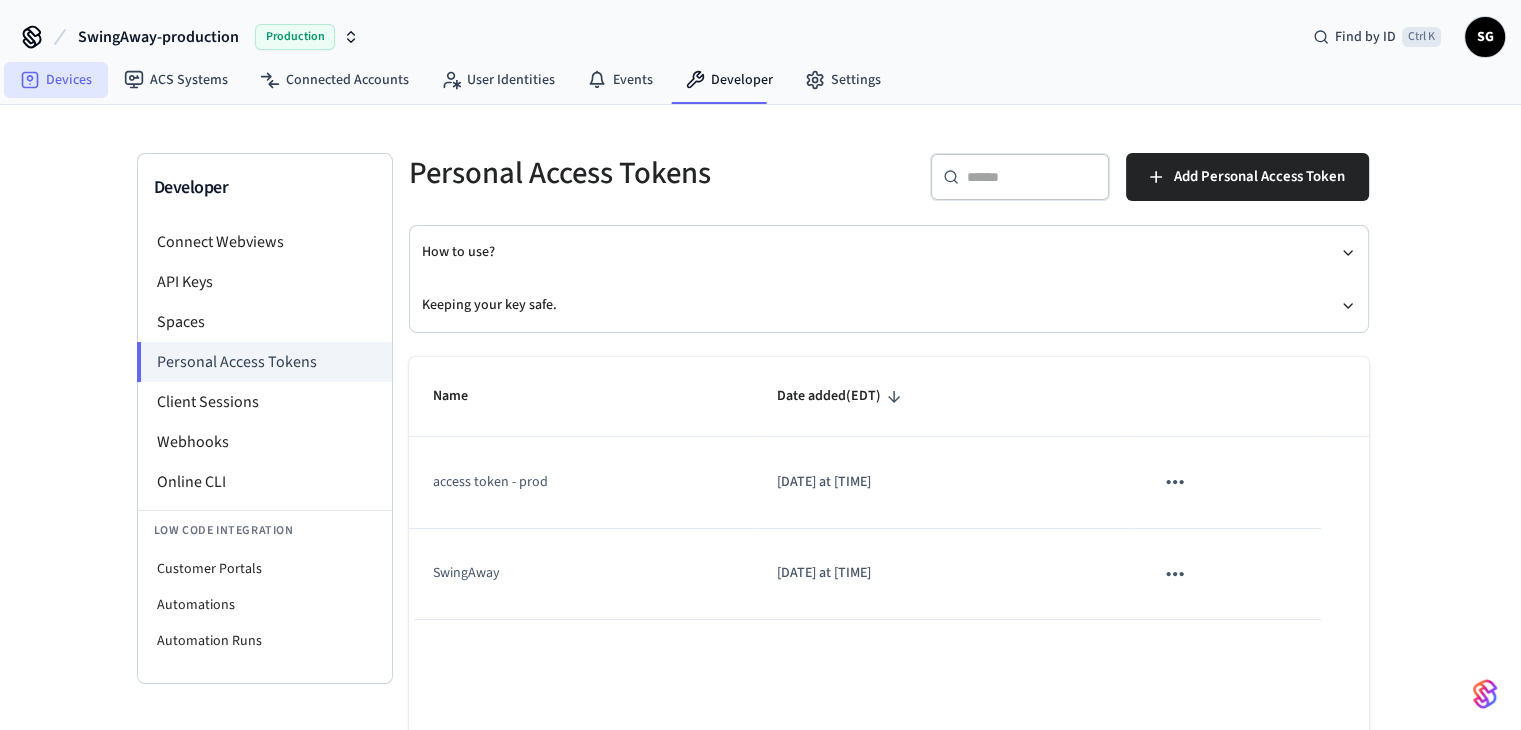 click on "Devices" at bounding box center [56, 80] 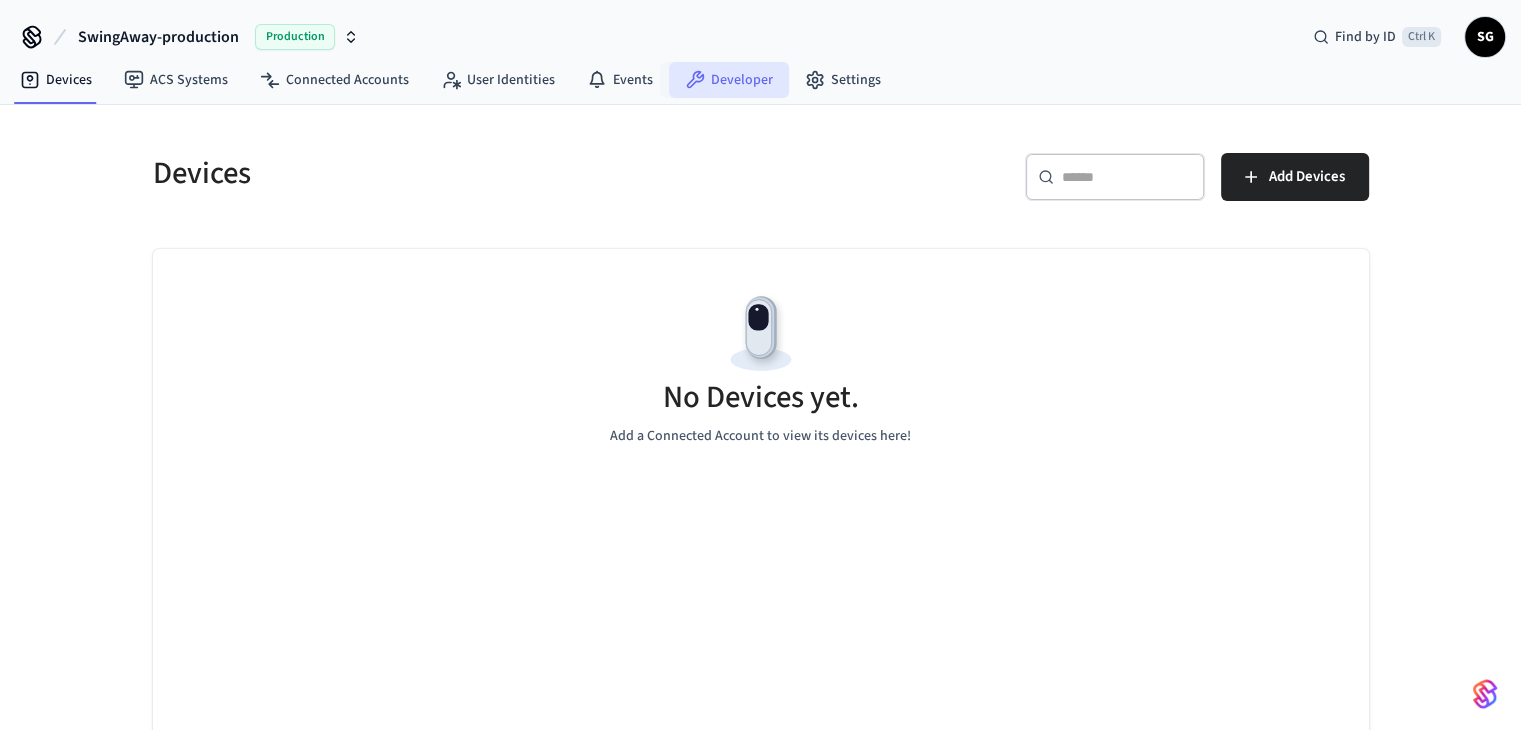 click on "Developer" at bounding box center [729, 80] 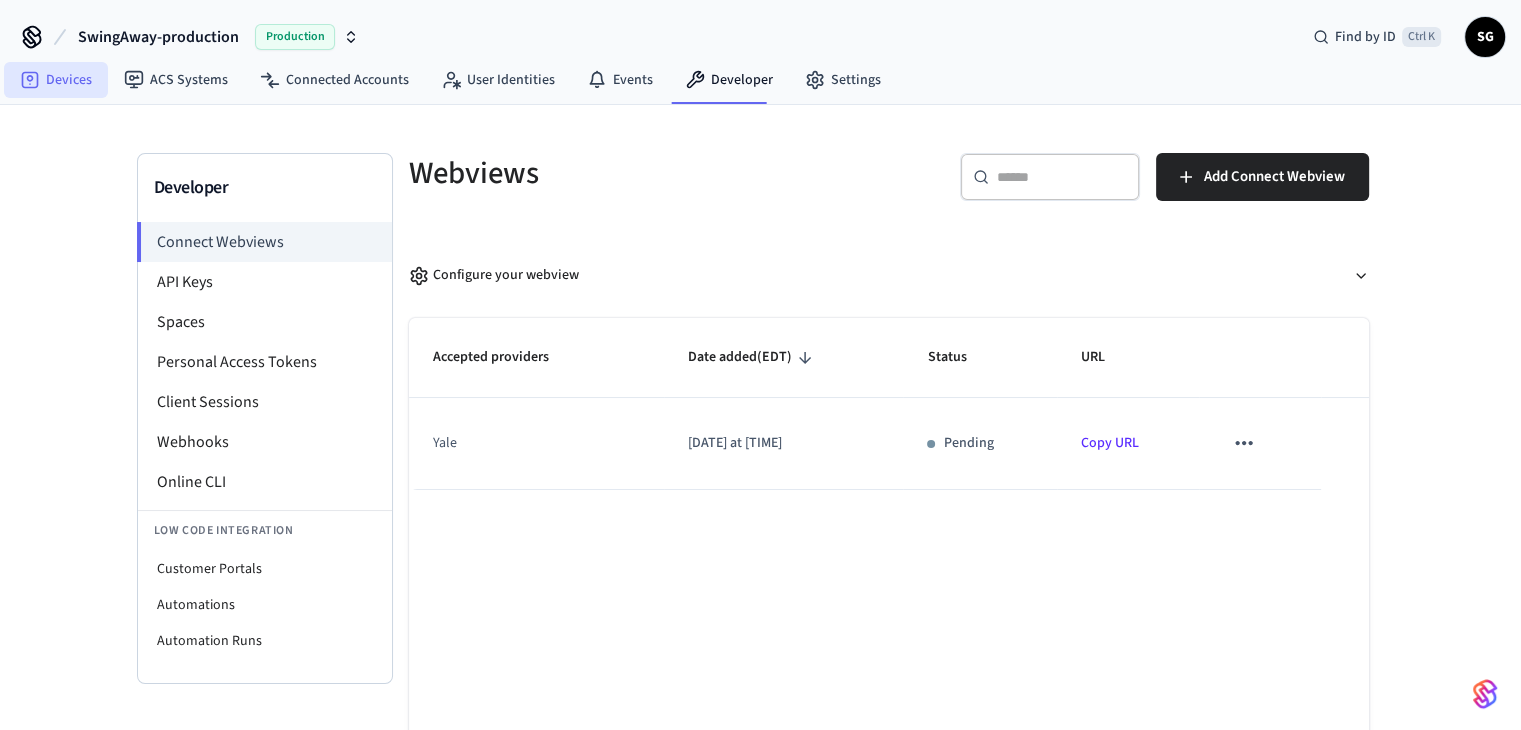click on "Devices" at bounding box center [56, 80] 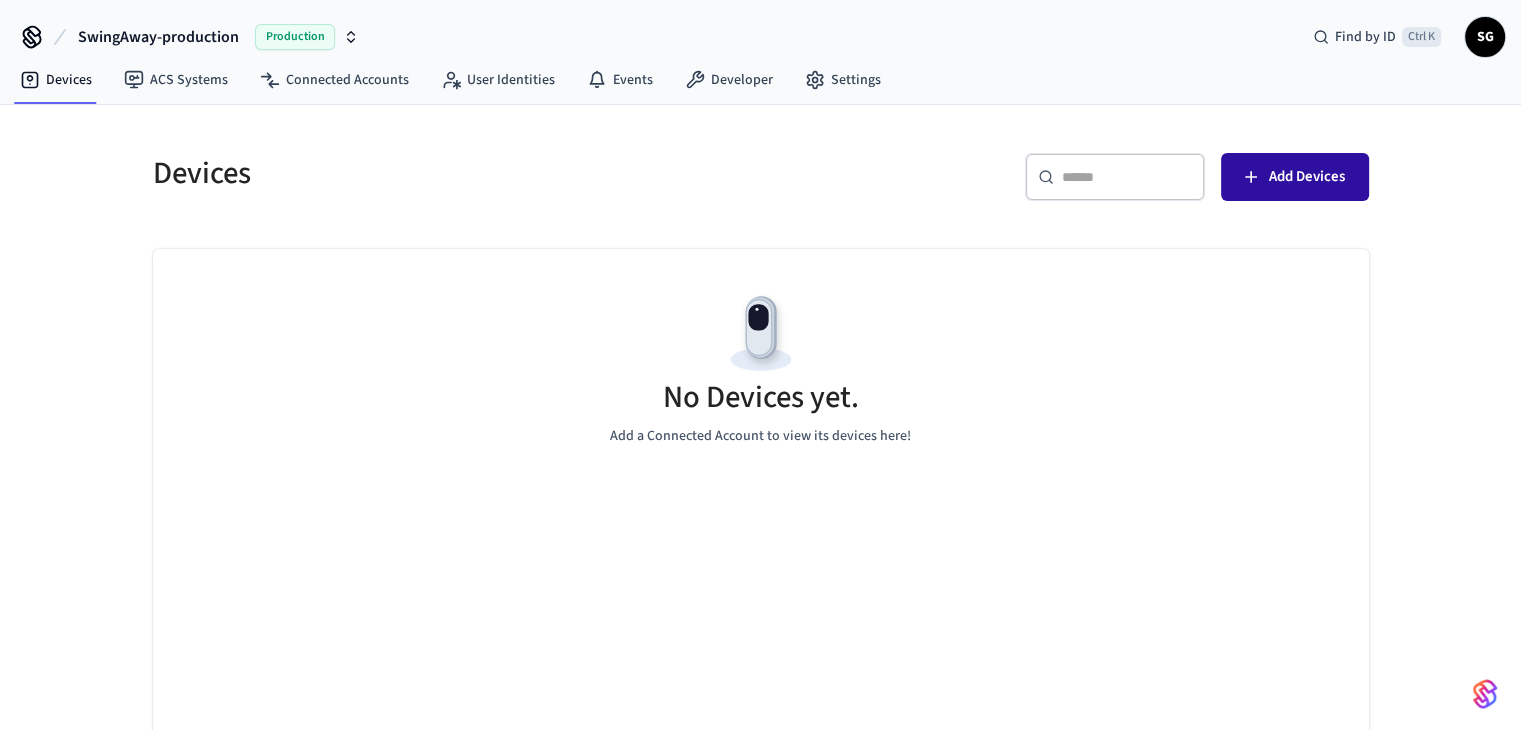 click 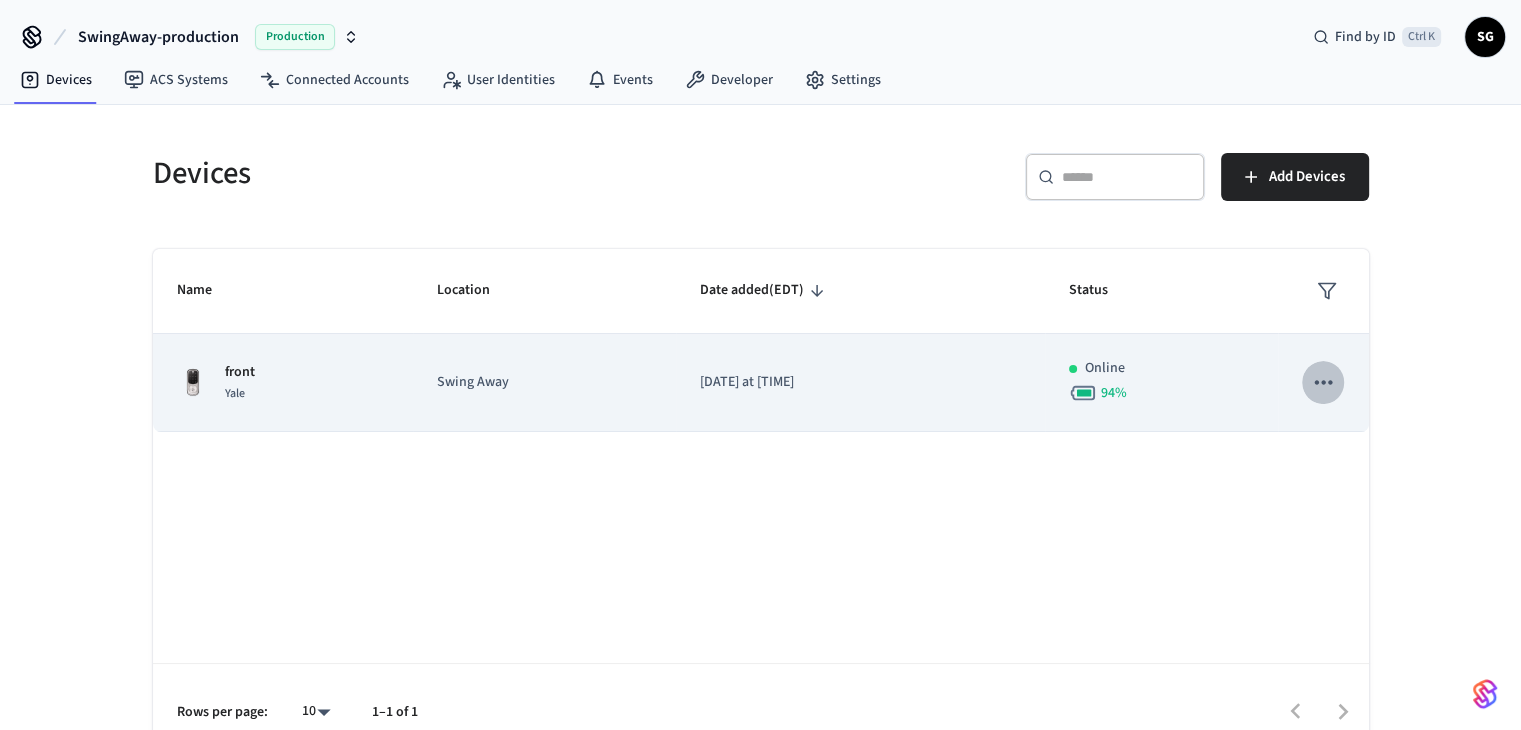 click at bounding box center (1323, 382) 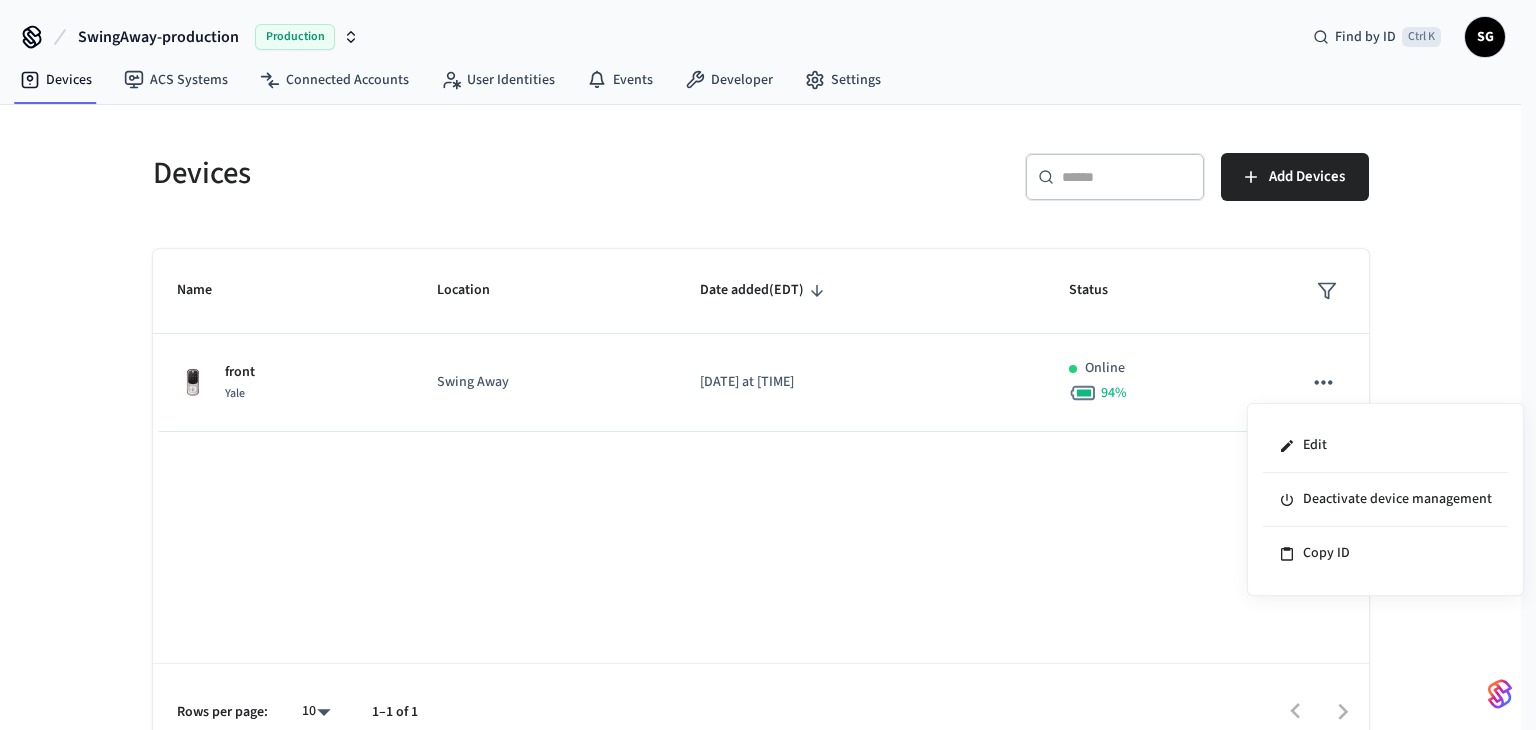 drag, startPoint x: 733, startPoint y: 385, endPoint x: 713, endPoint y: 384, distance: 20.024984 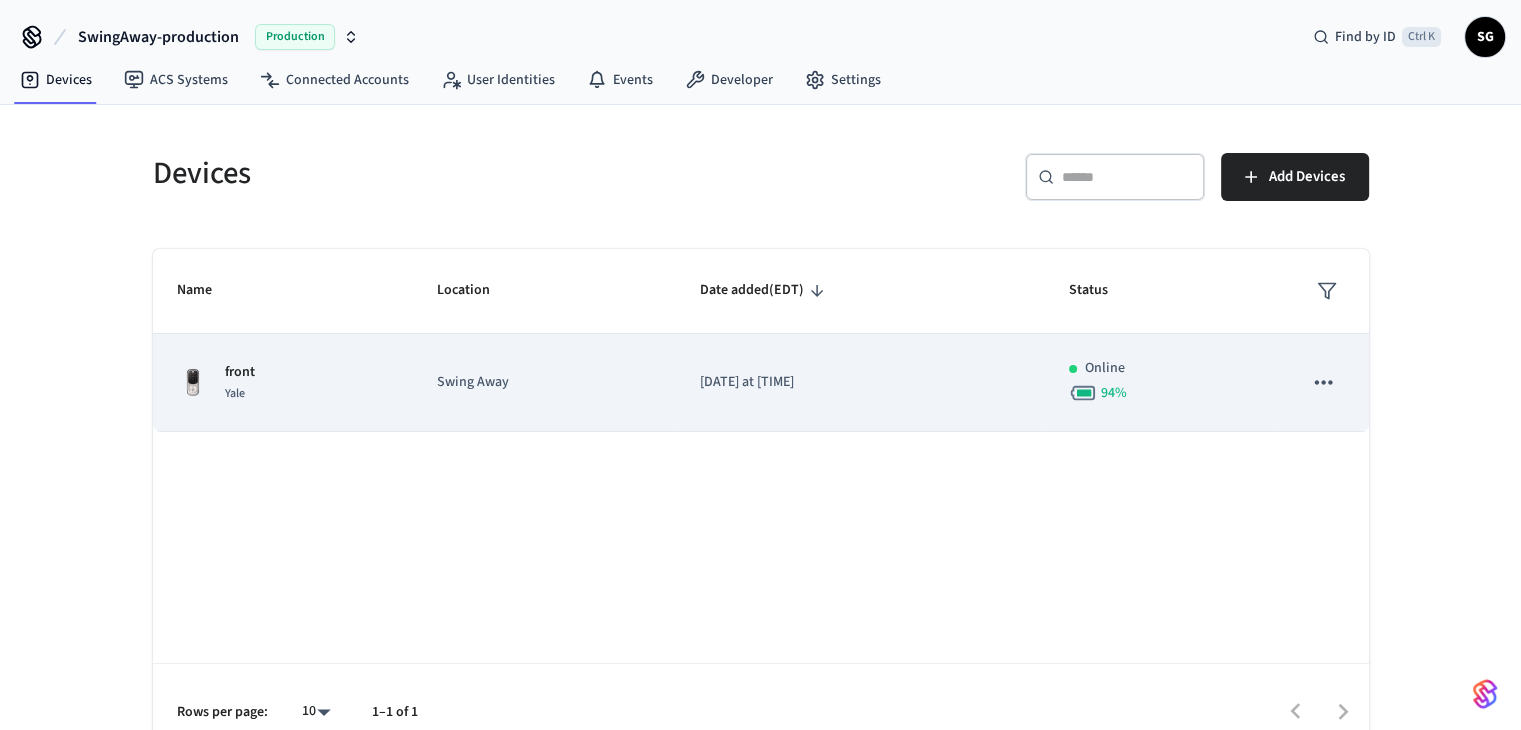 click on "front" at bounding box center [240, 372] 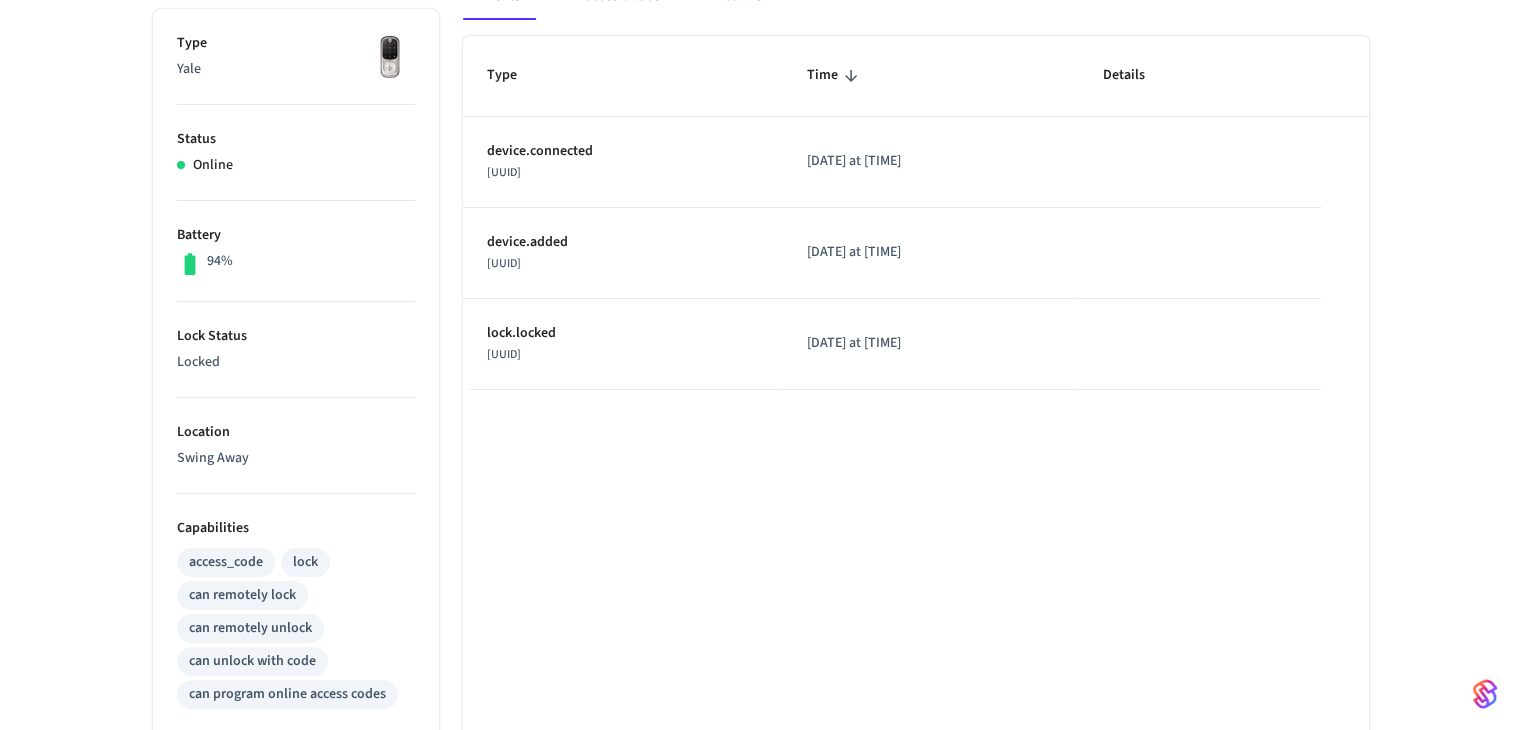scroll, scrollTop: 230, scrollLeft: 0, axis: vertical 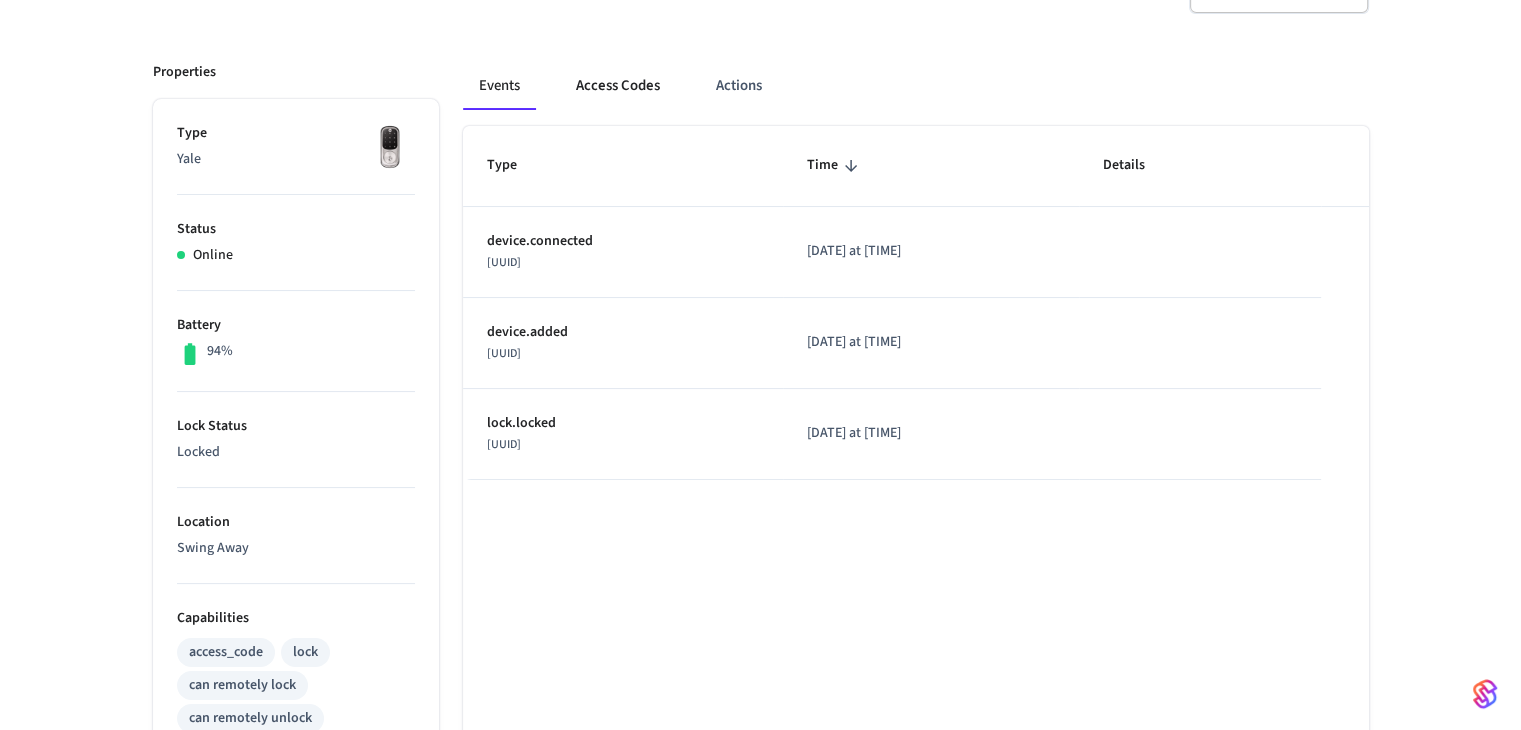 click on "Access Codes" at bounding box center (618, 86) 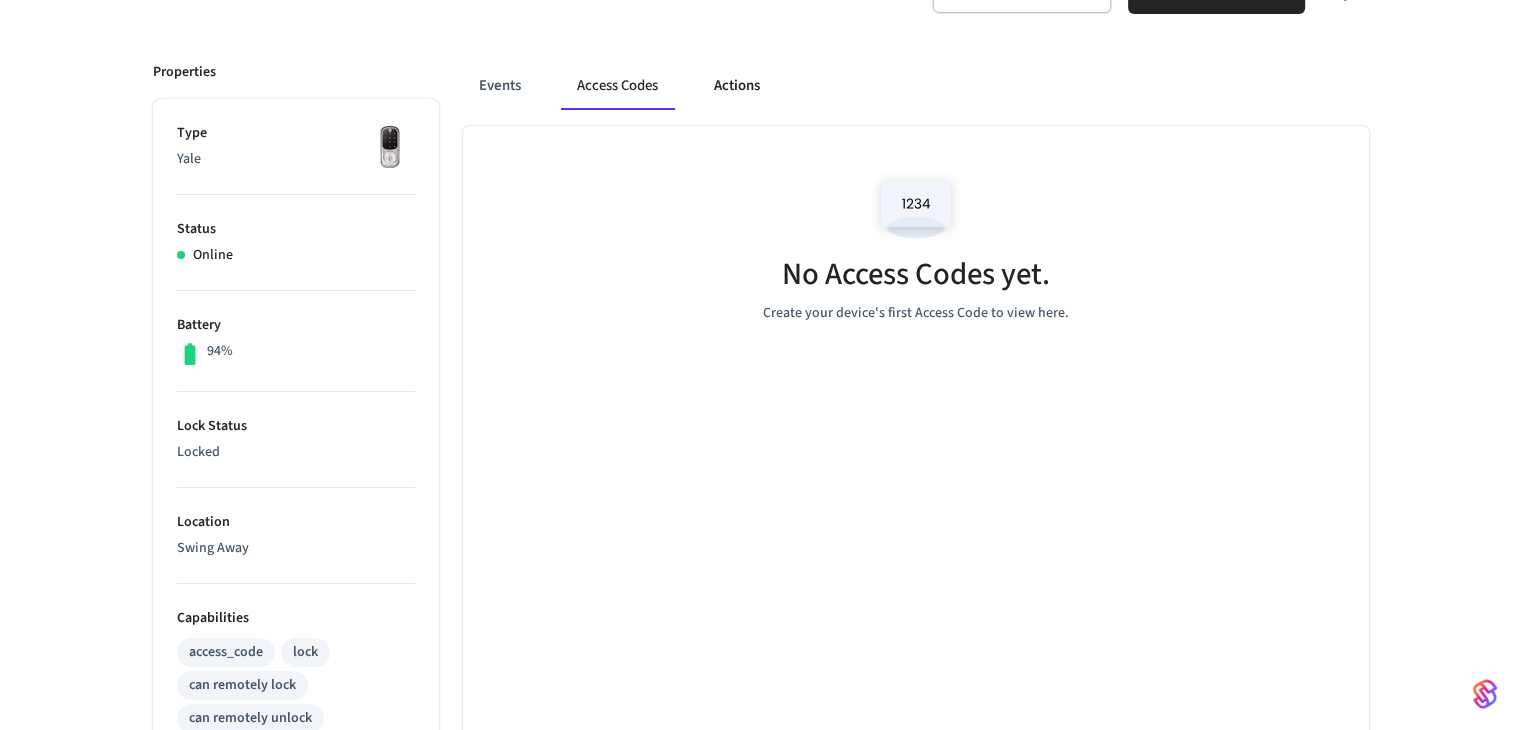 click on "Actions" at bounding box center [737, 86] 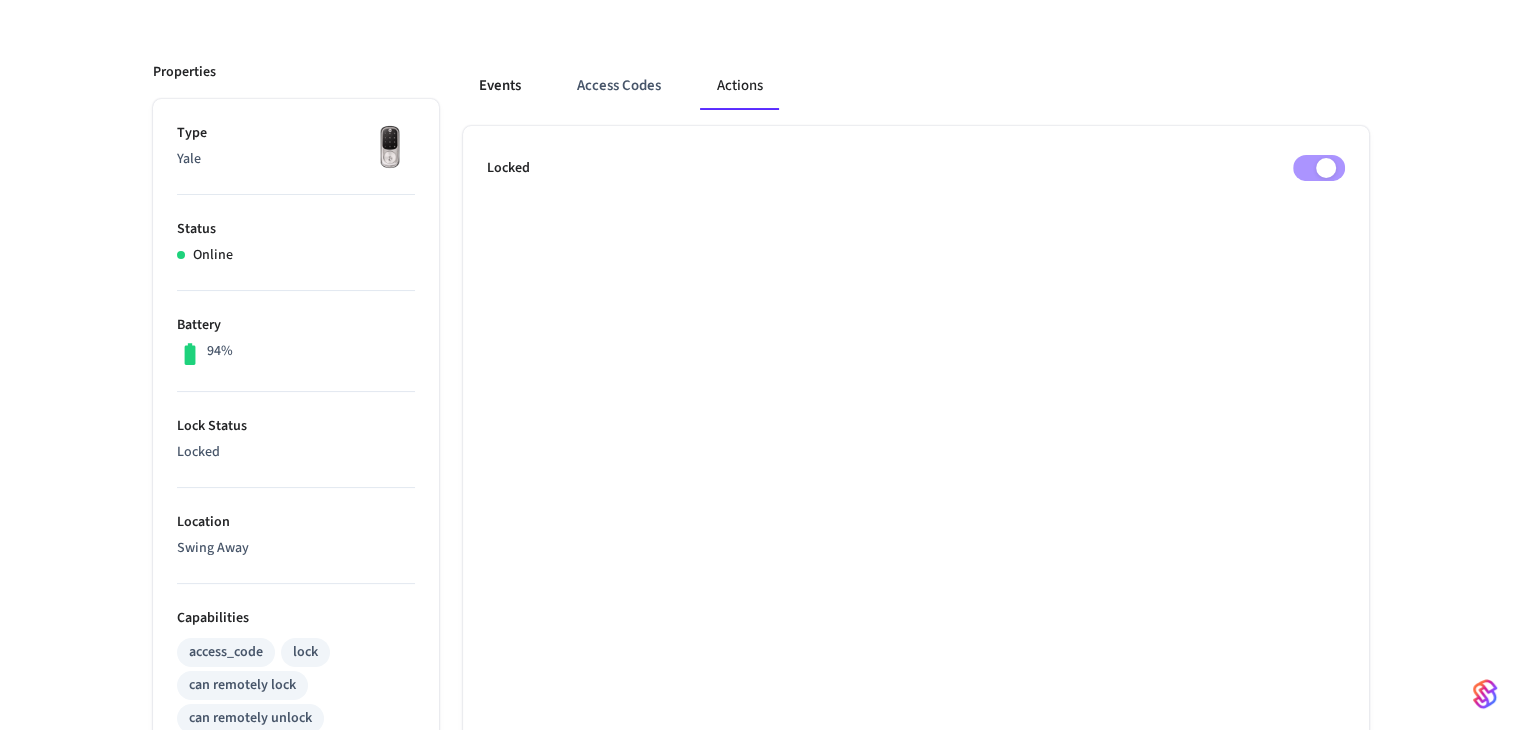 click on "Events" at bounding box center (500, 86) 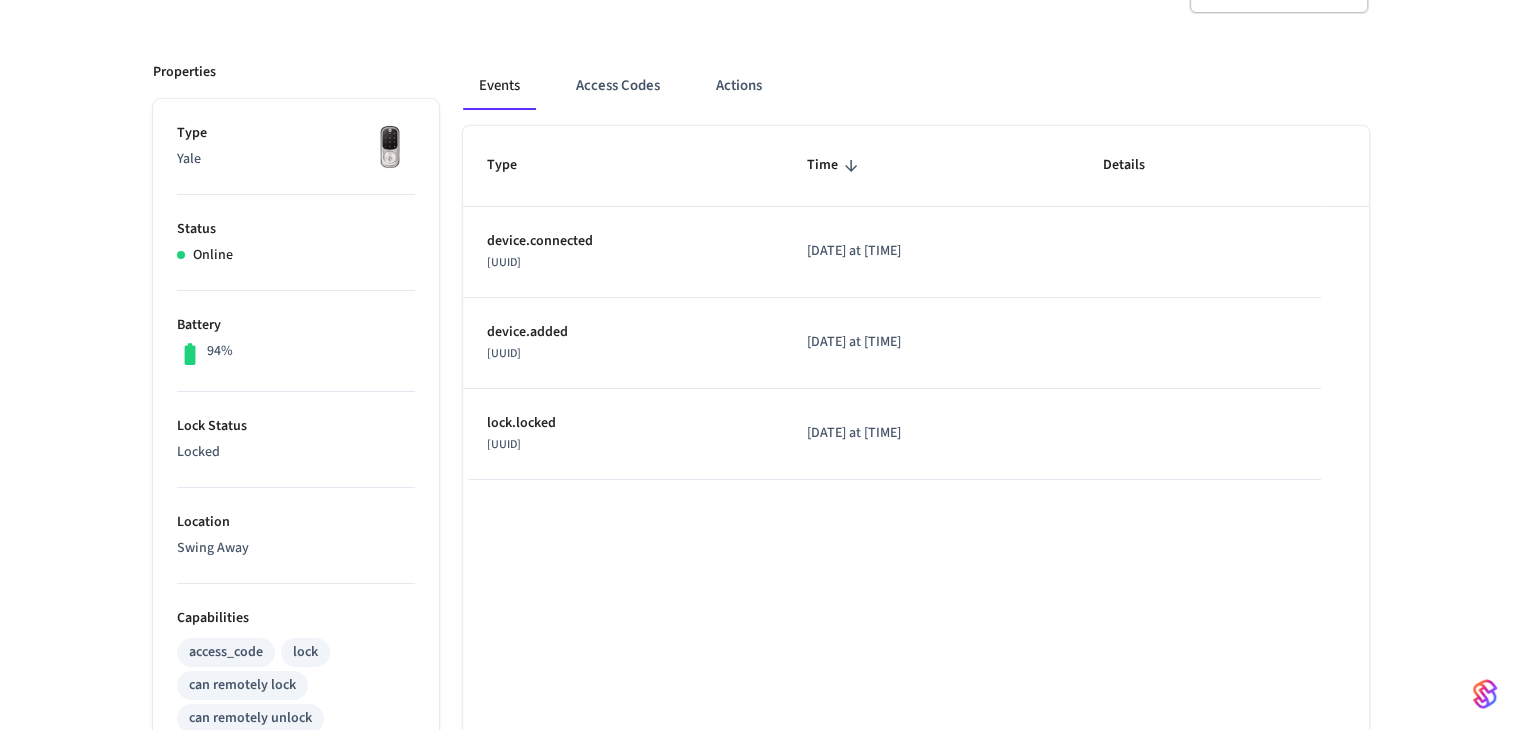 type 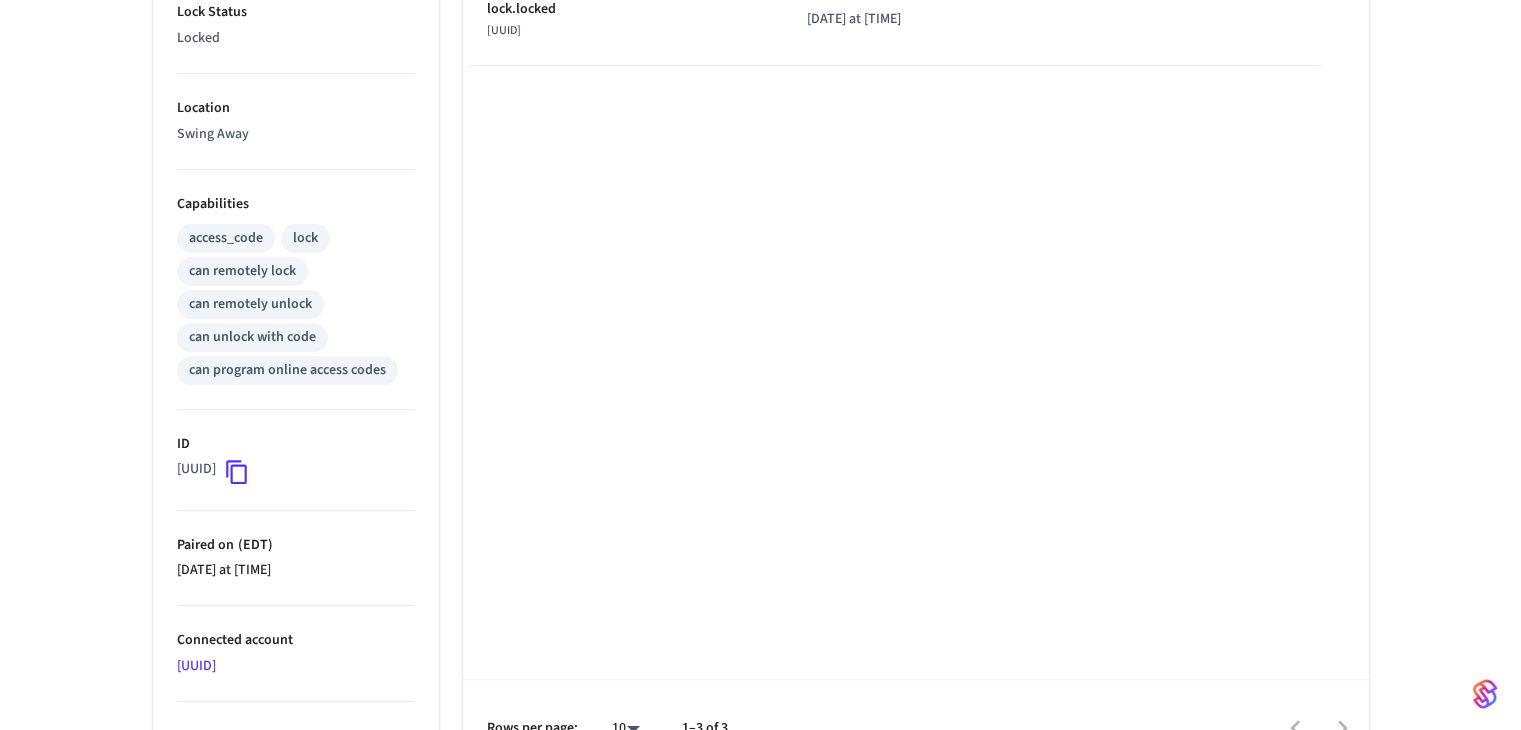 scroll, scrollTop: 730, scrollLeft: 0, axis: vertical 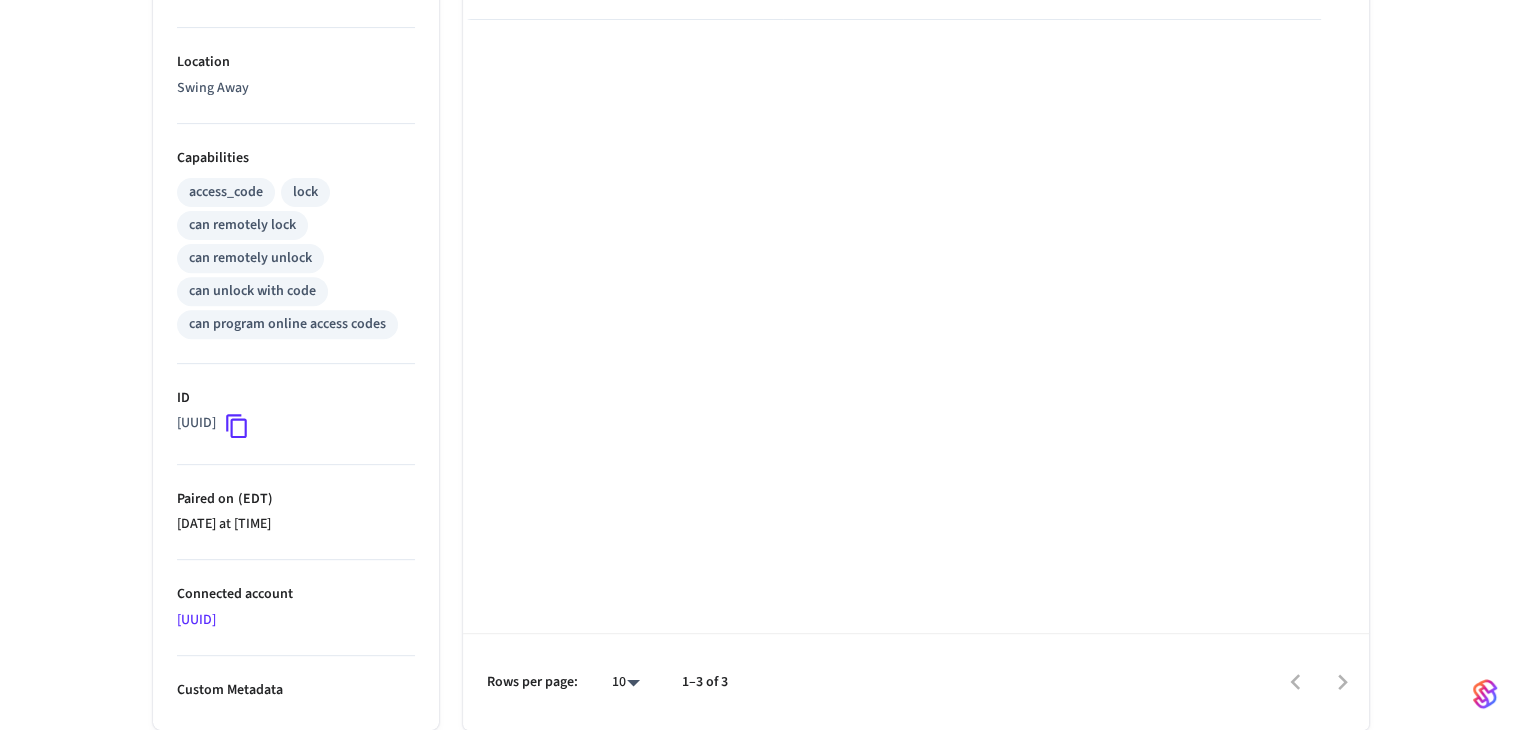 click 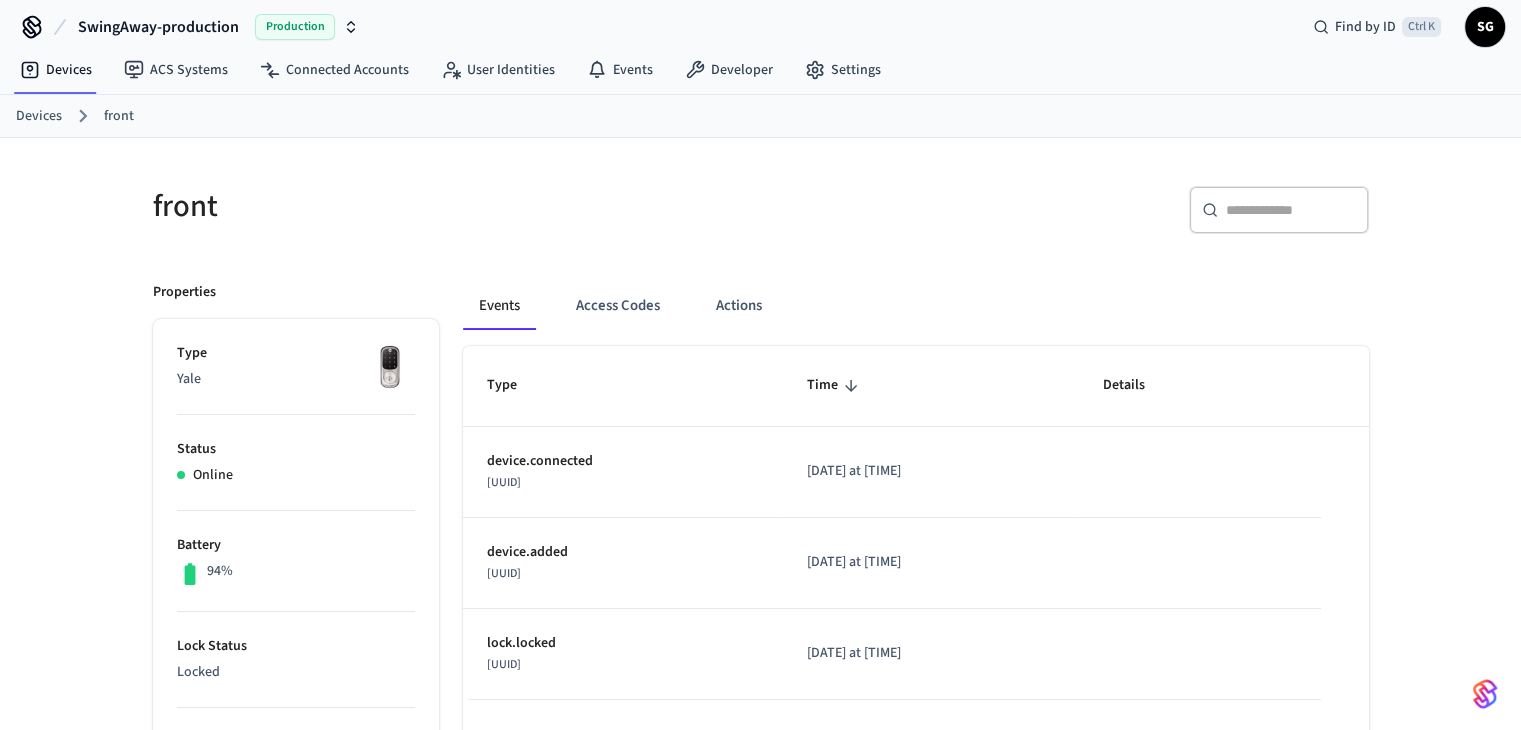 scroll, scrollTop: 0, scrollLeft: 0, axis: both 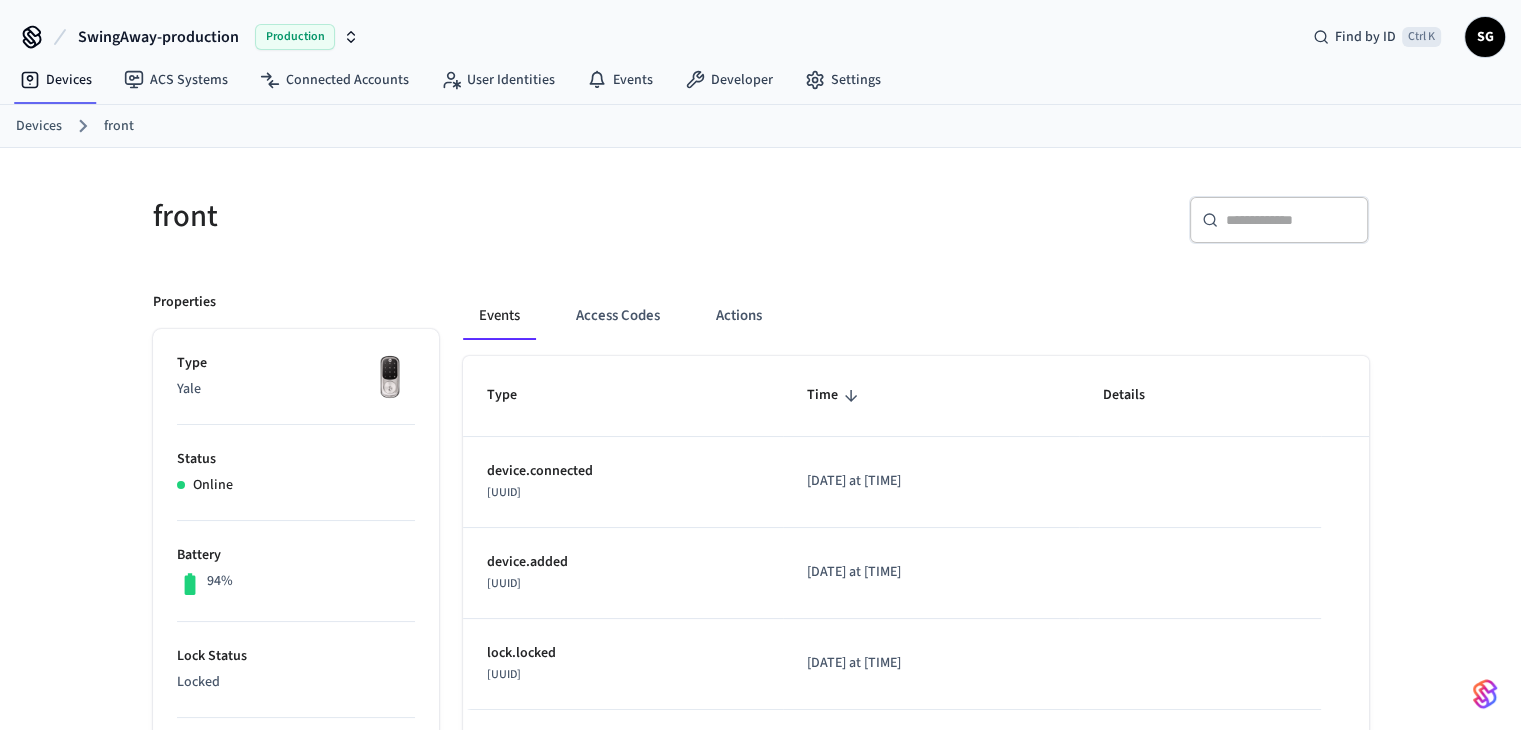 click on "Devices" at bounding box center [39, 126] 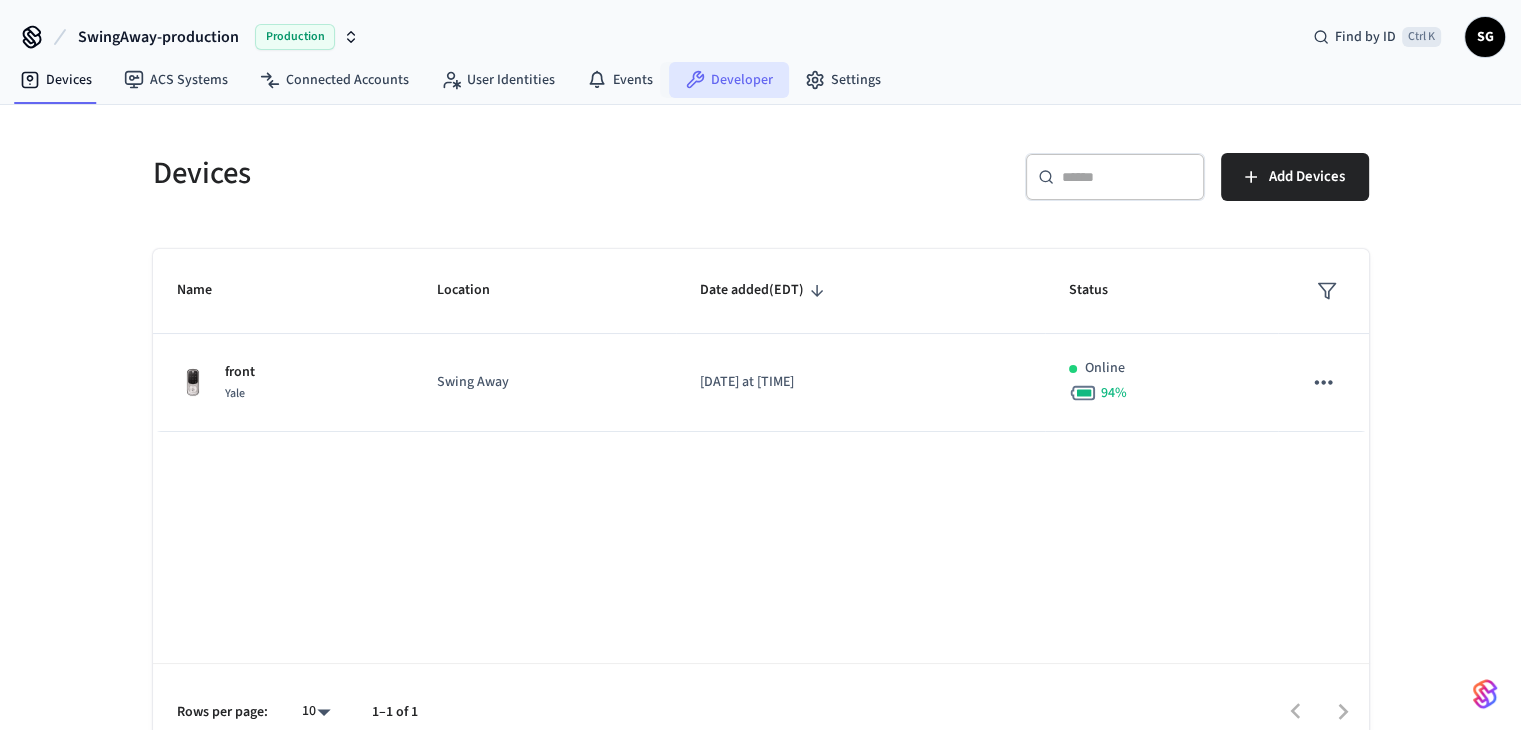 click on "Developer" at bounding box center [729, 80] 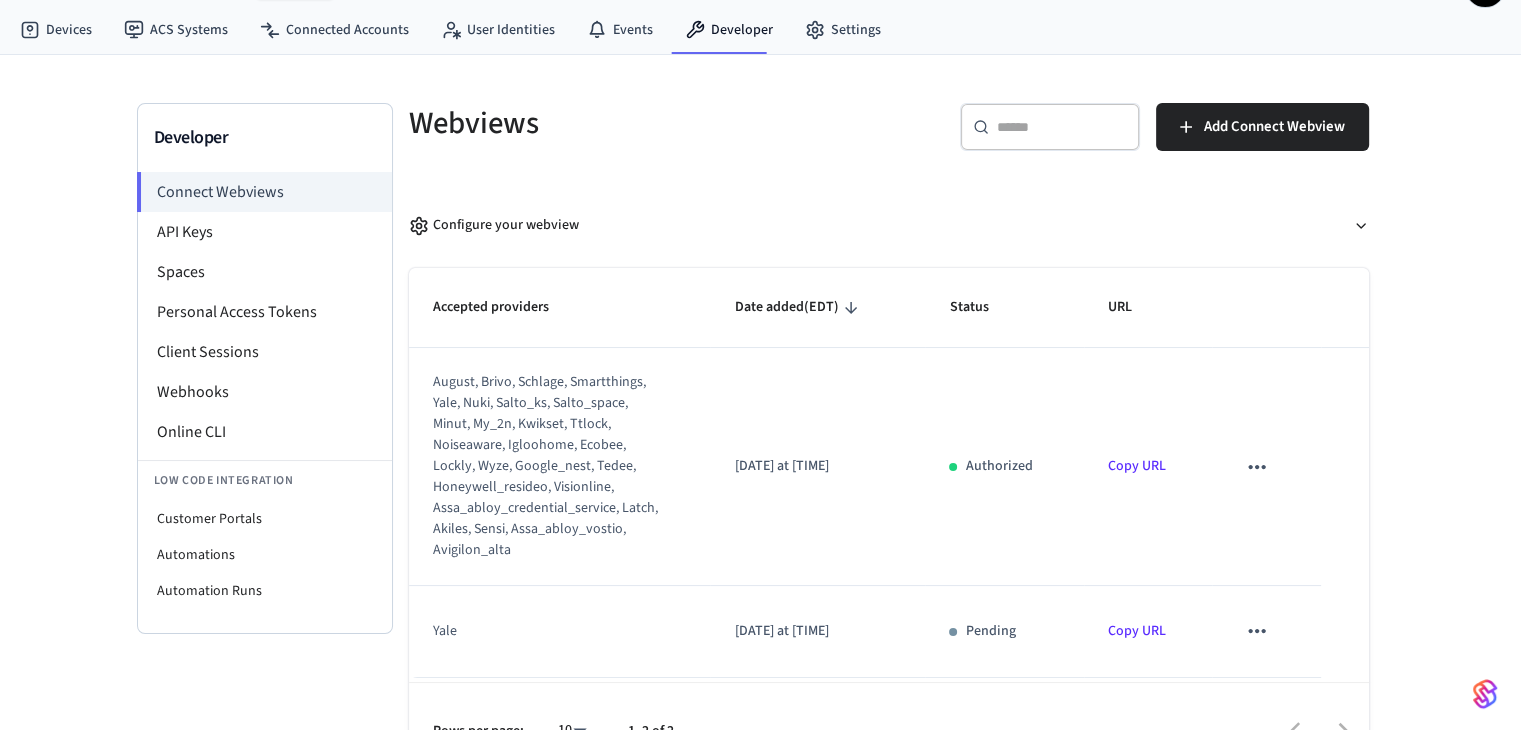 scroll, scrollTop: 98, scrollLeft: 0, axis: vertical 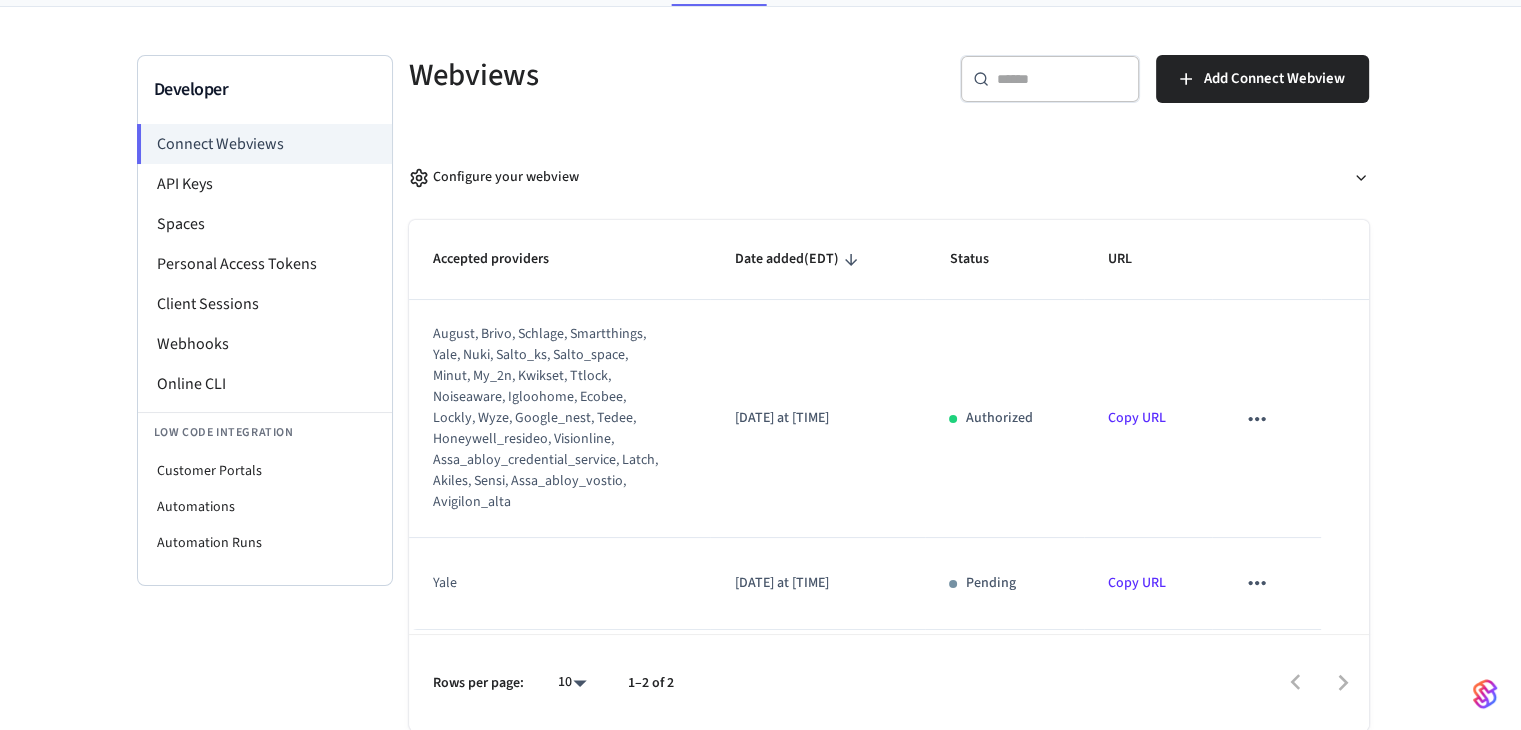 click on "Copy URL" at bounding box center [1137, 418] 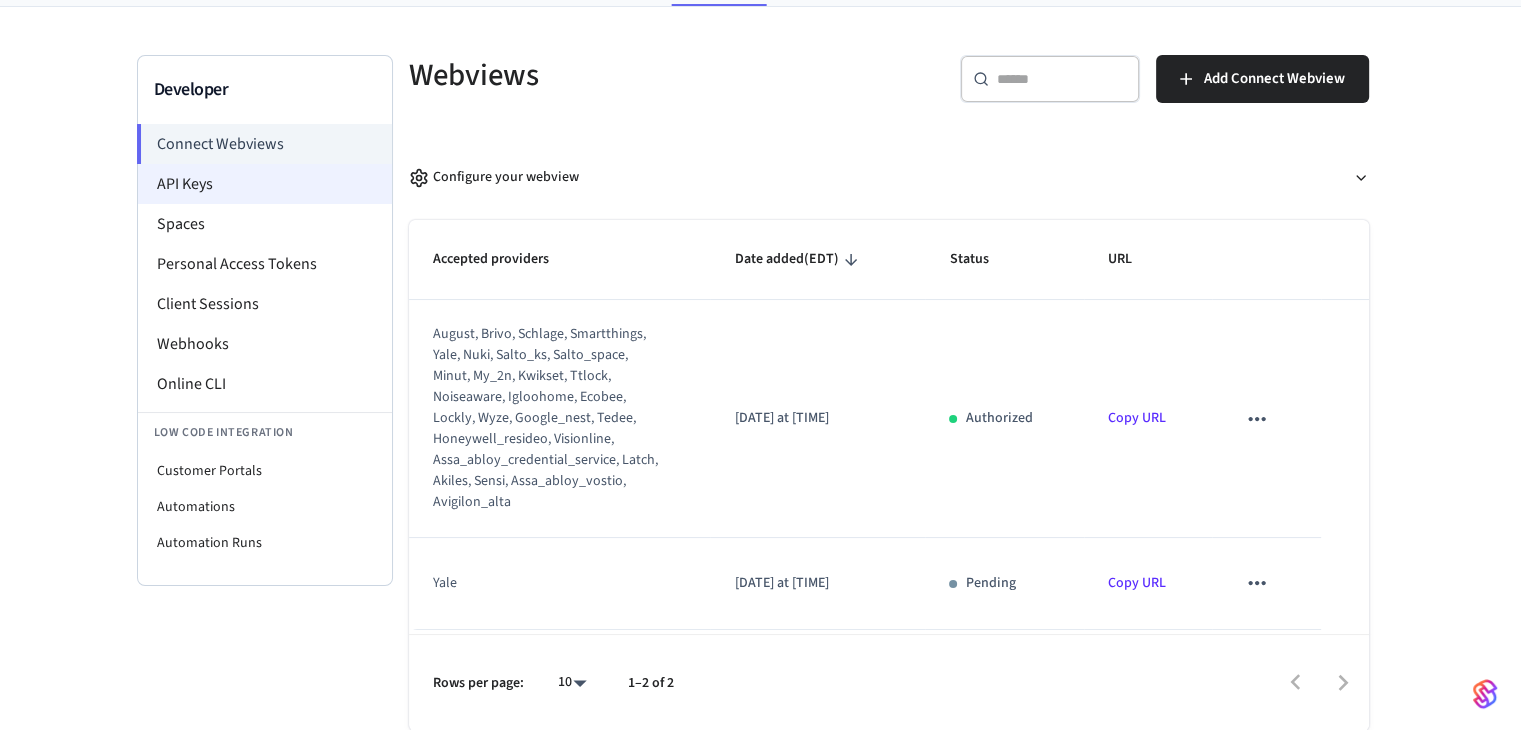 click on "API Keys" at bounding box center (265, 184) 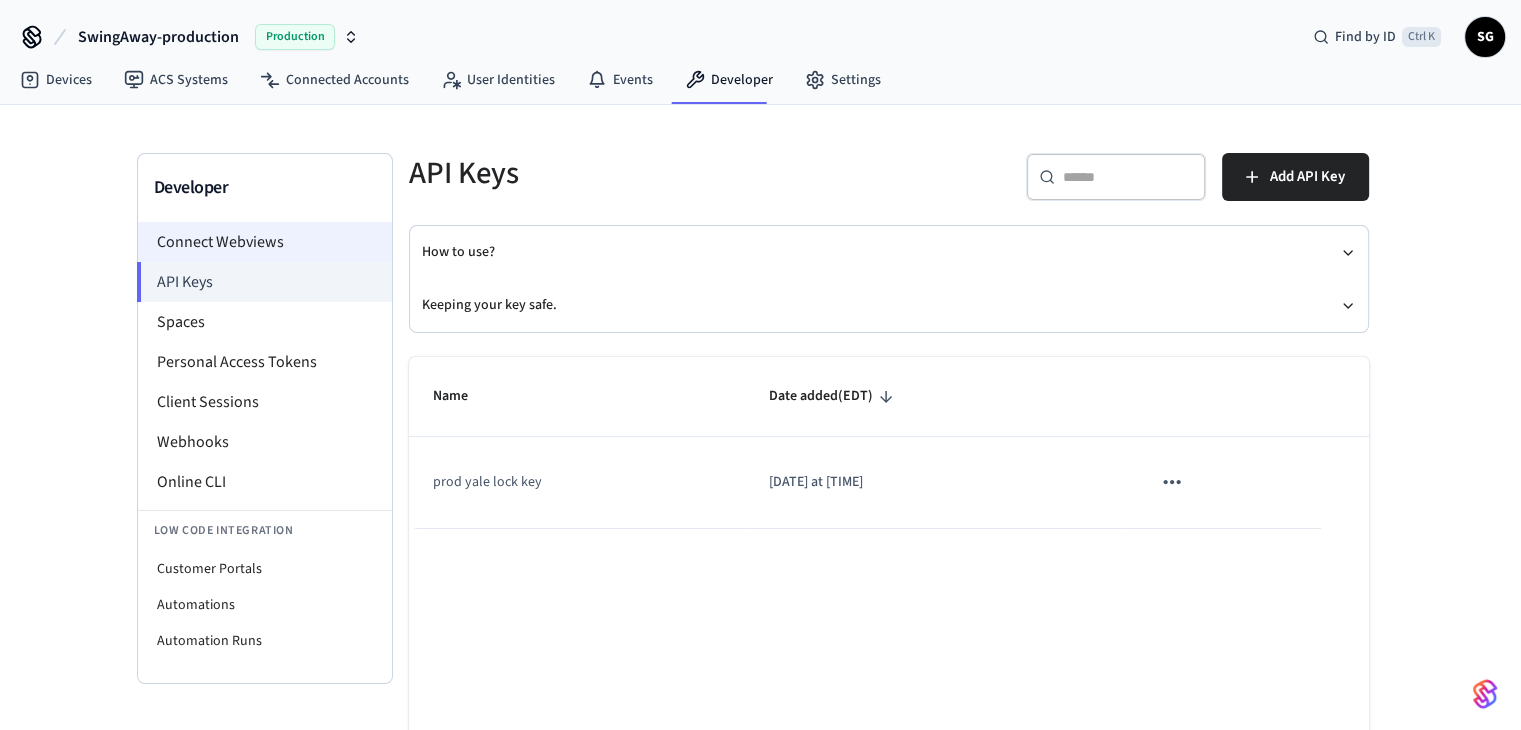 click on "Connect Webviews" at bounding box center [265, 242] 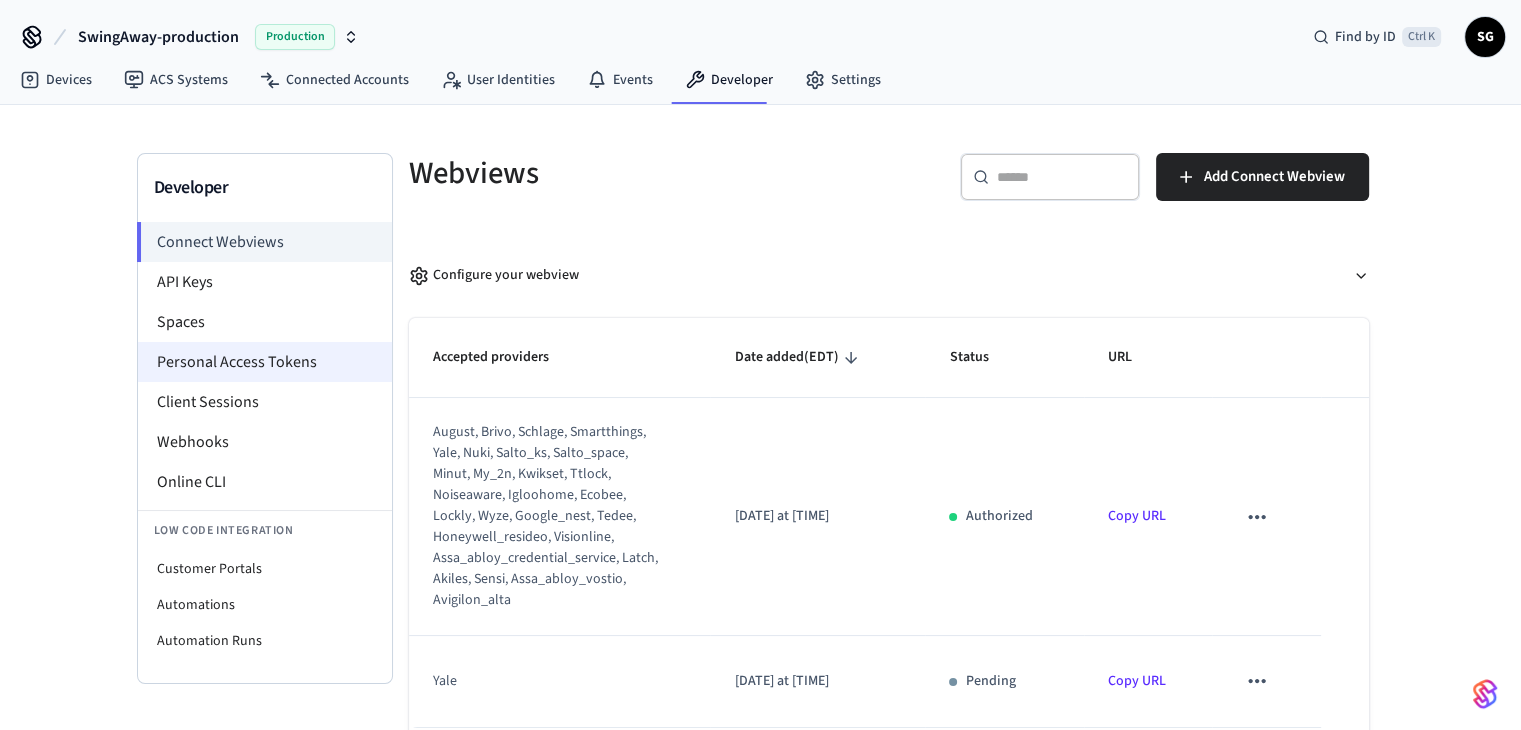 click on "Personal Access Tokens" at bounding box center [265, 362] 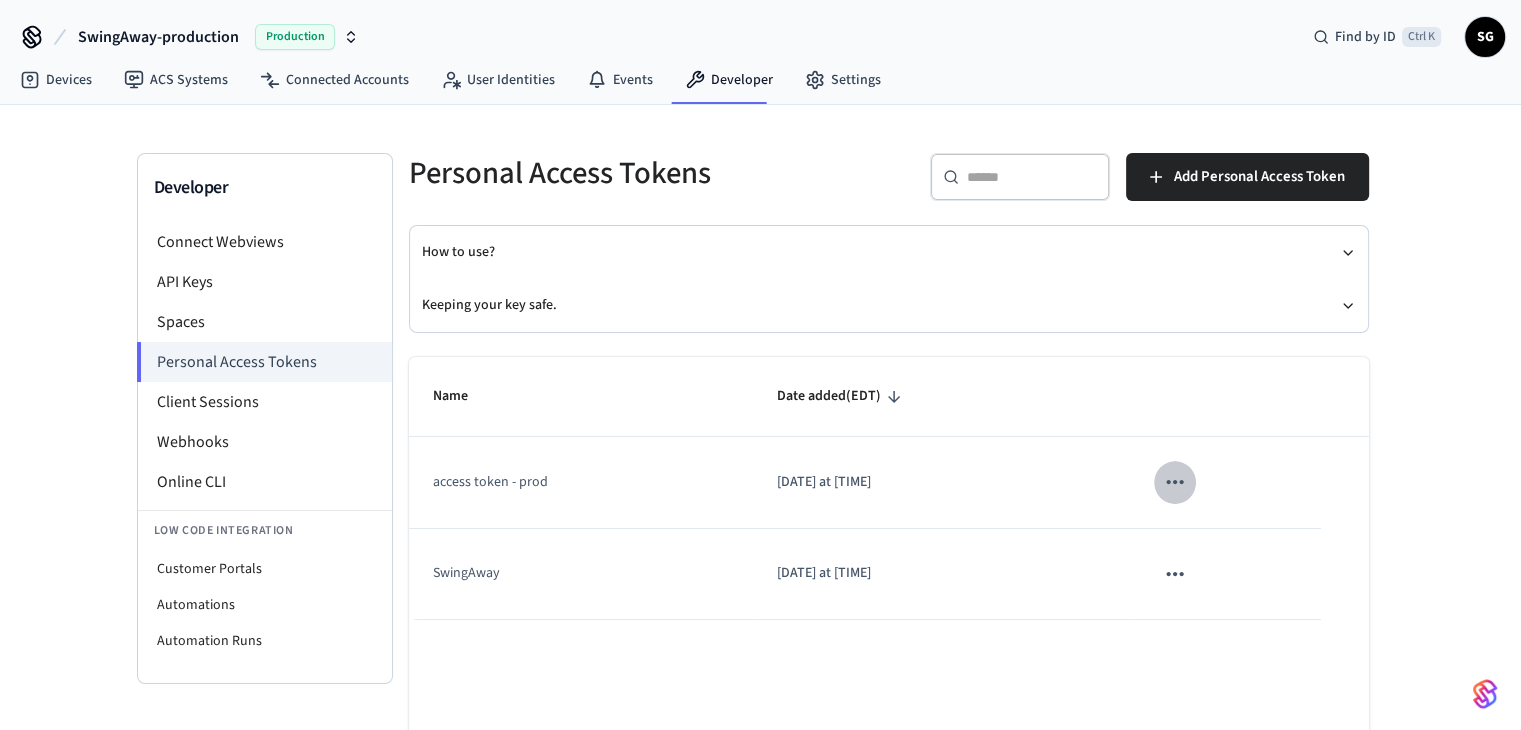 click 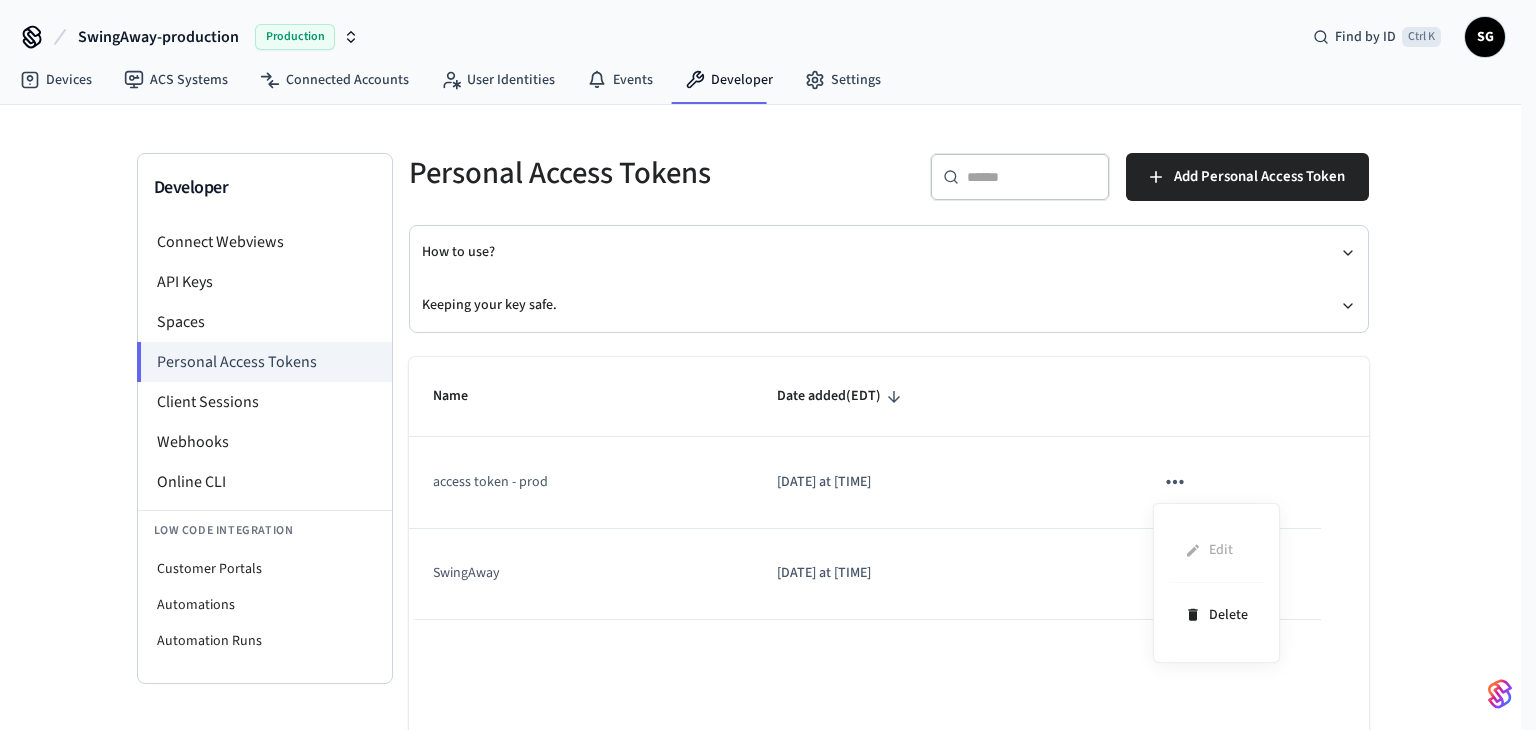 click at bounding box center (768, 365) 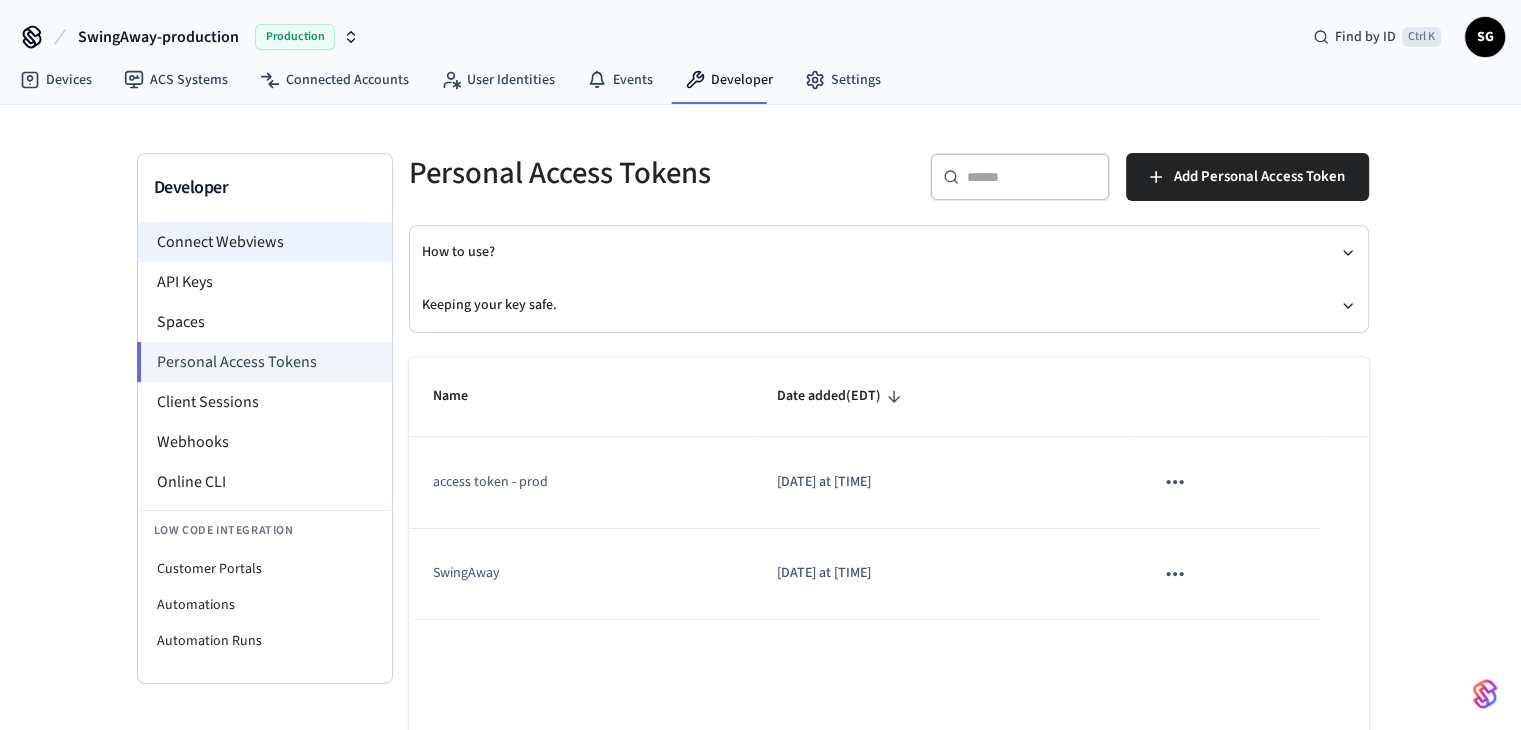 click on "Connect Webviews" at bounding box center [265, 242] 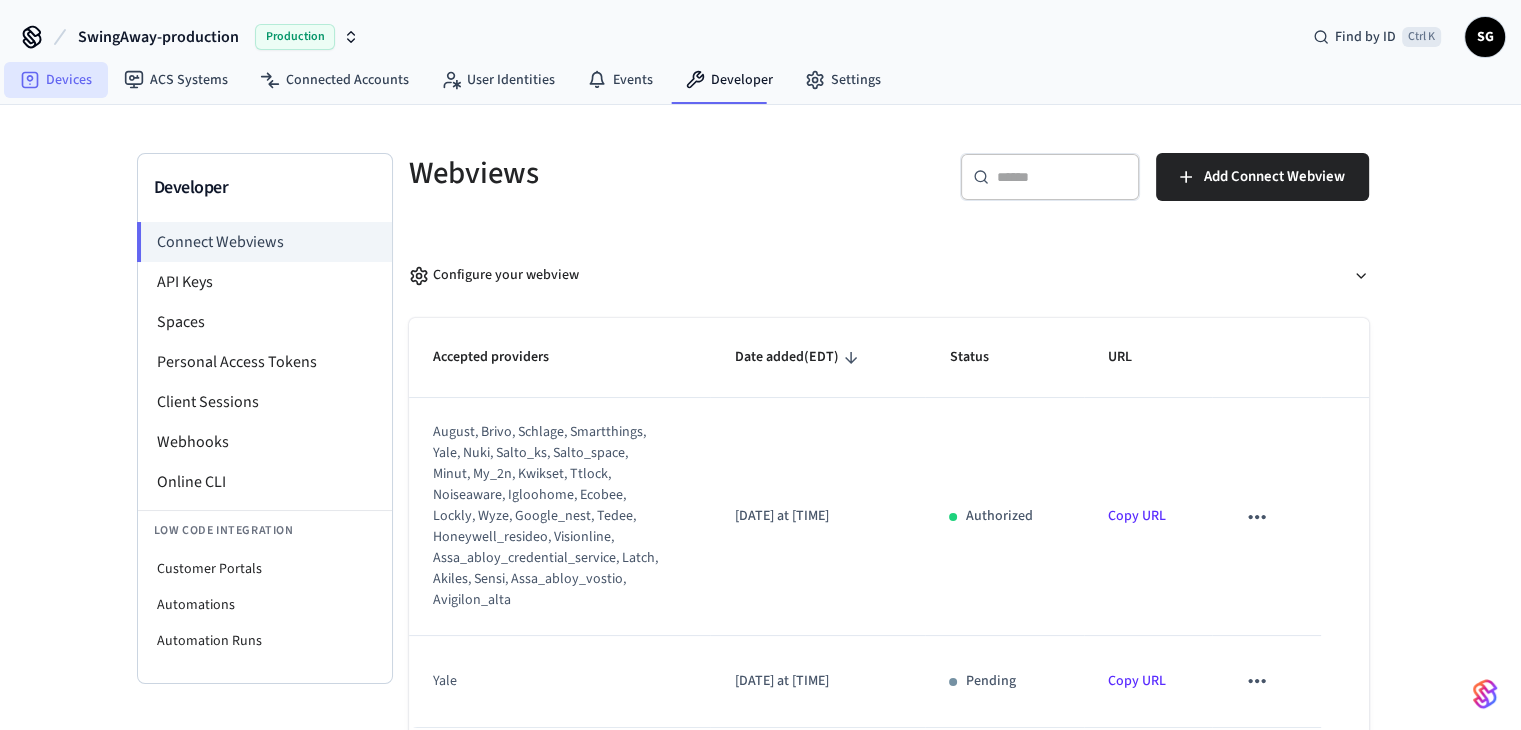 click on "Devices" at bounding box center (56, 80) 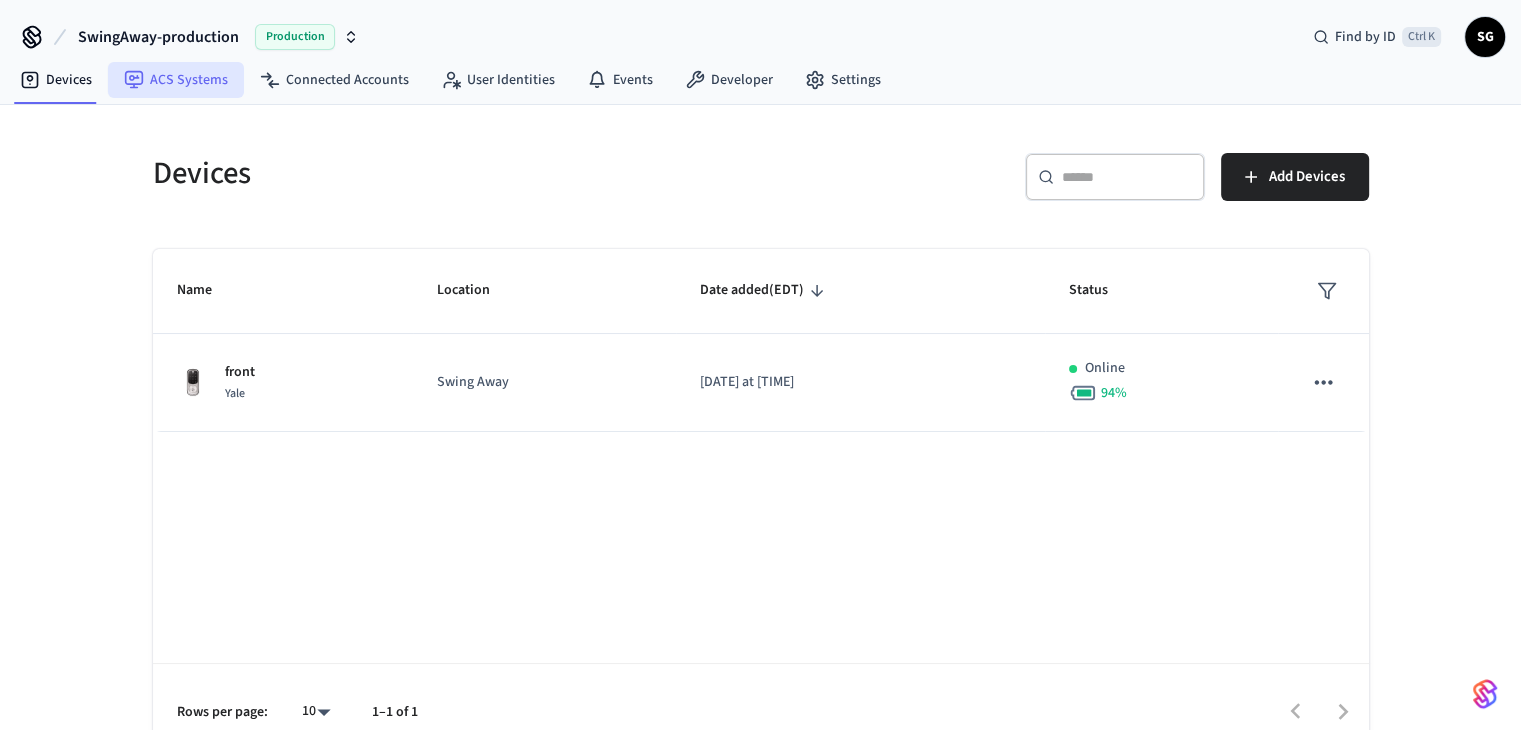 click on "ACS Systems" at bounding box center [176, 80] 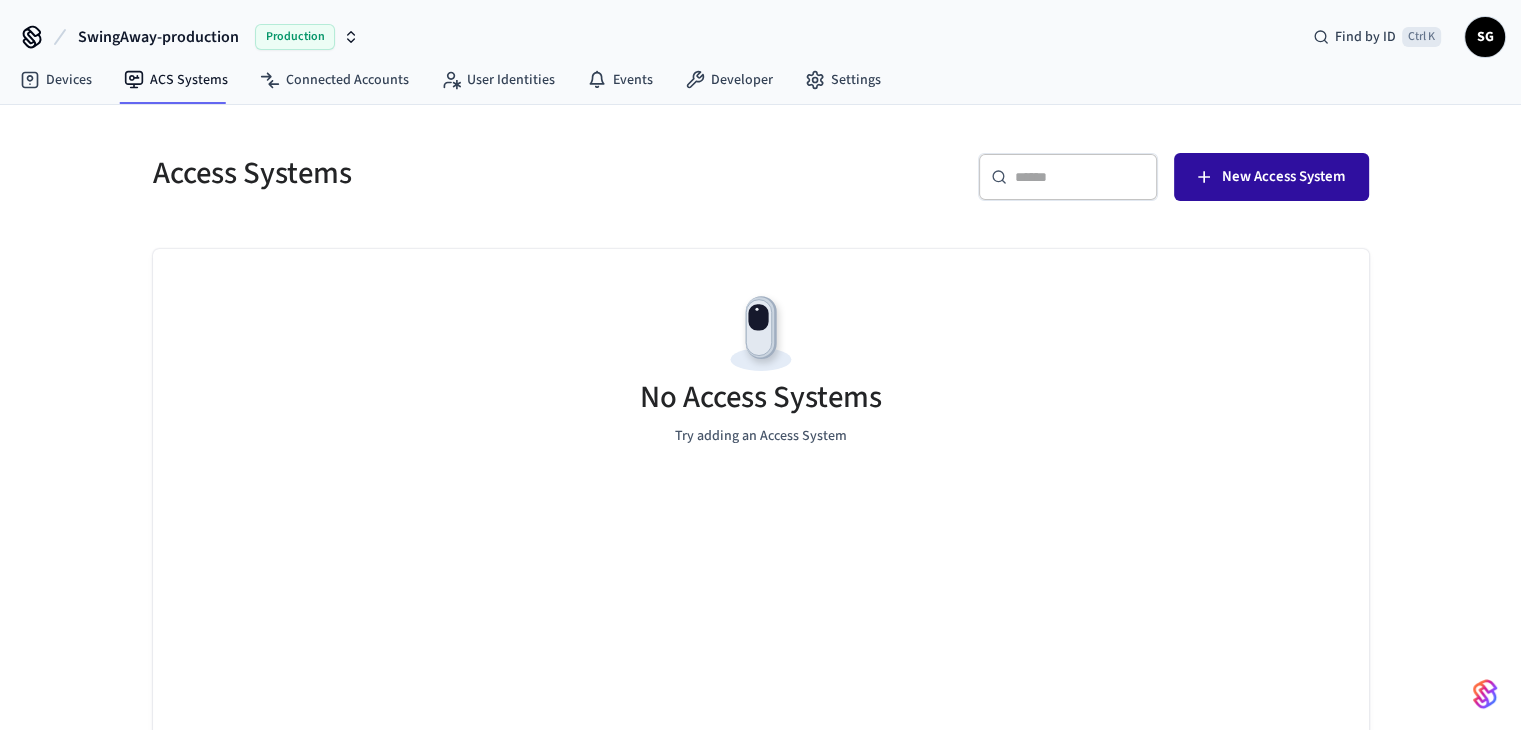 click on "New Access System" at bounding box center [1283, 177] 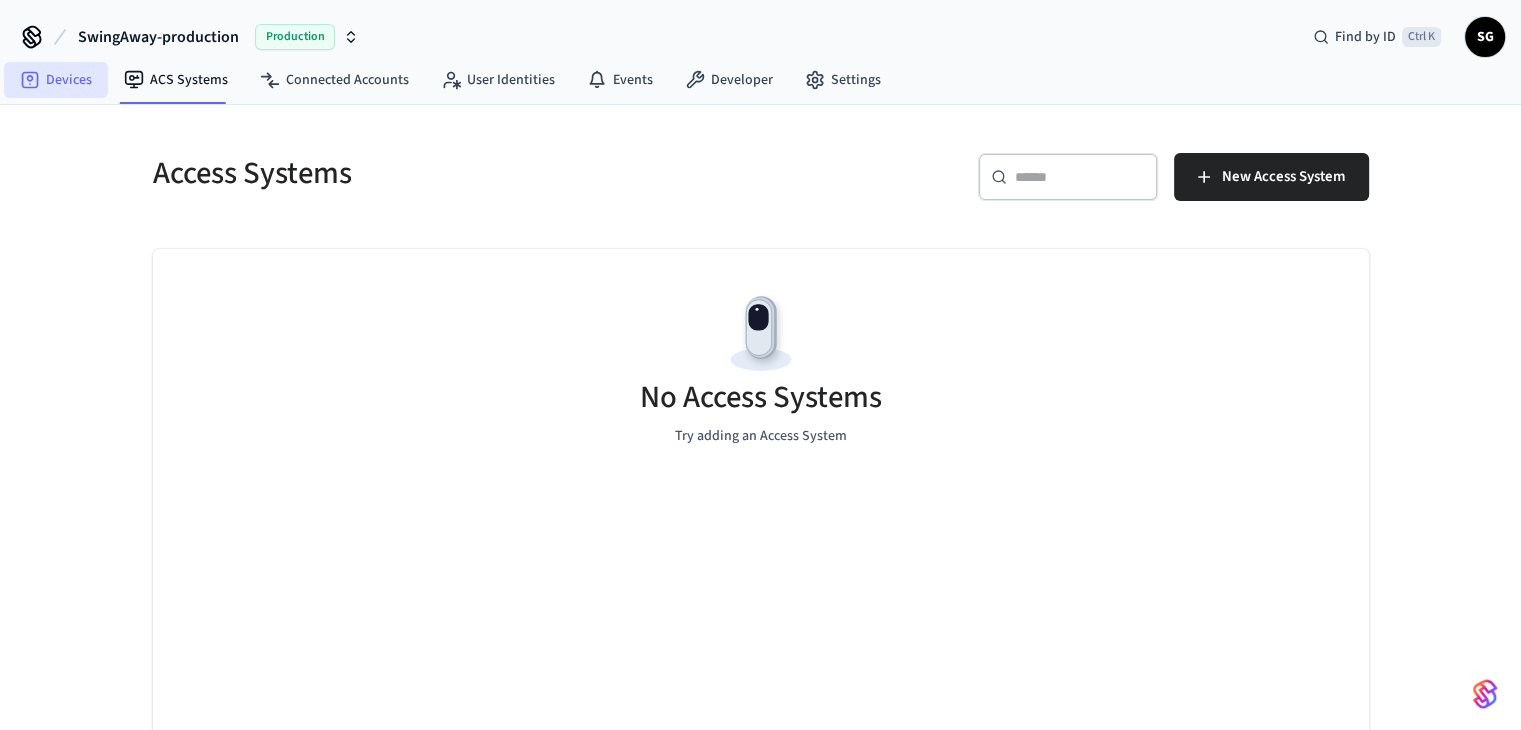 click on "Devices" at bounding box center (56, 80) 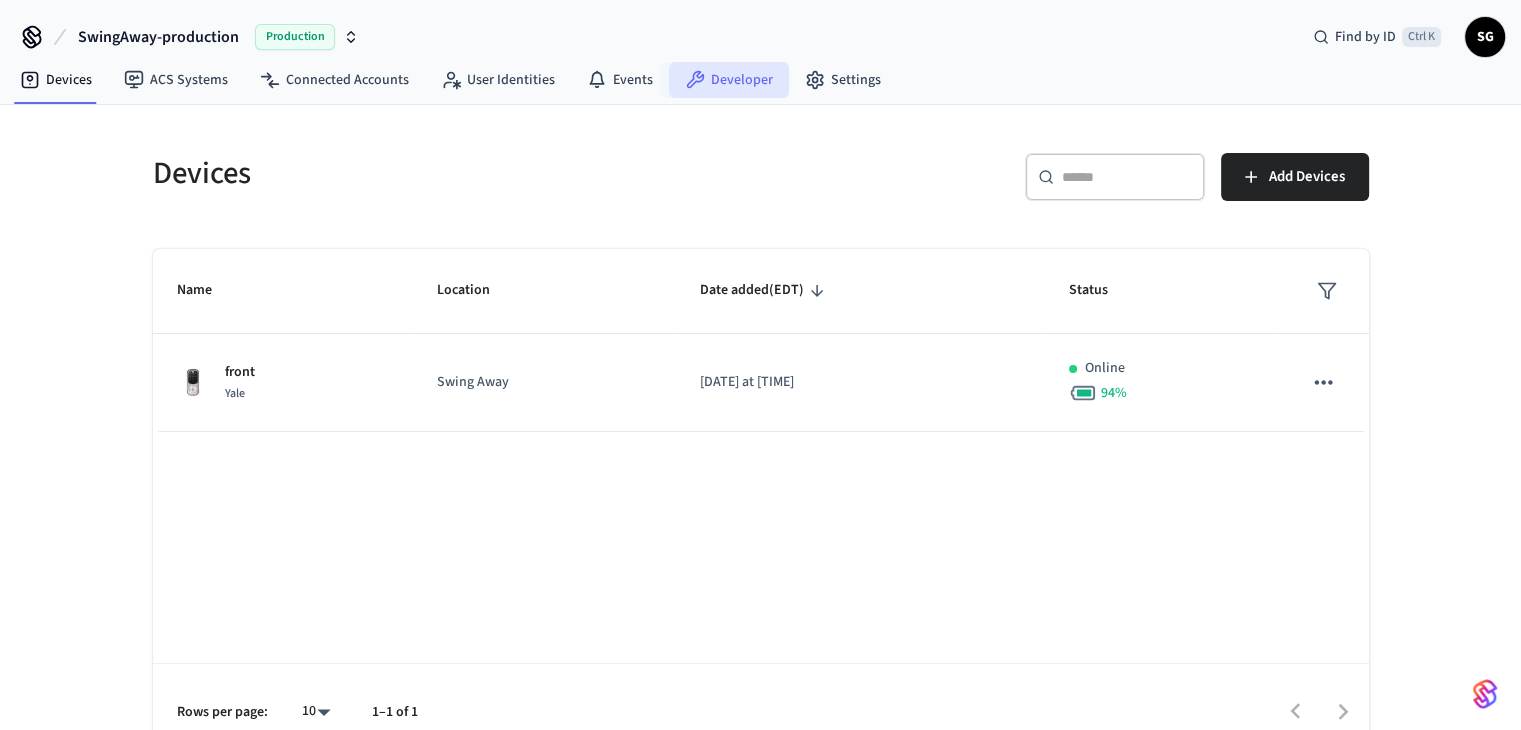 click on "Developer" at bounding box center (729, 80) 